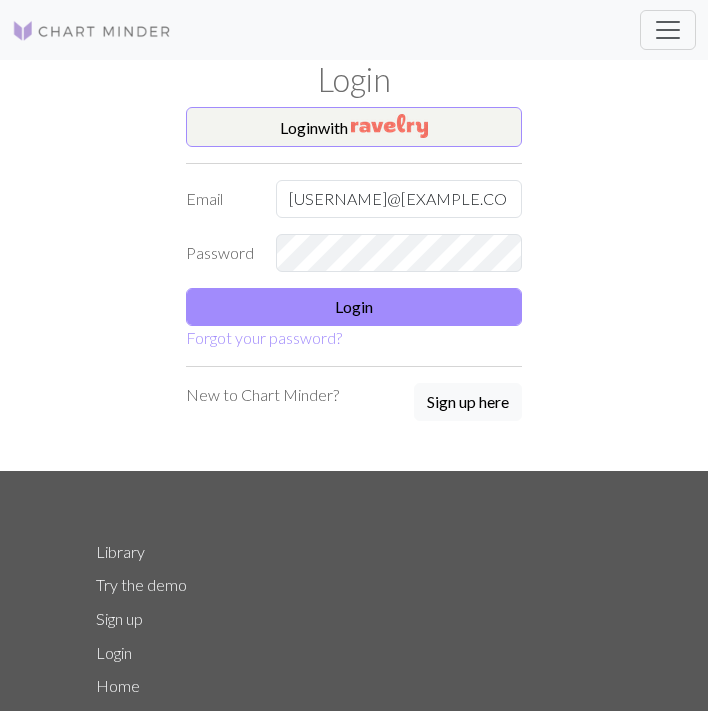 scroll, scrollTop: 0, scrollLeft: 0, axis: both 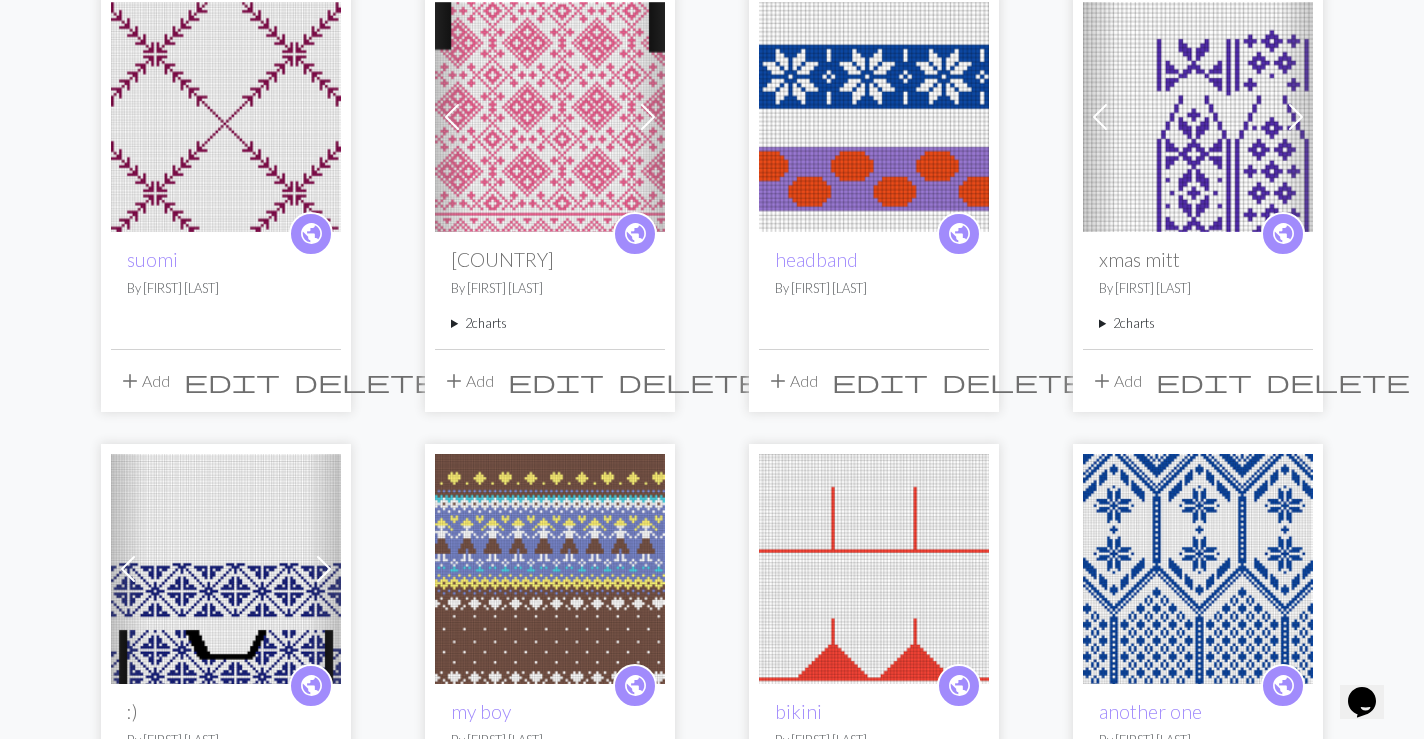 click on "2  charts" at bounding box center [1198, 323] 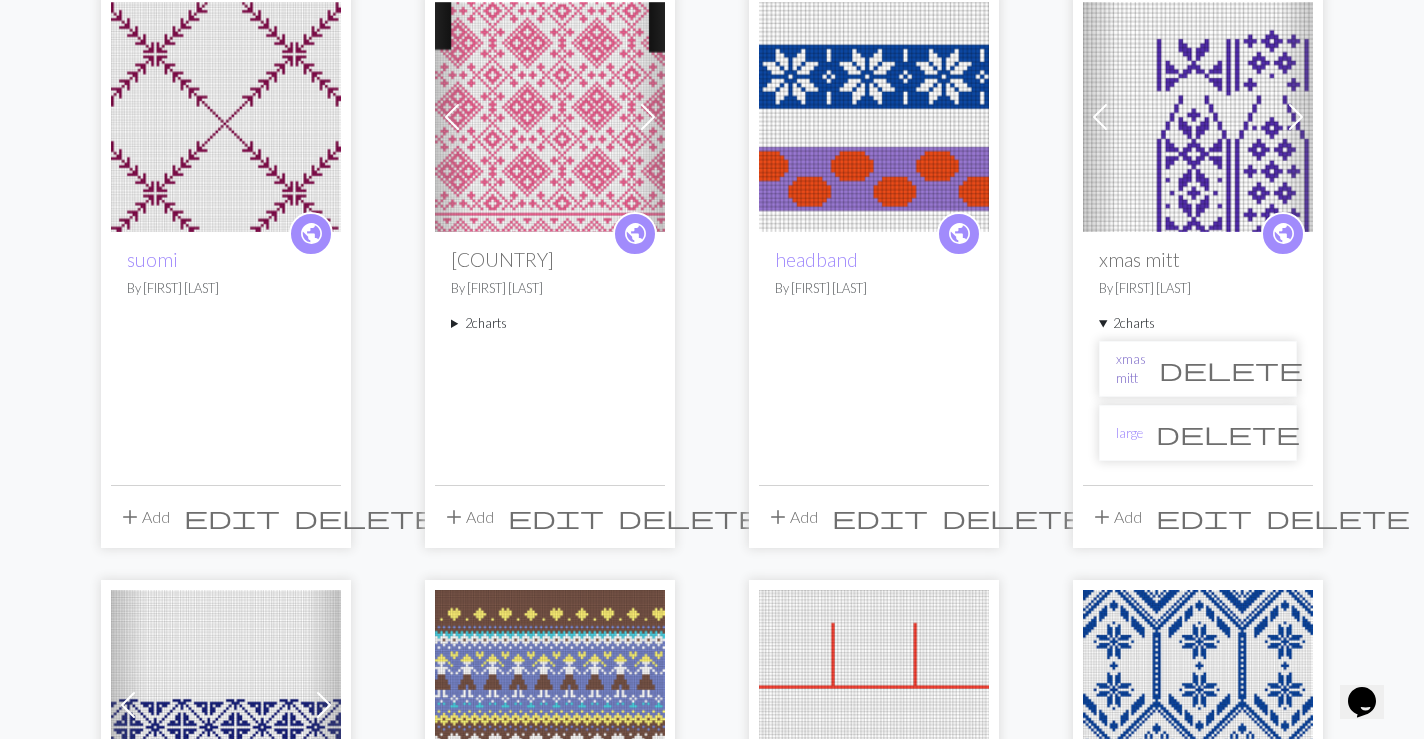 click on "xmas mitt" at bounding box center (1131, 369) 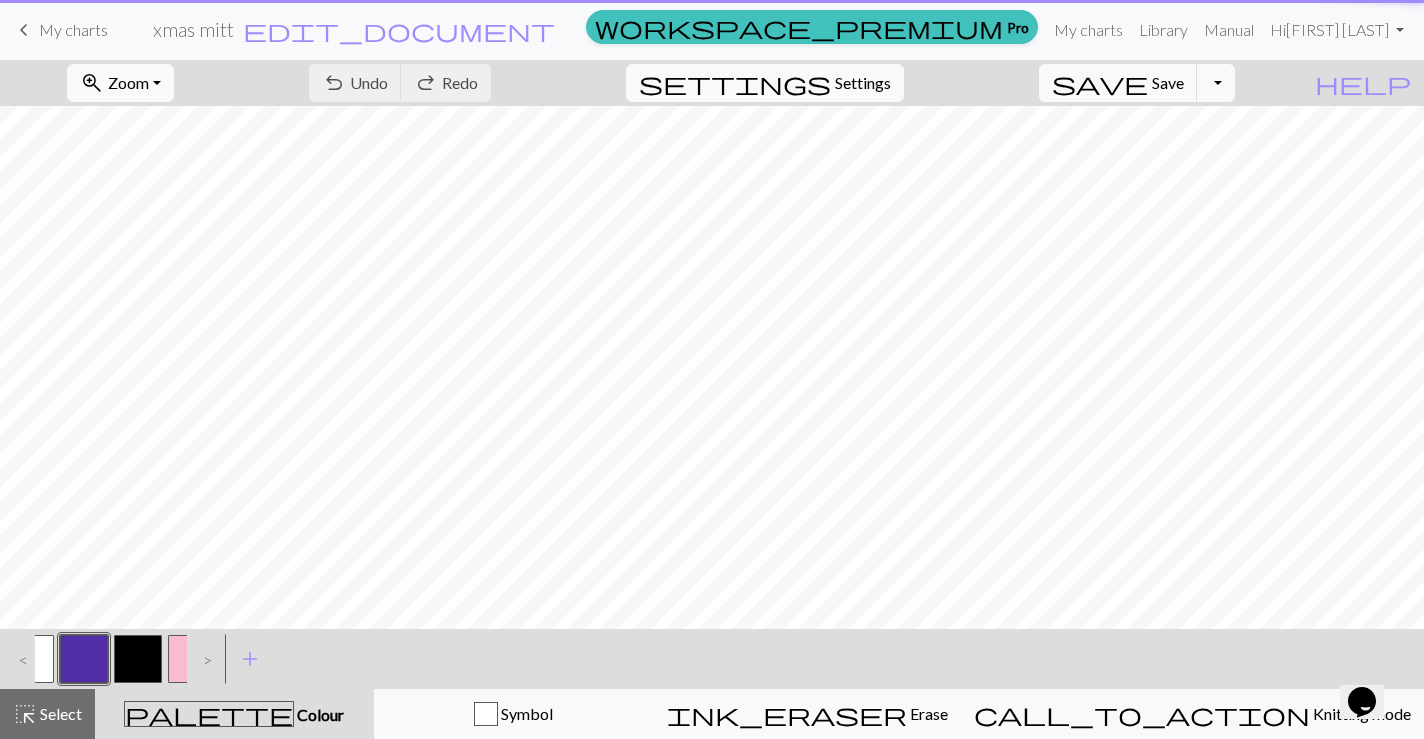 scroll, scrollTop: 0, scrollLeft: 0, axis: both 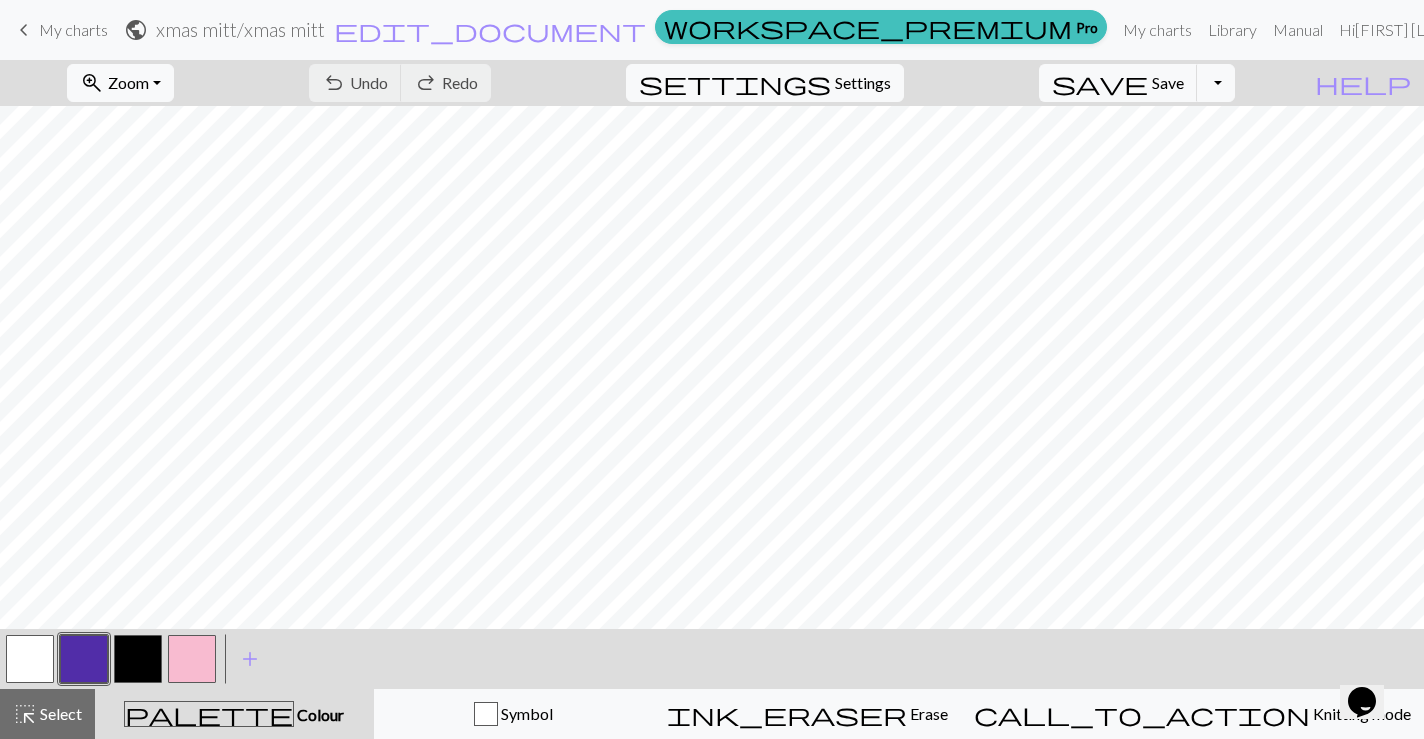 click on "My charts" at bounding box center (73, 29) 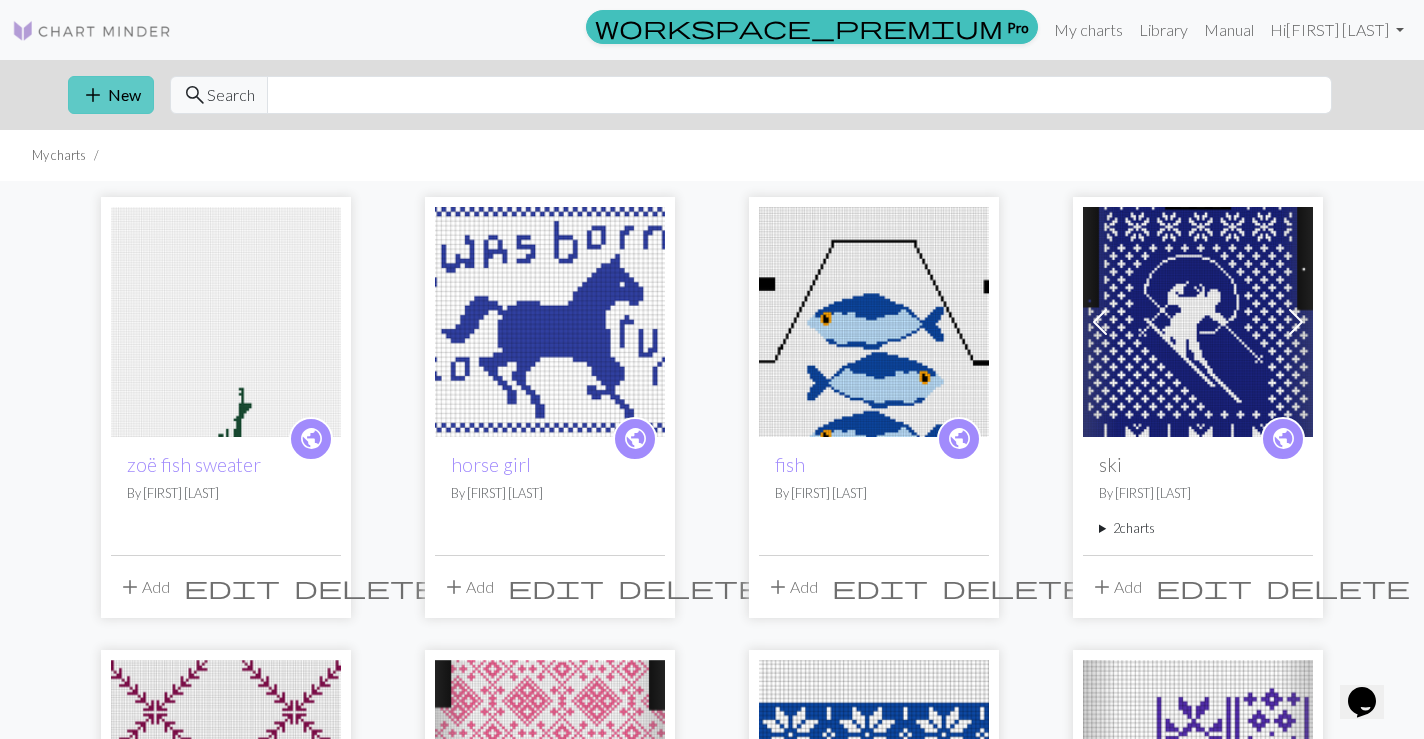 click on "add   New" at bounding box center (111, 95) 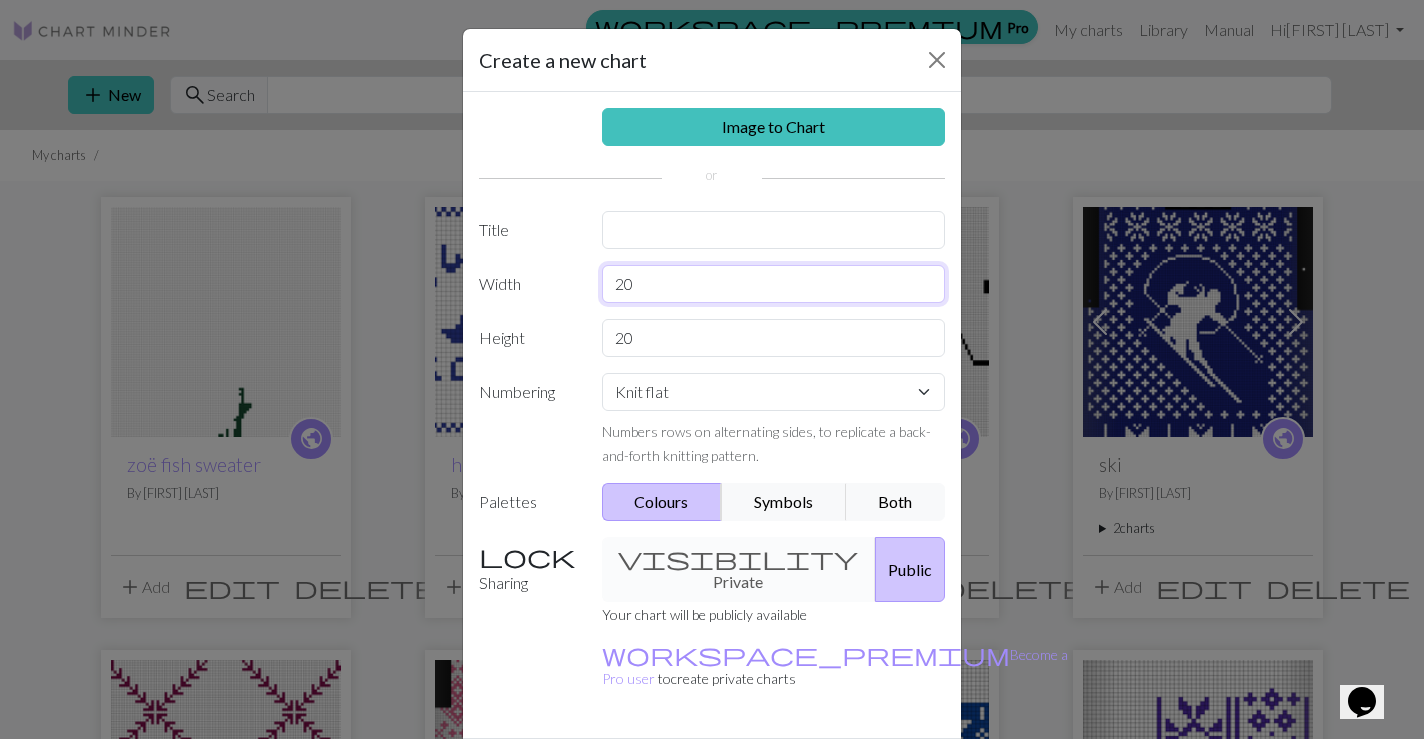 drag, startPoint x: 639, startPoint y: 280, endPoint x: 584, endPoint y: 280, distance: 55 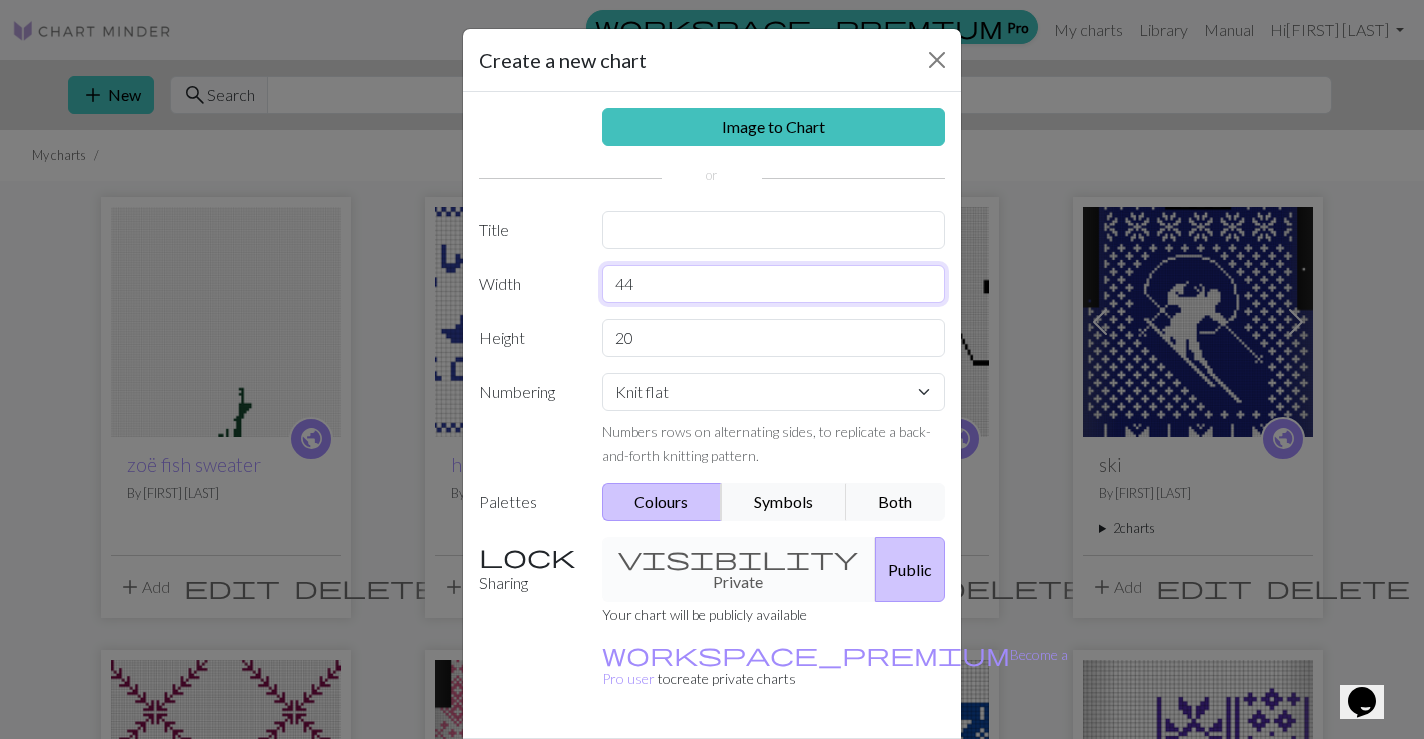 type on "44" 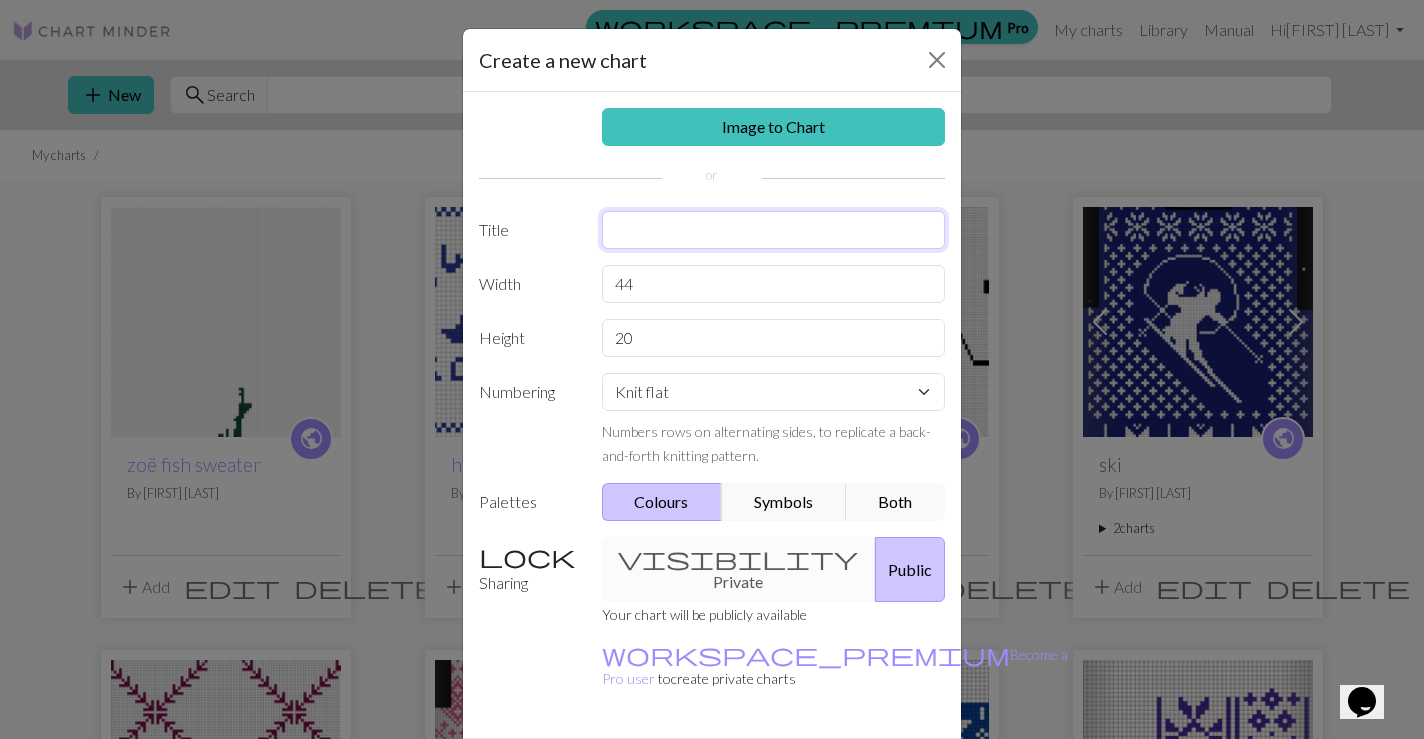 click at bounding box center [774, 230] 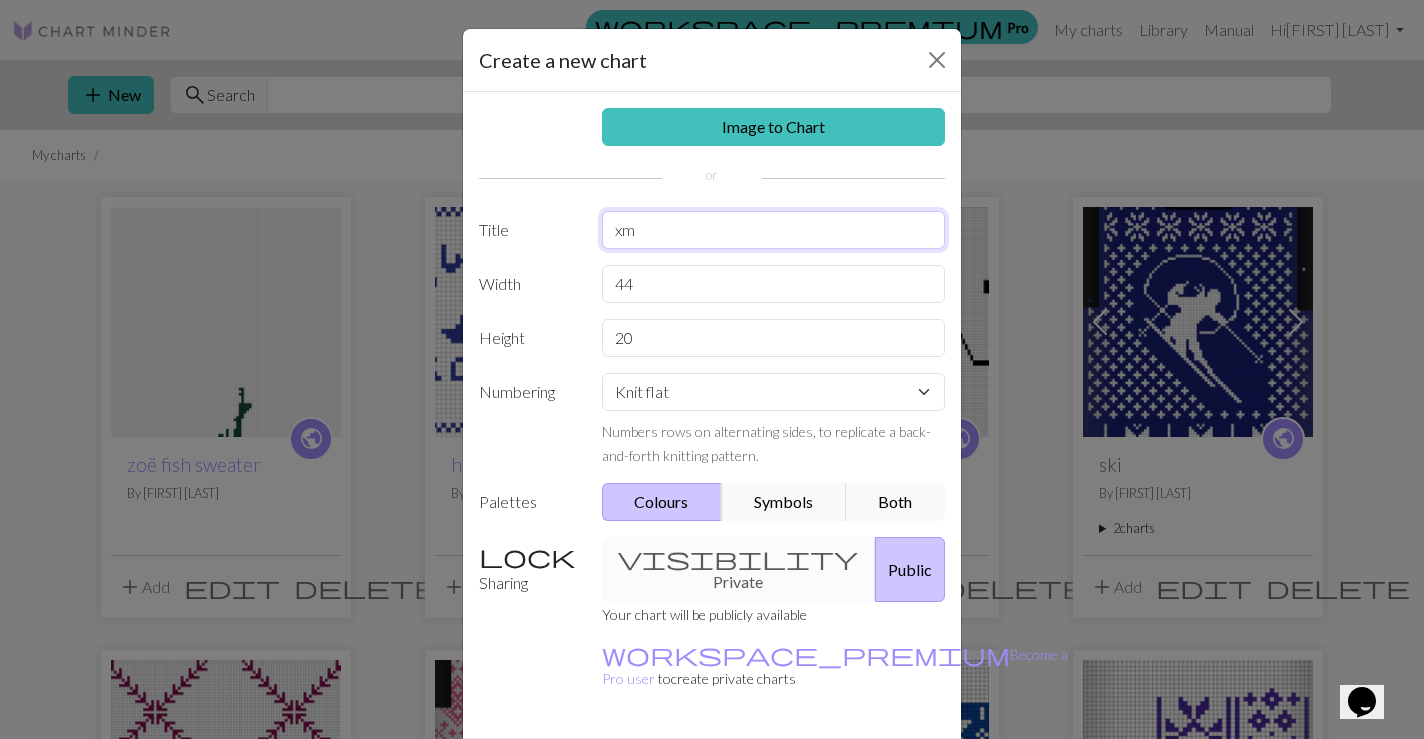 type on "x" 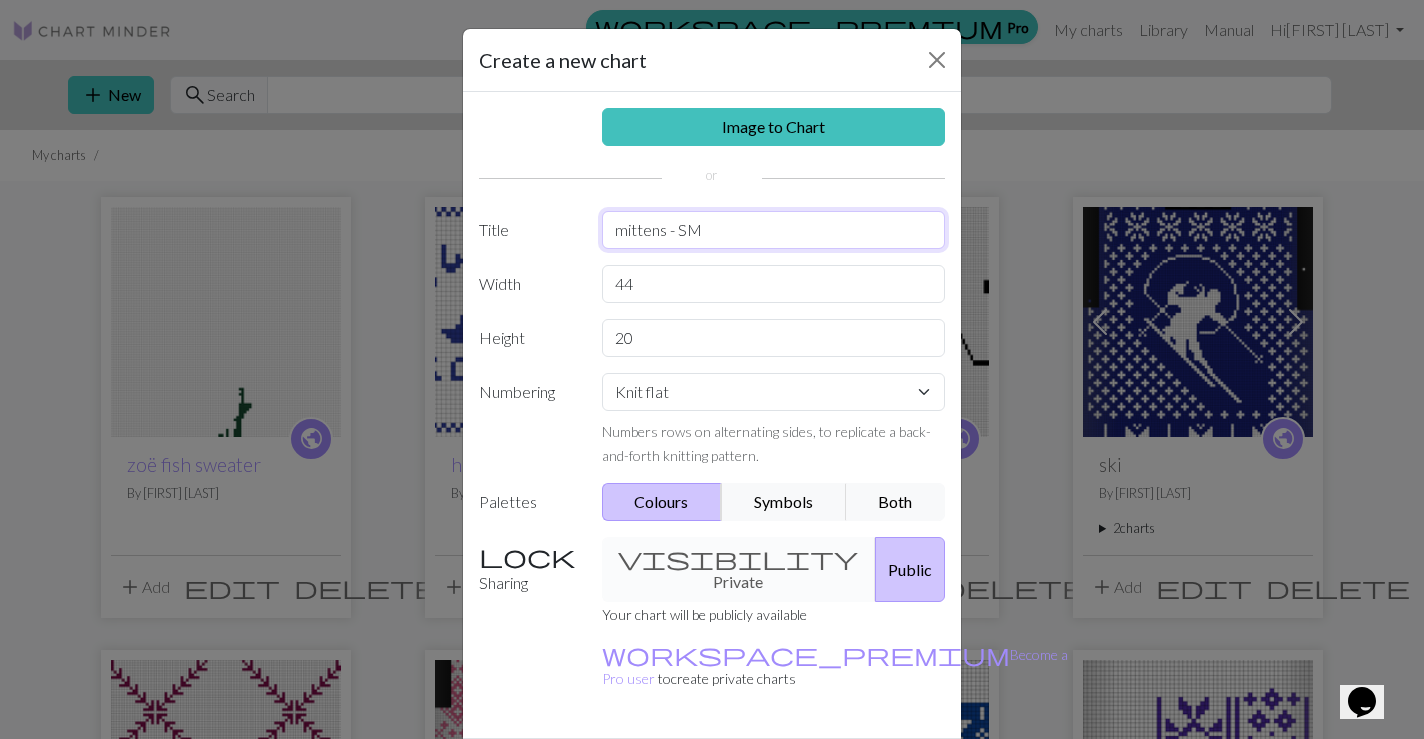 type on "mittens - SM" 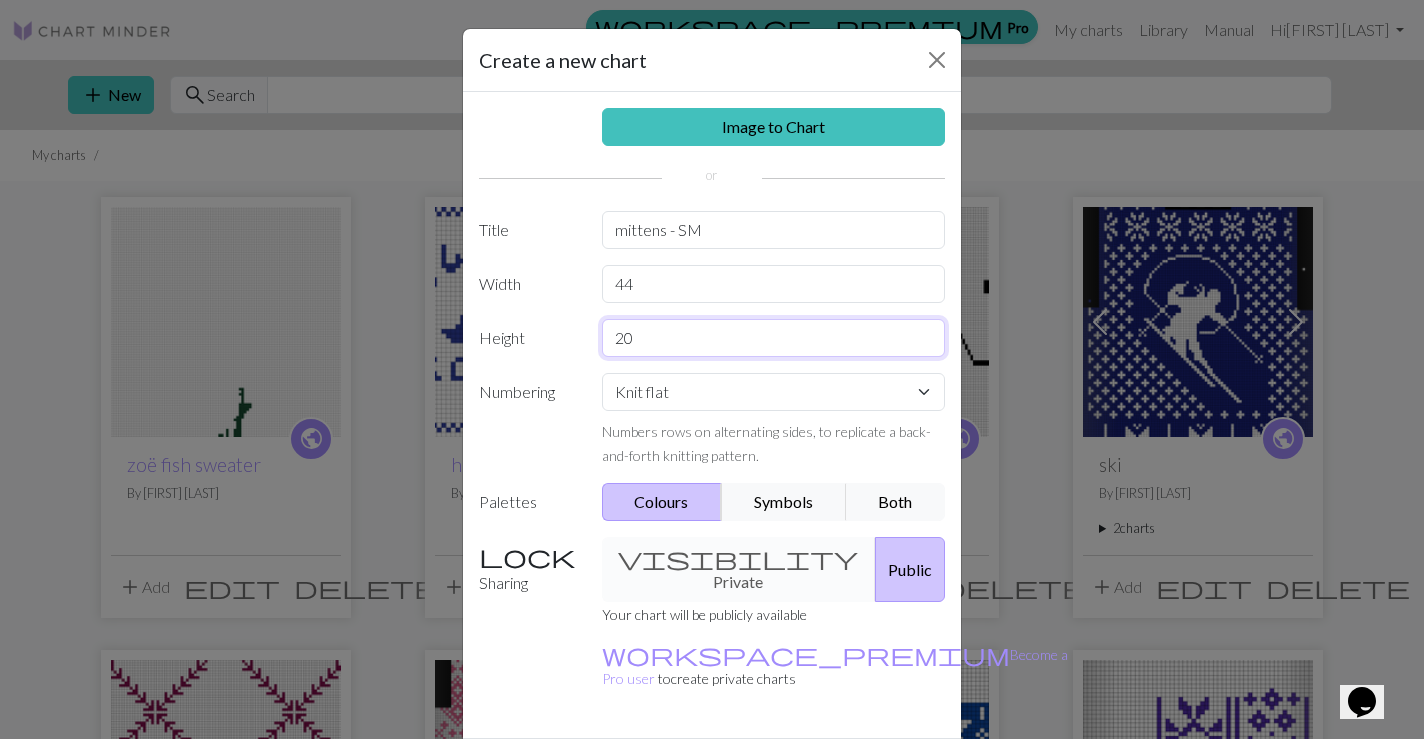 drag, startPoint x: 639, startPoint y: 334, endPoint x: 610, endPoint y: 339, distance: 29.427877 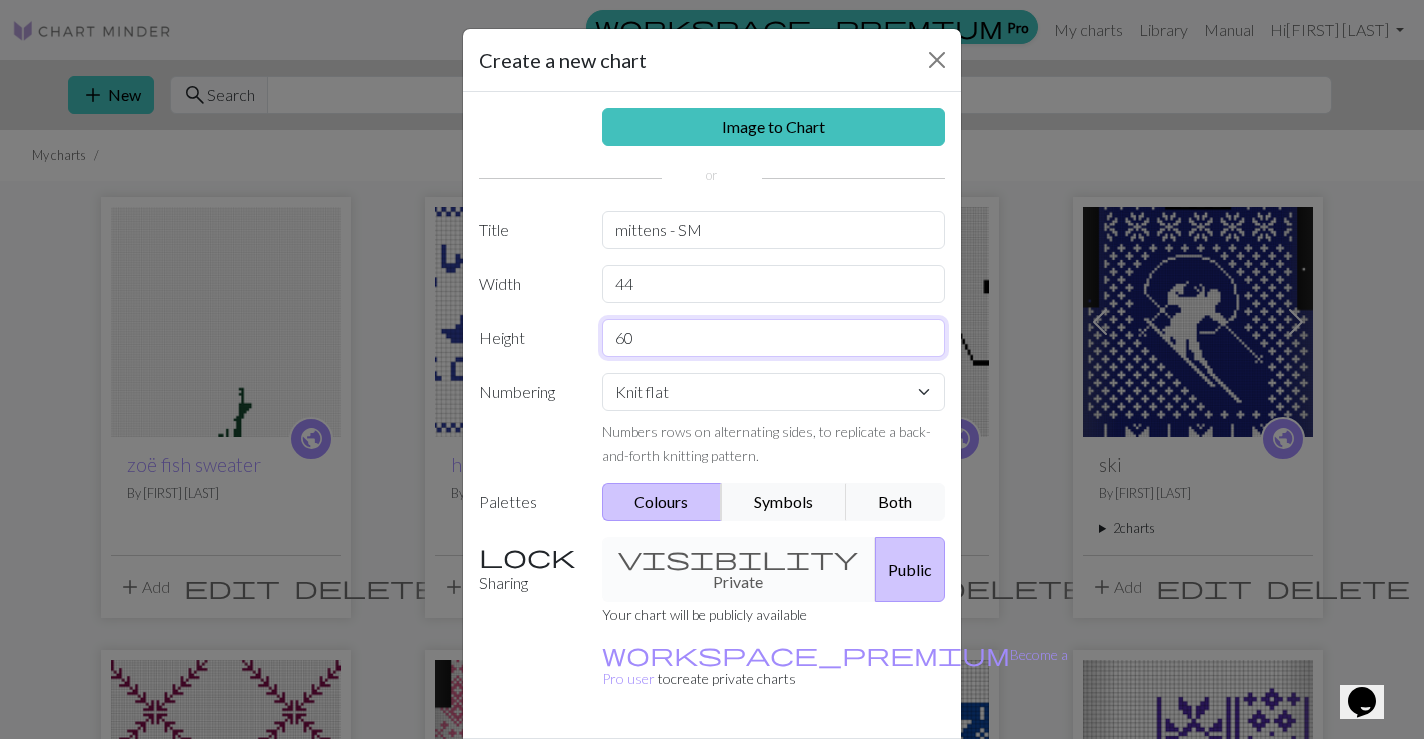 type on "60" 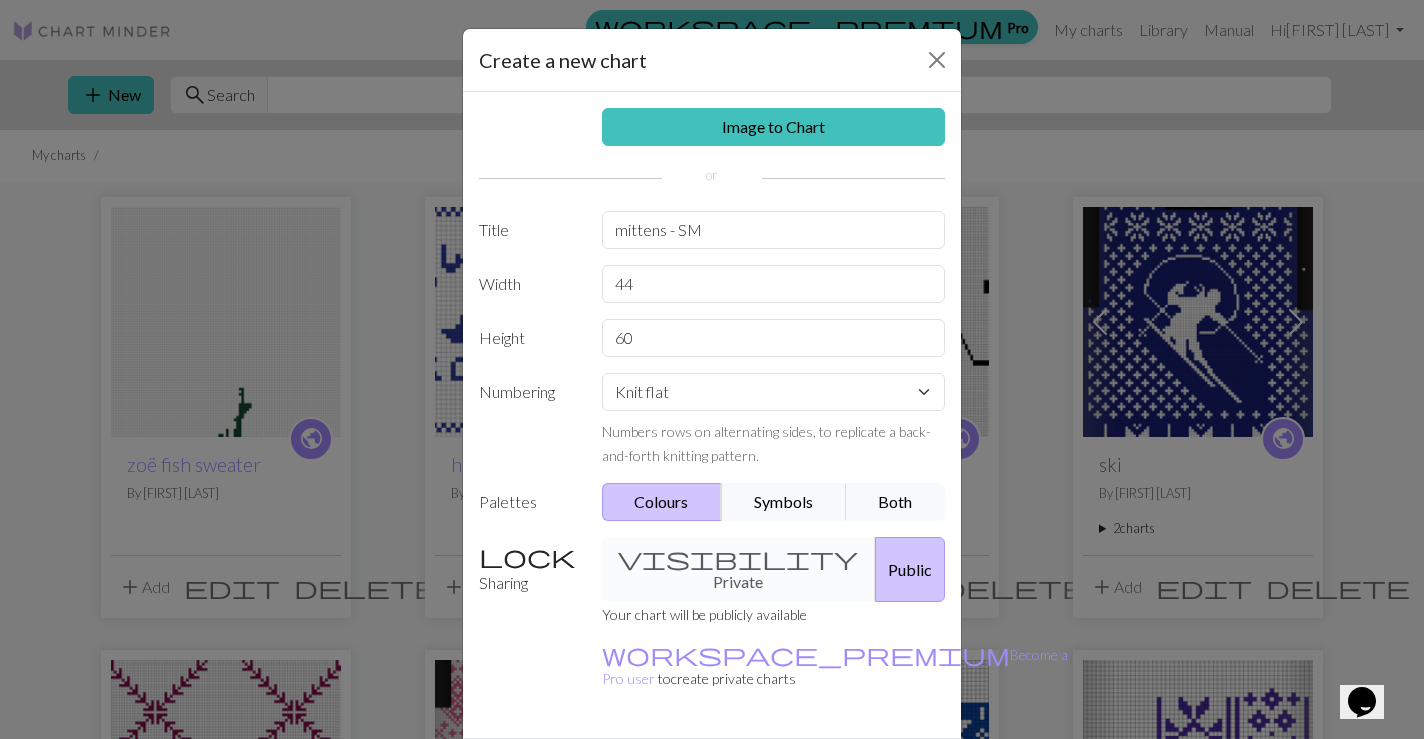 click on "Create" at bounding box center [827, 774] 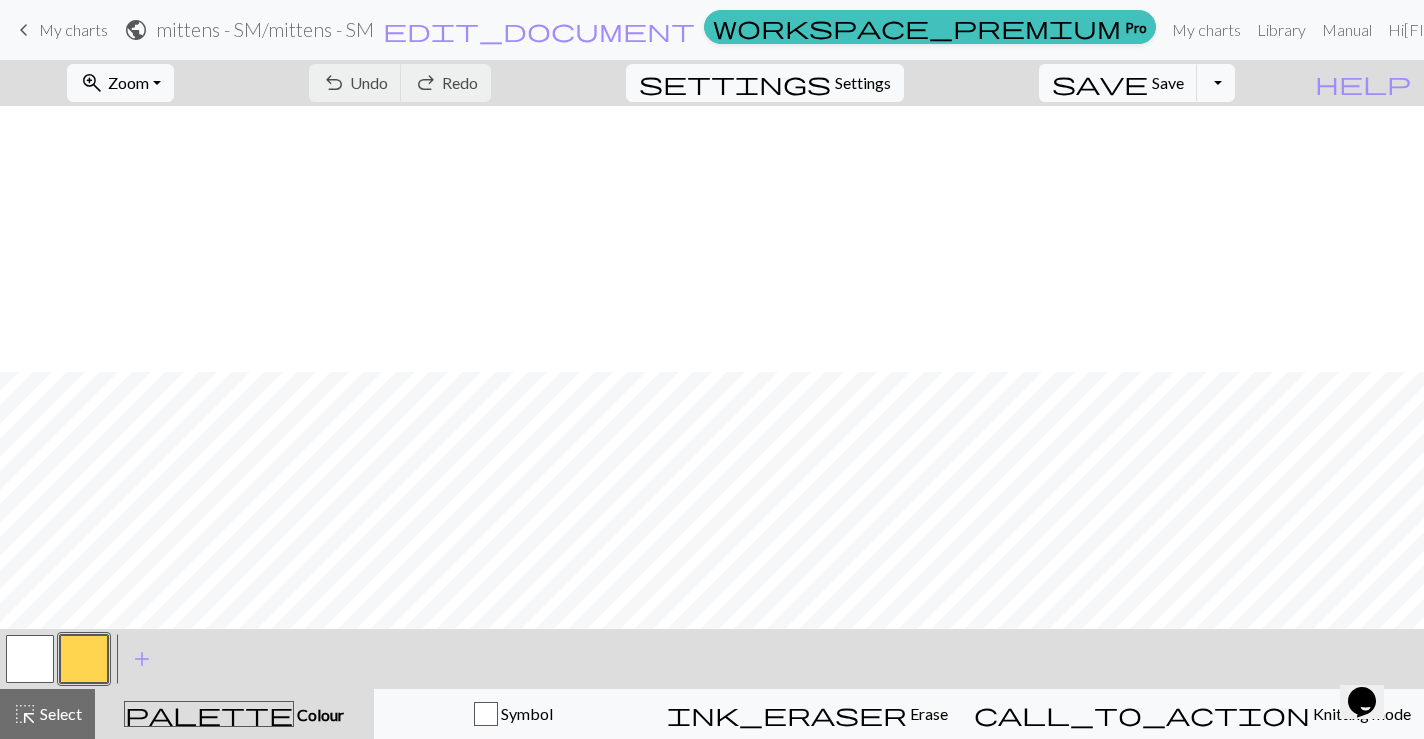 scroll, scrollTop: 768, scrollLeft: 0, axis: vertical 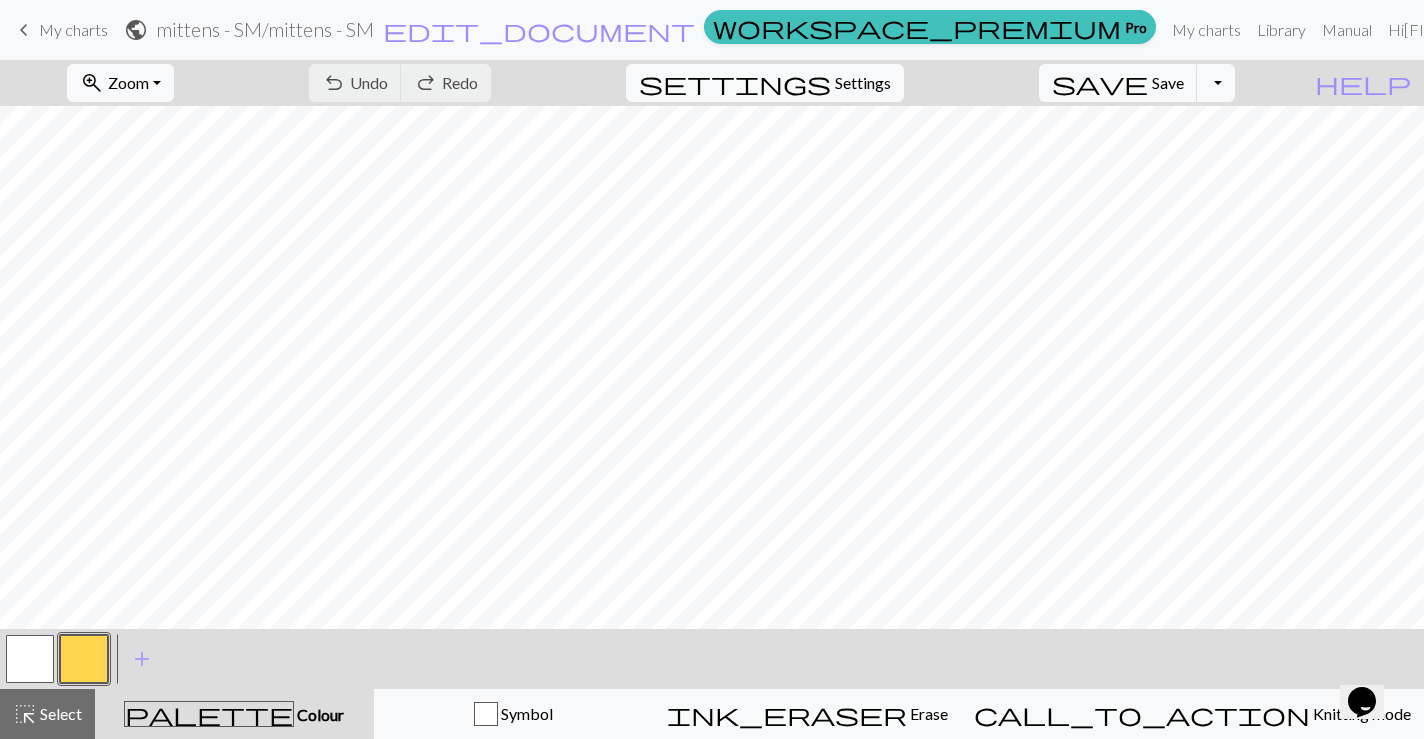 click at bounding box center (84, 659) 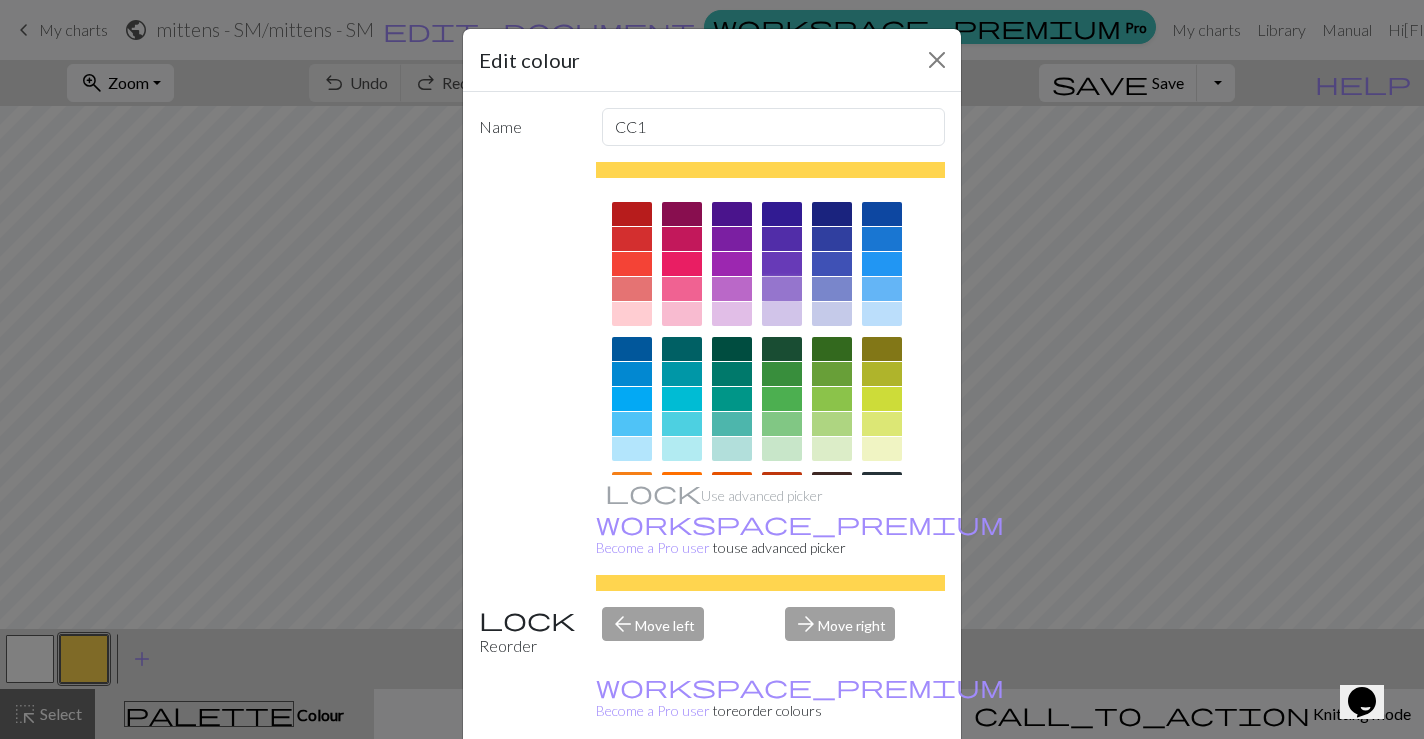 click at bounding box center [782, 289] 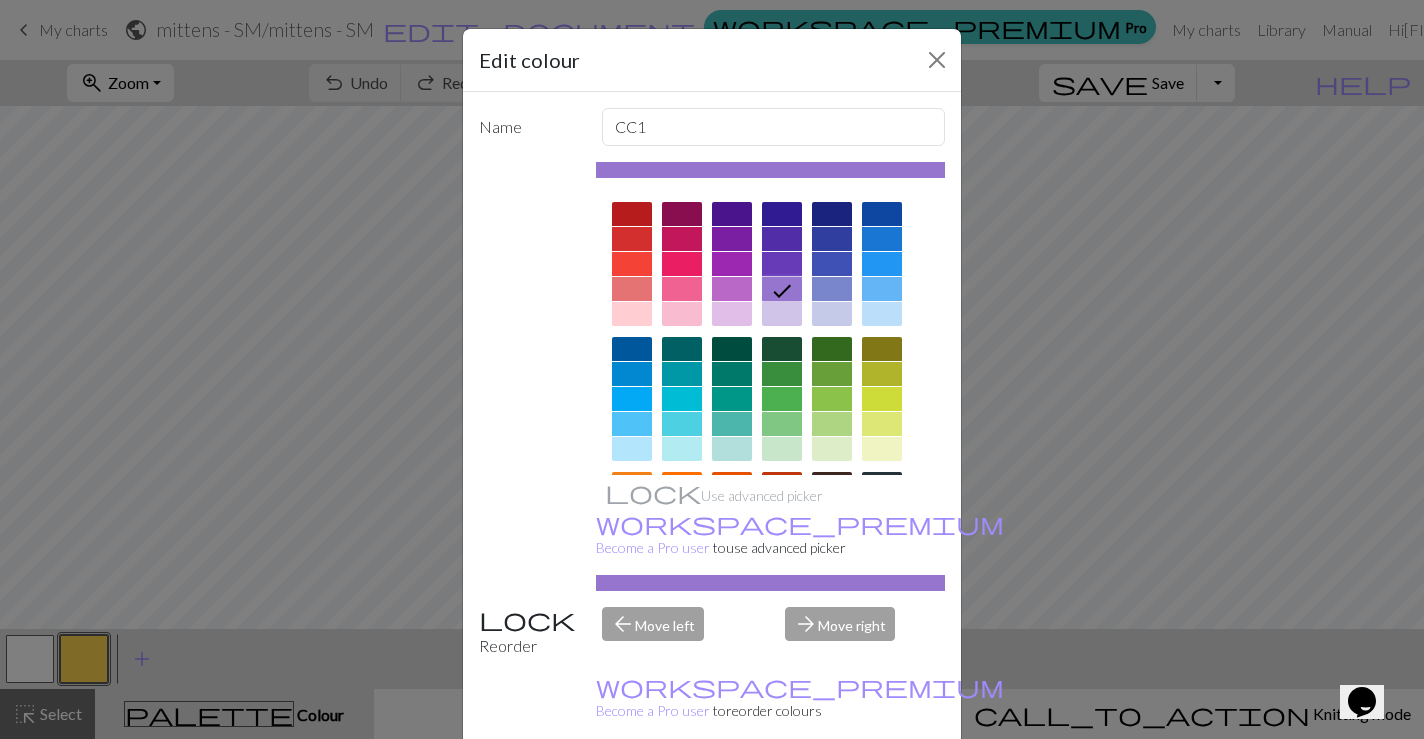 click on "Done" at bounding box center (832, 790) 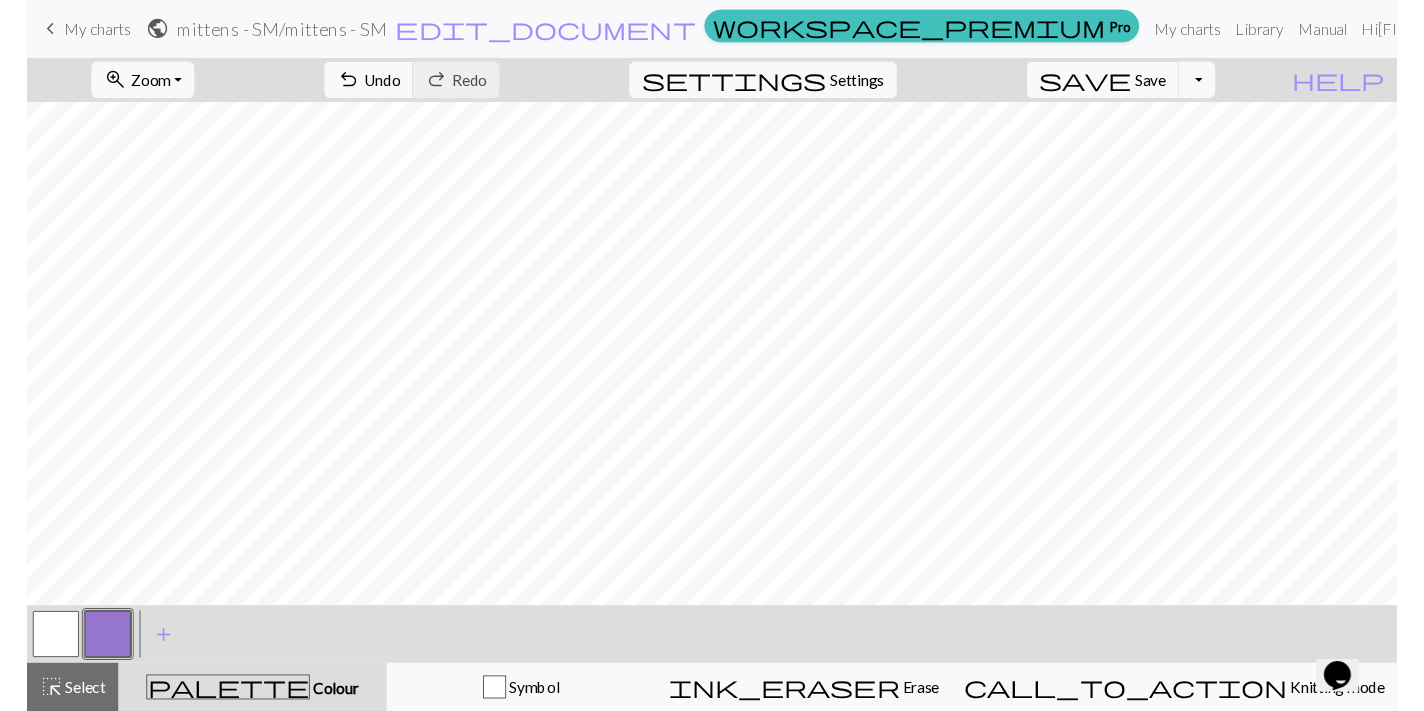 scroll, scrollTop: 0, scrollLeft: 0, axis: both 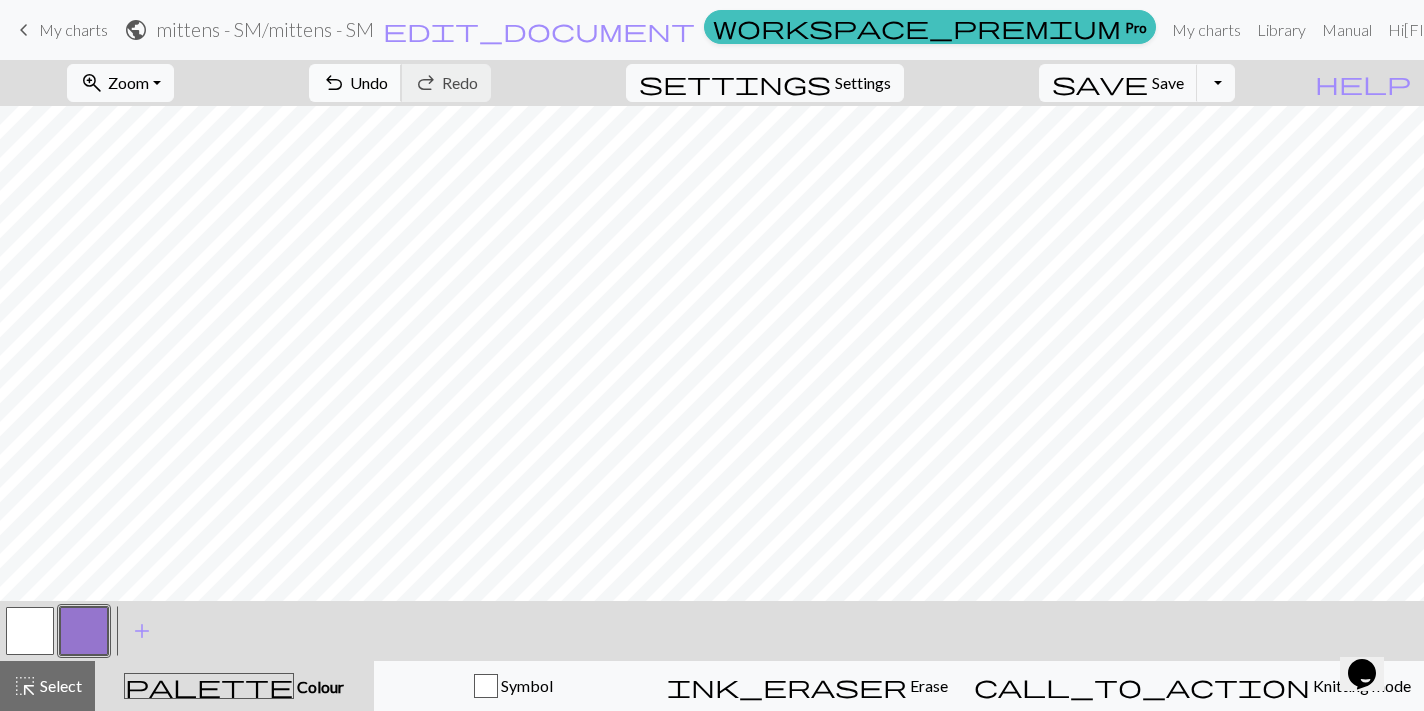click on "Undo" at bounding box center (369, 82) 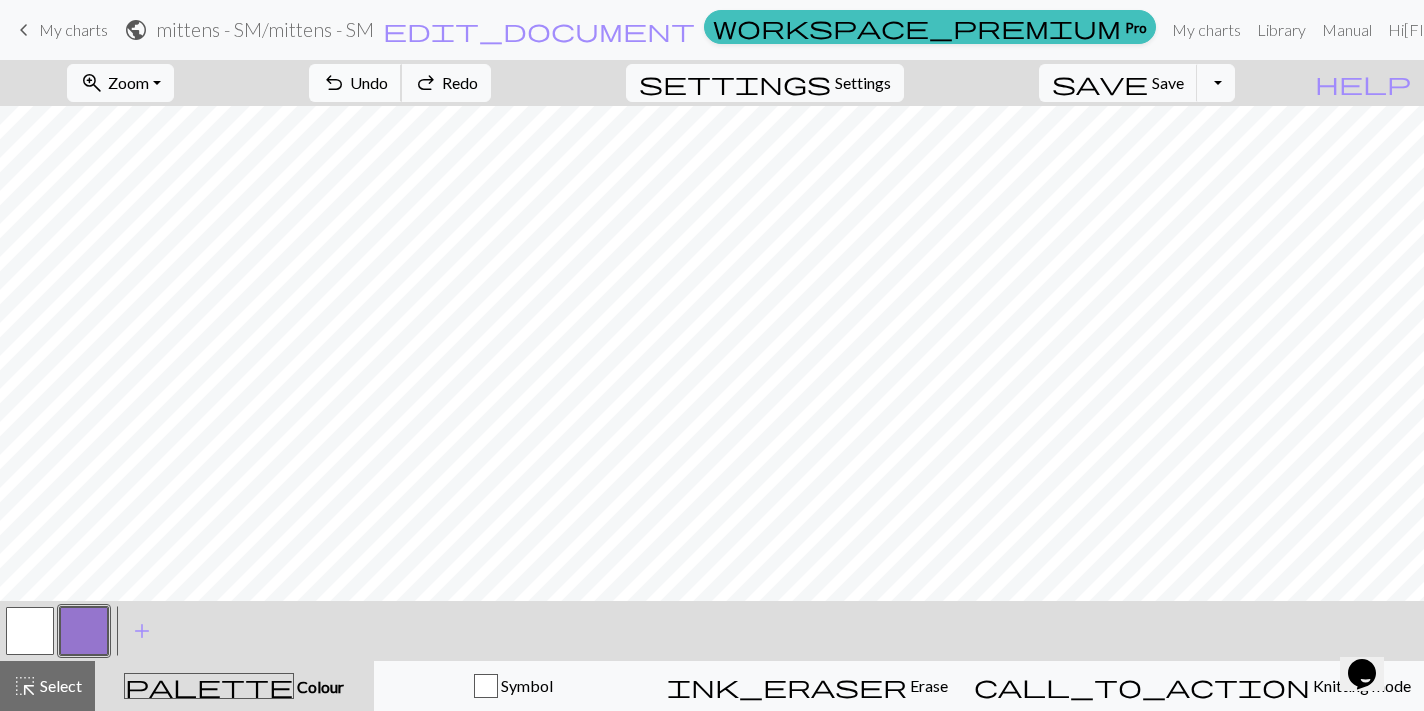 click on "Undo" at bounding box center [369, 82] 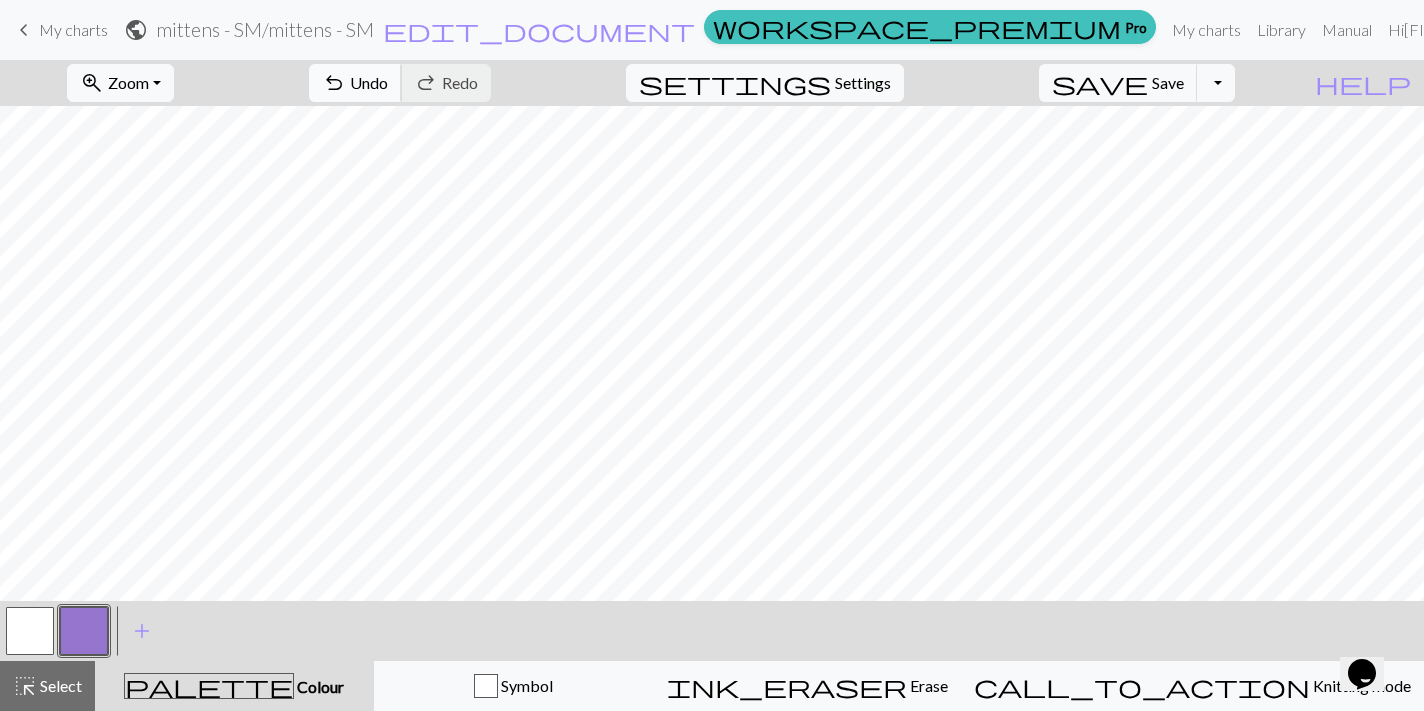 click on "Undo" at bounding box center [369, 82] 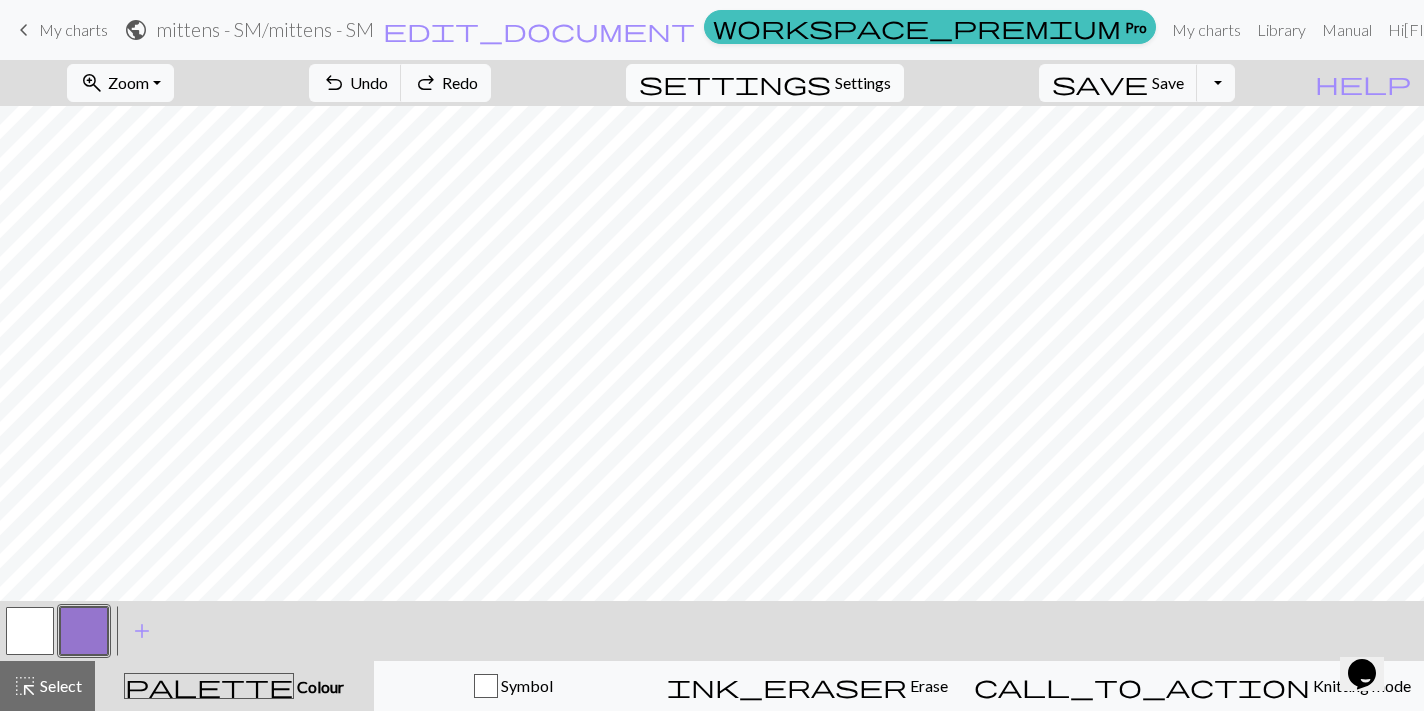 click on "Settings" at bounding box center (863, 83) 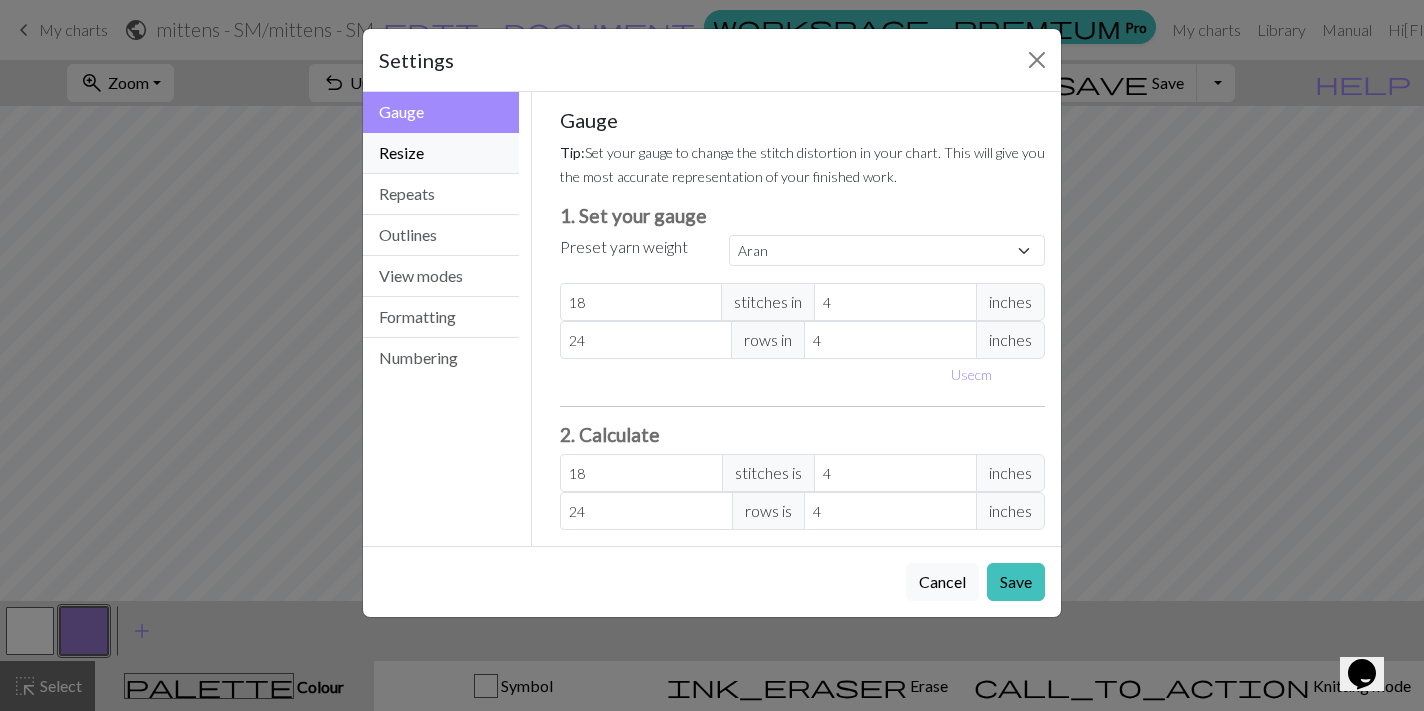 click on "Resize" at bounding box center [441, 153] 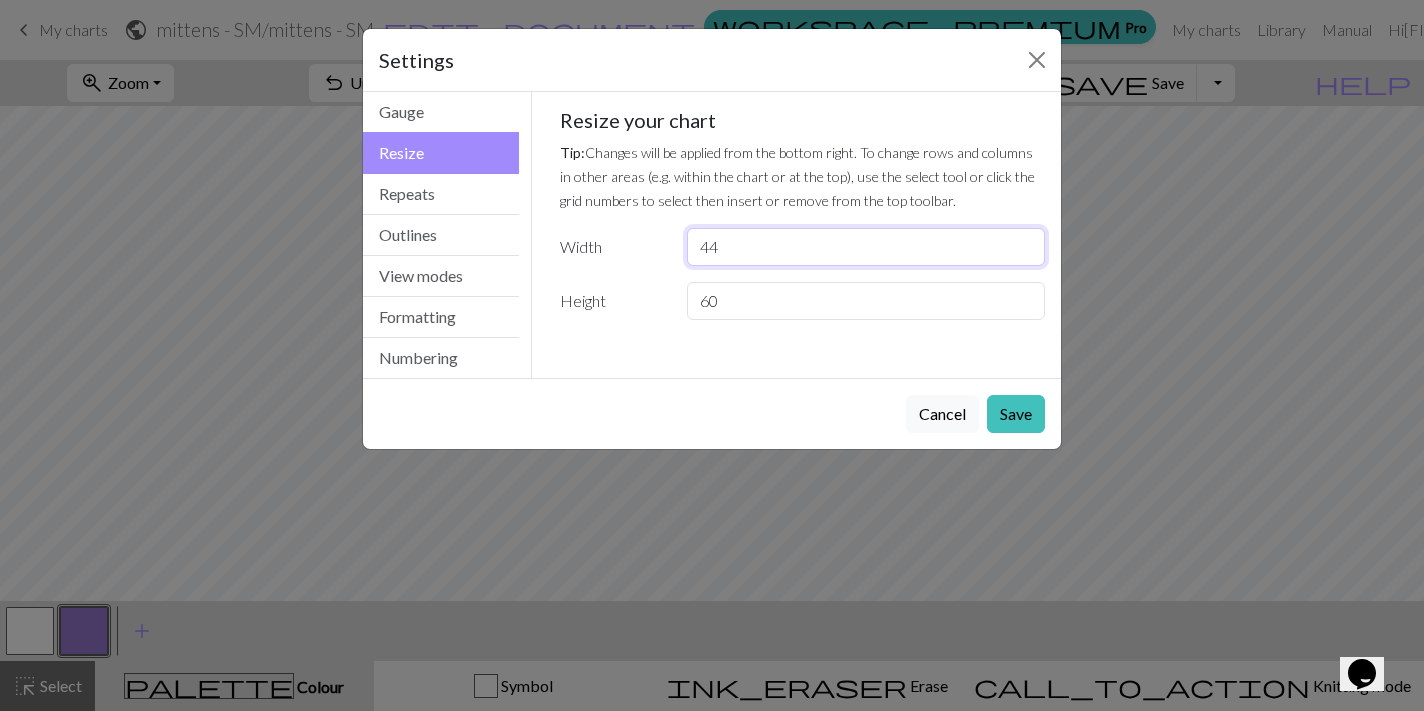 type on "45" 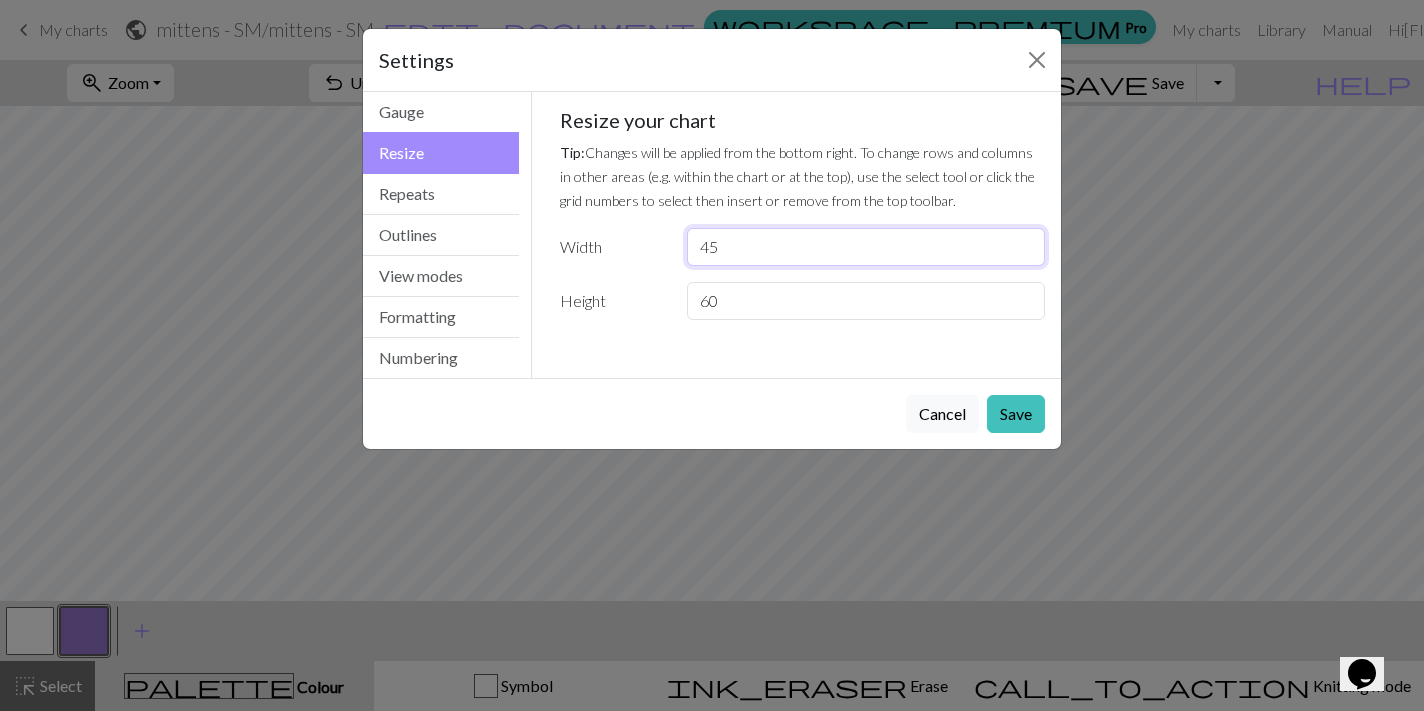click on "45" at bounding box center [866, 247] 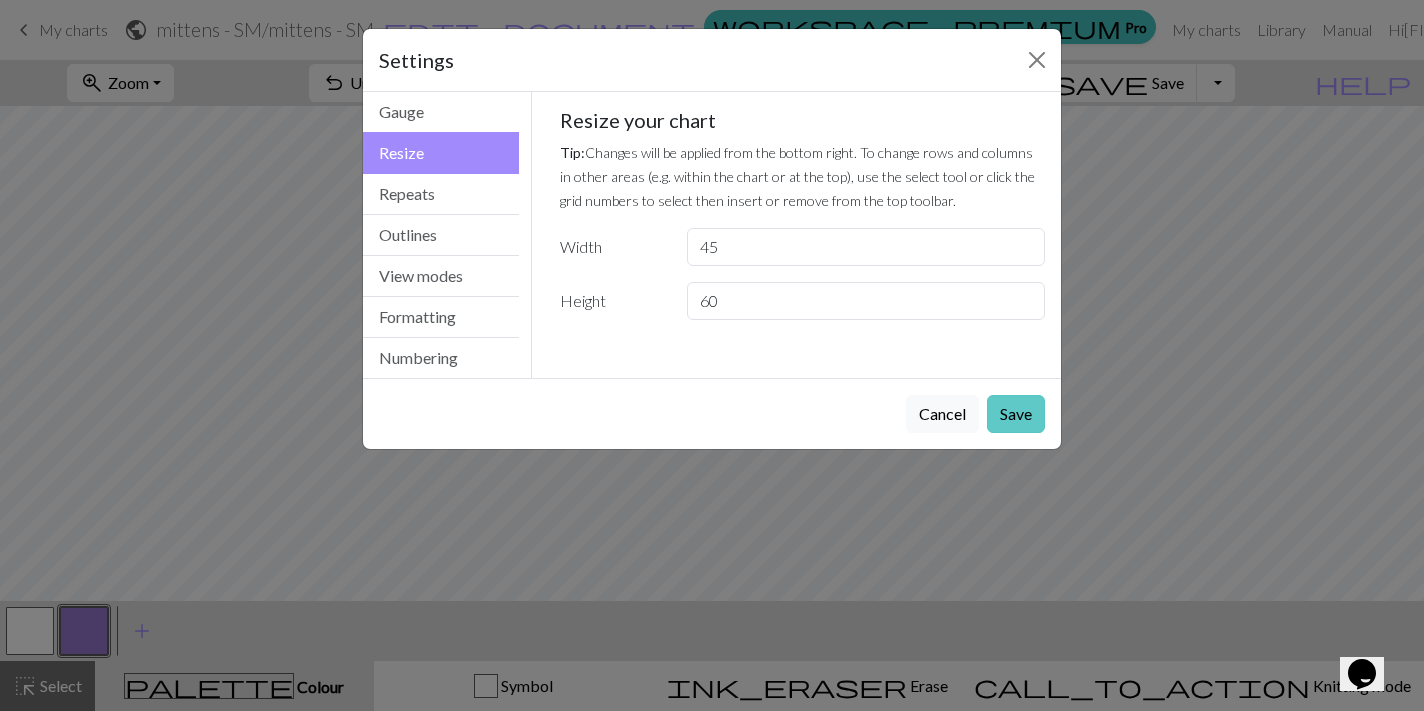 click on "Save" at bounding box center [1016, 414] 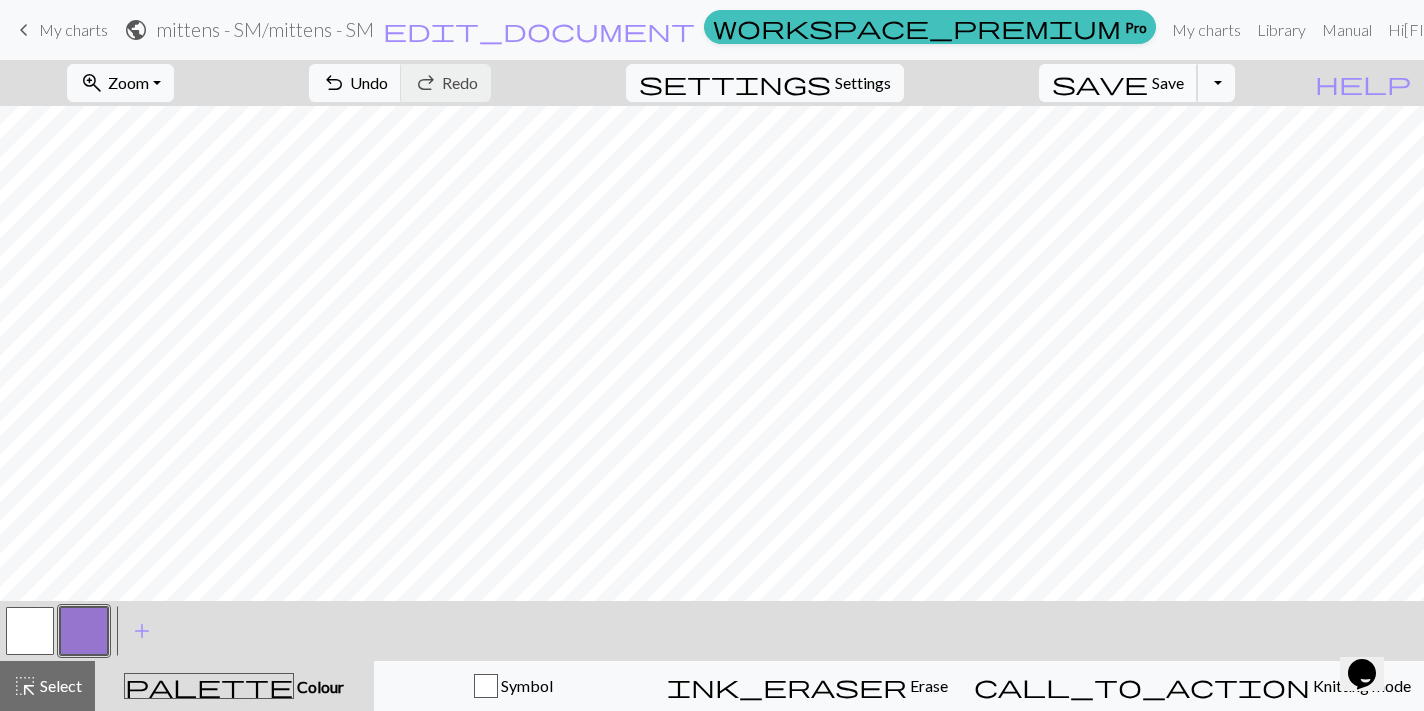 click on "save" at bounding box center (1100, 83) 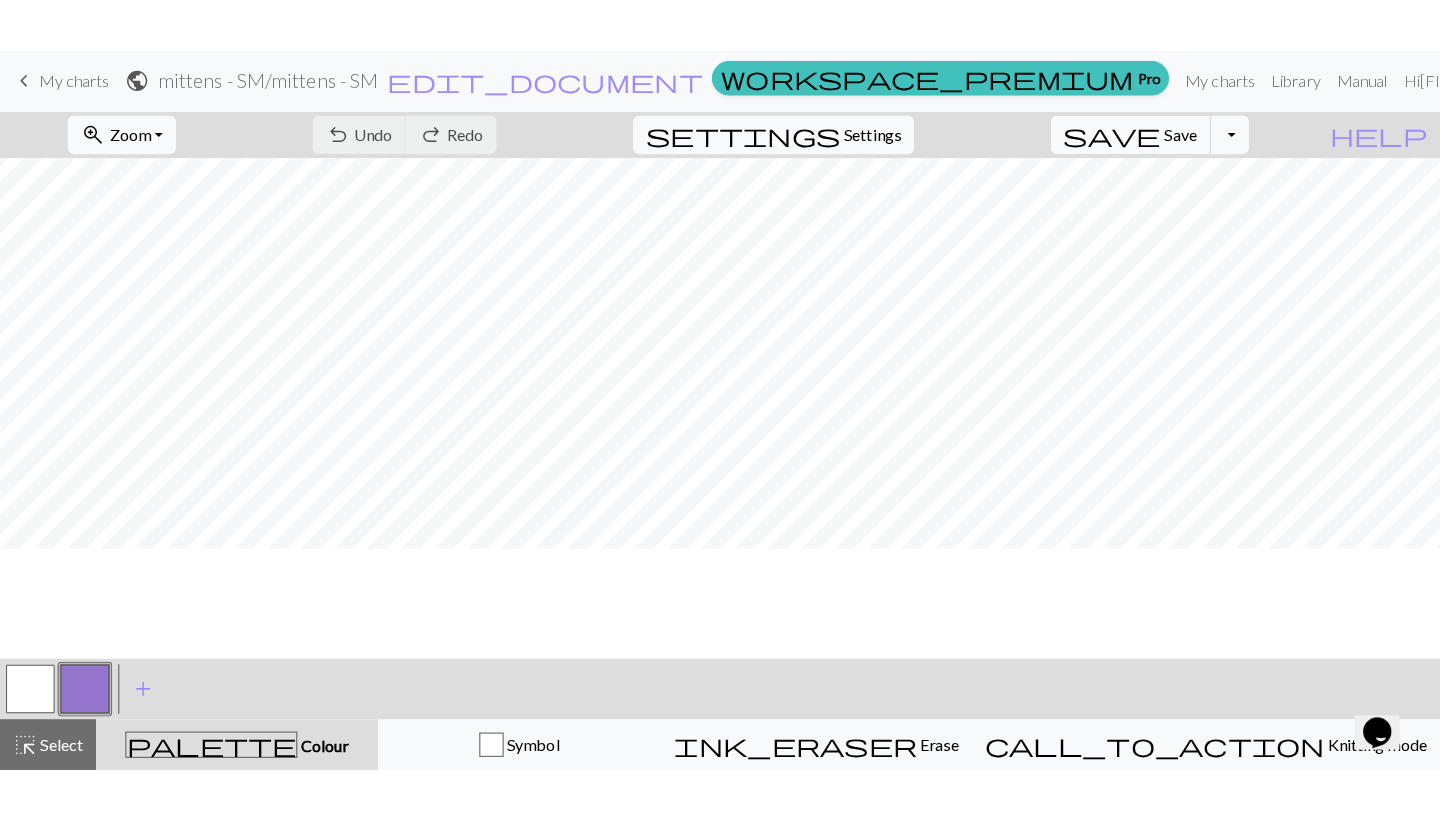 scroll, scrollTop: 686, scrollLeft: 0, axis: vertical 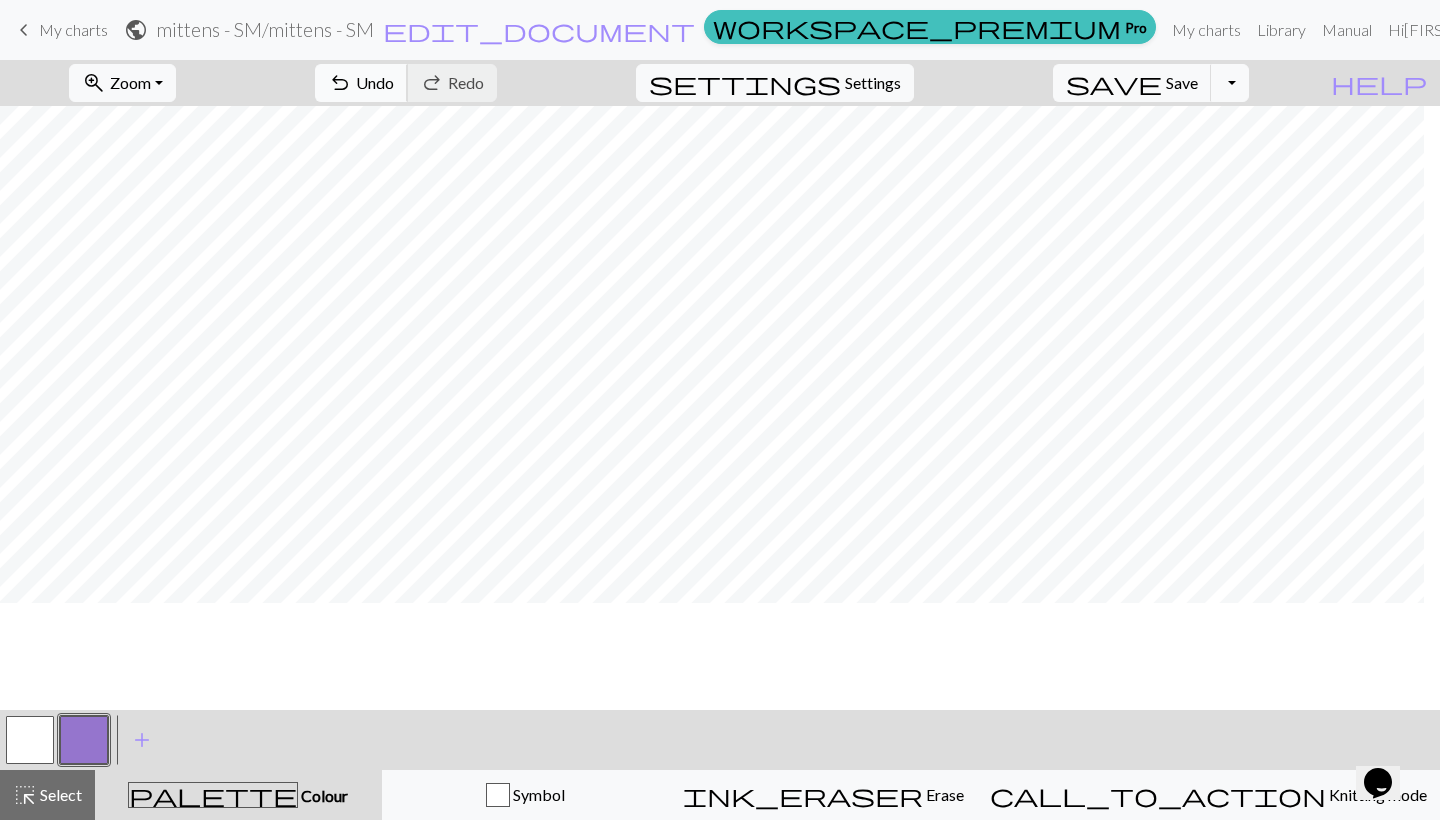 click on "Undo" at bounding box center [375, 82] 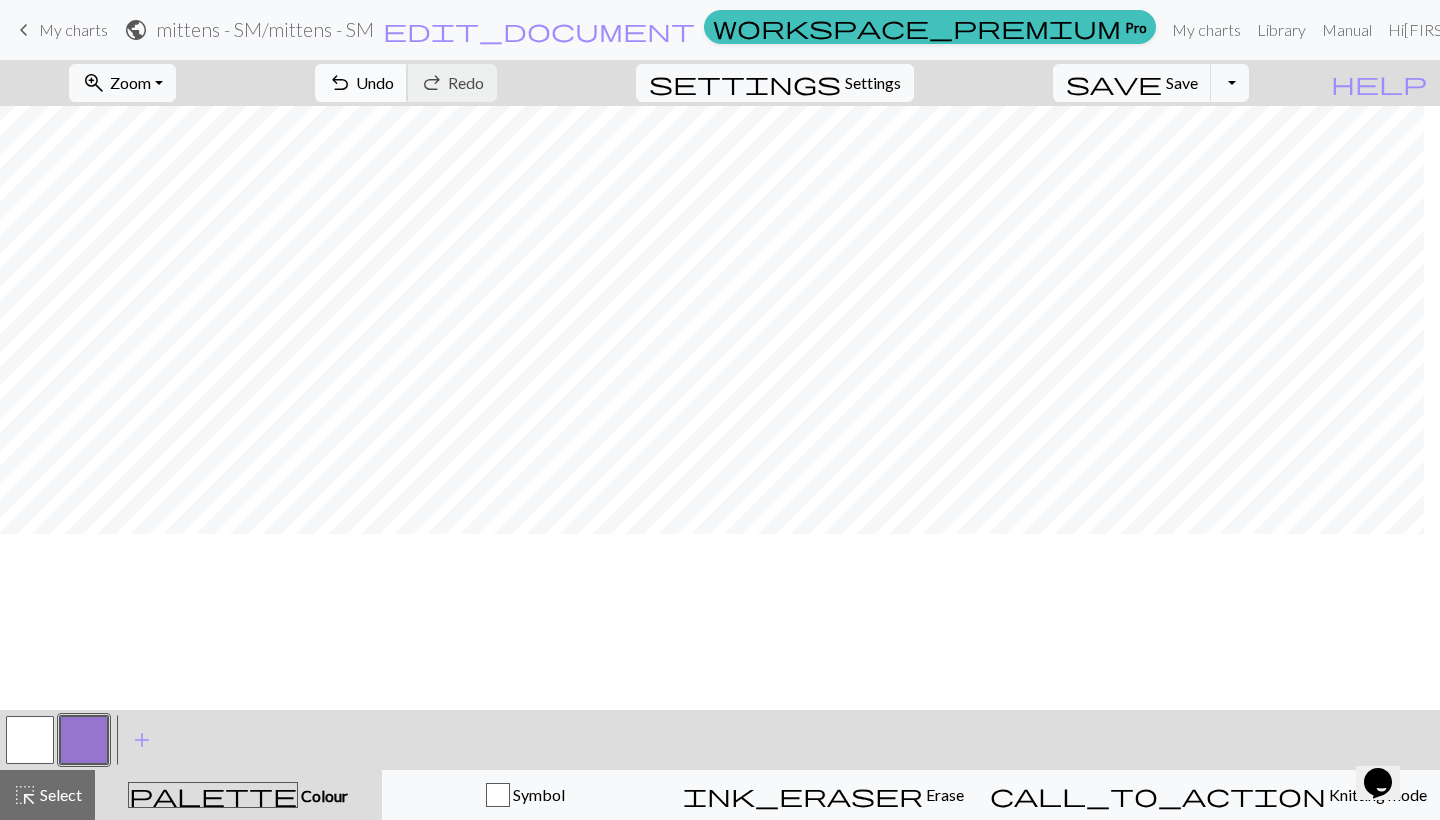 scroll, scrollTop: 593, scrollLeft: 0, axis: vertical 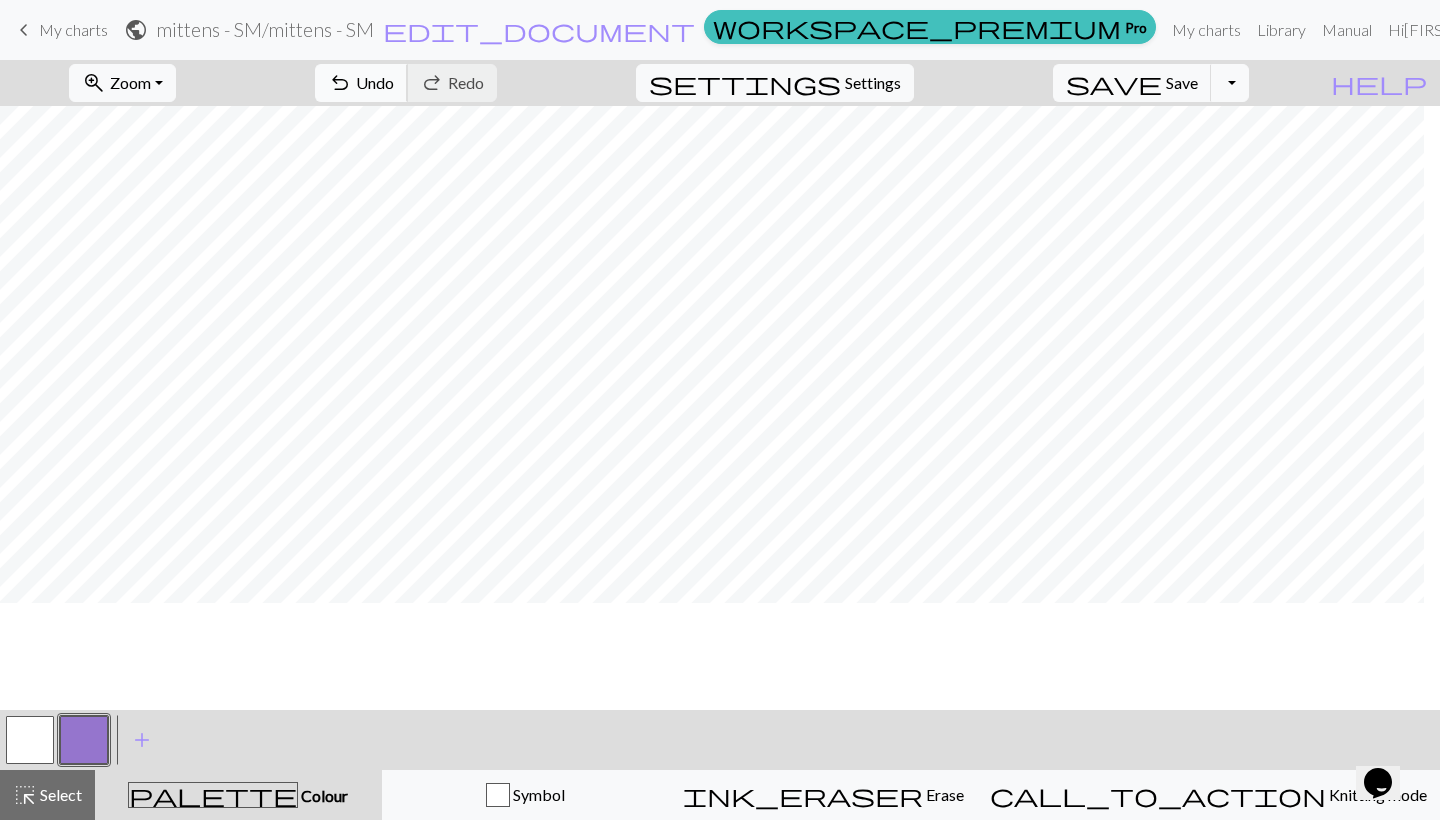 click on "Undo" at bounding box center (375, 82) 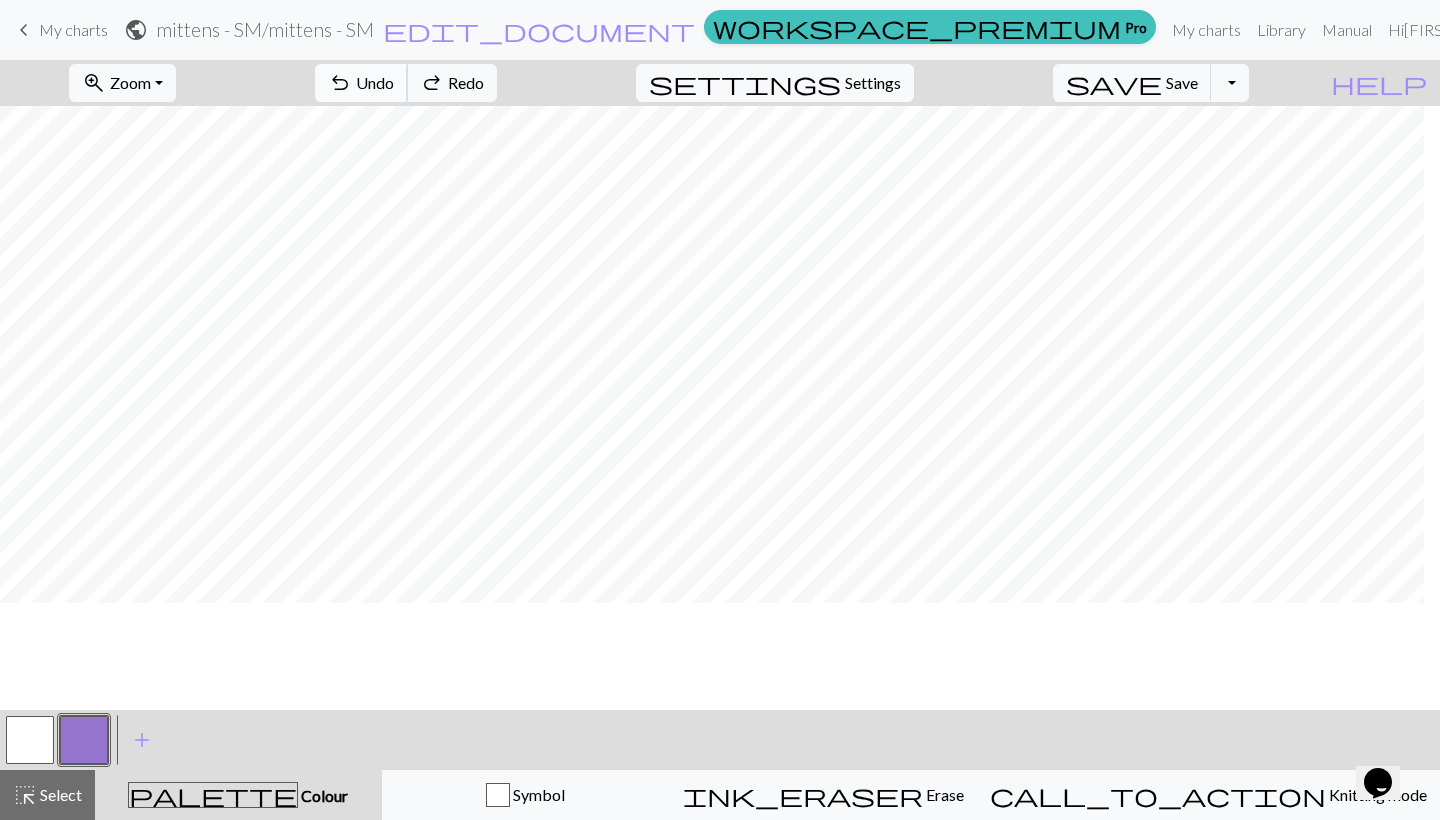click on "Undo" at bounding box center (375, 82) 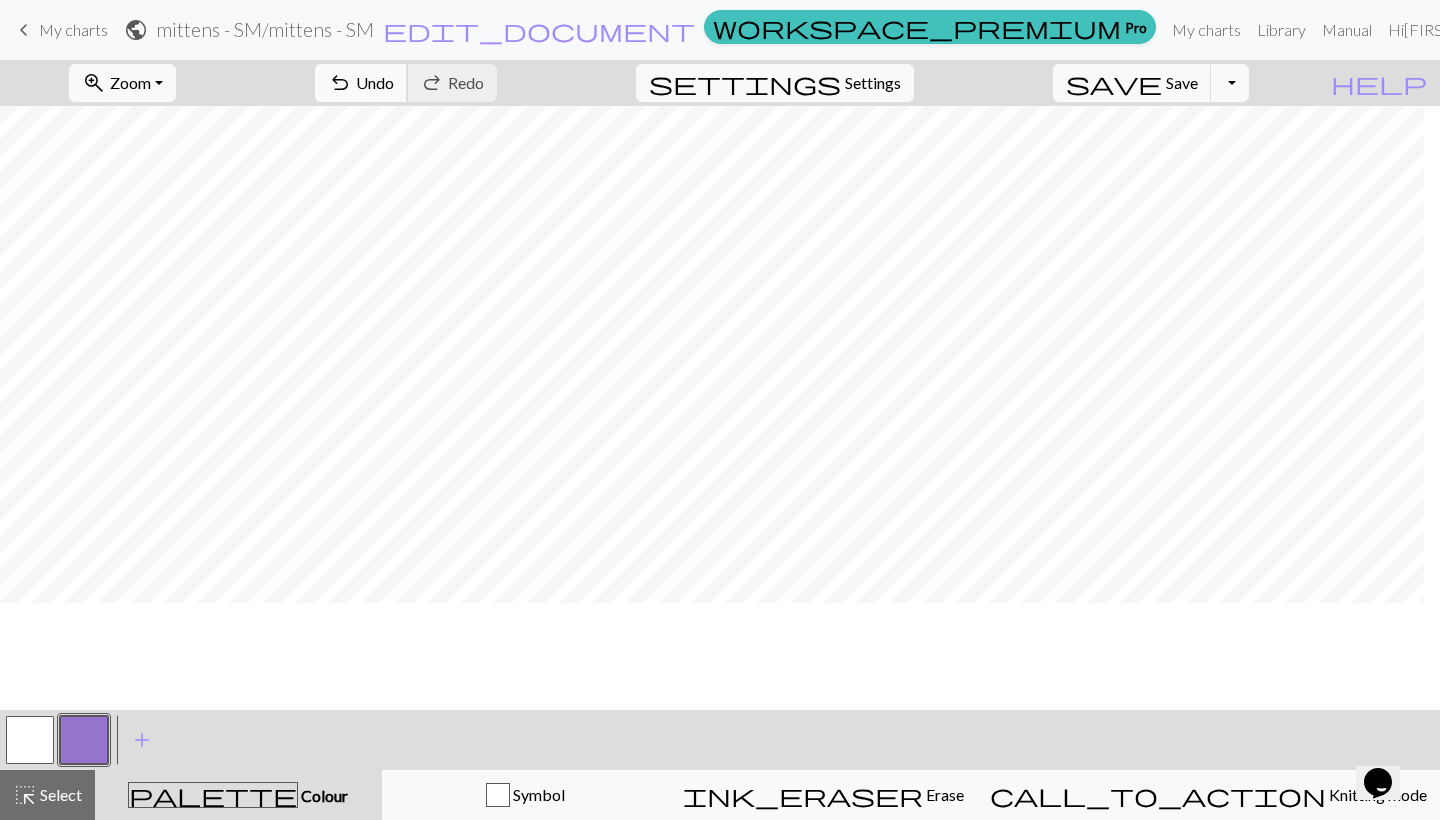 click on "Undo" at bounding box center [375, 82] 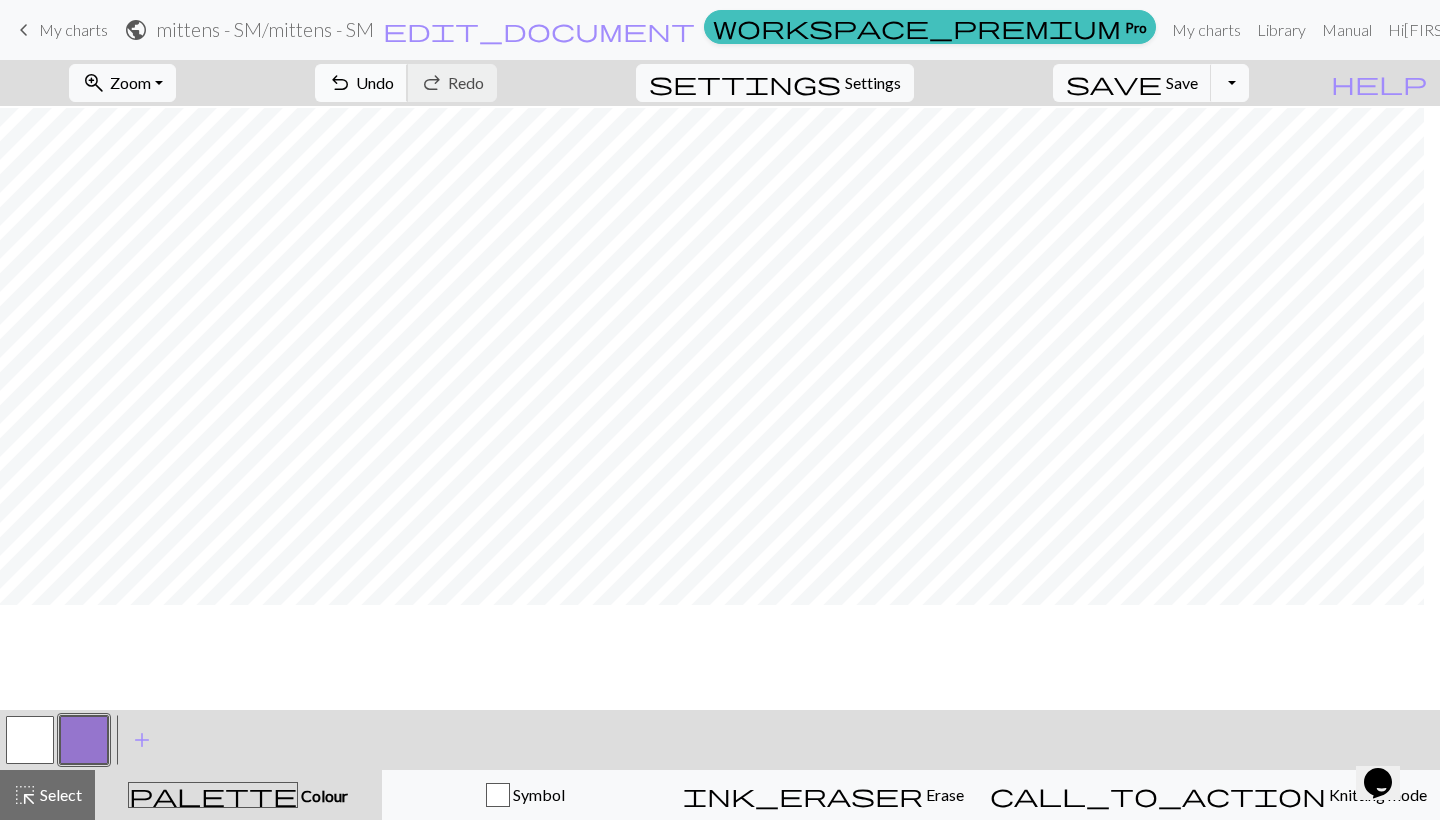 scroll, scrollTop: 686, scrollLeft: 0, axis: vertical 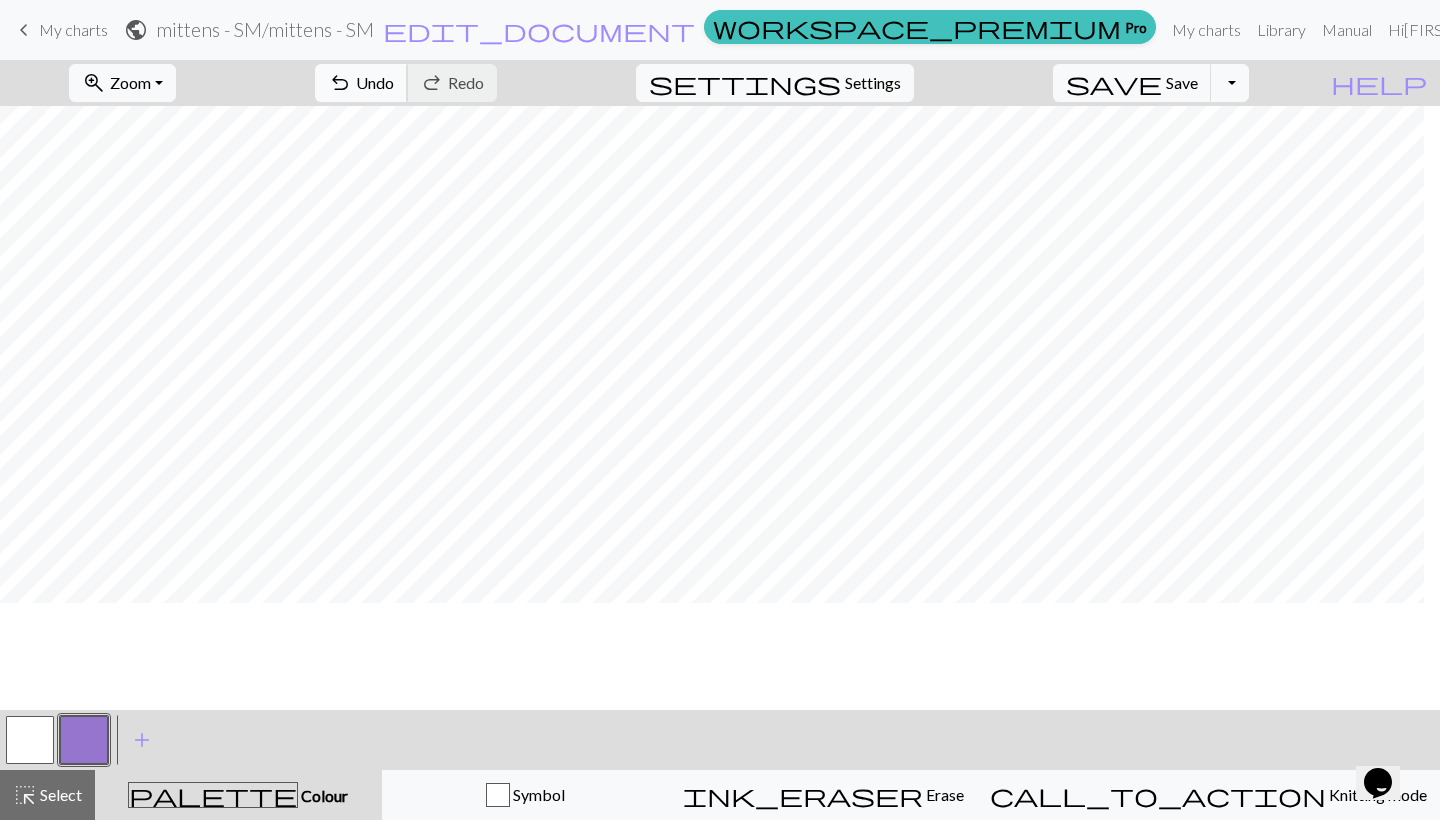 click on "Undo" at bounding box center (375, 82) 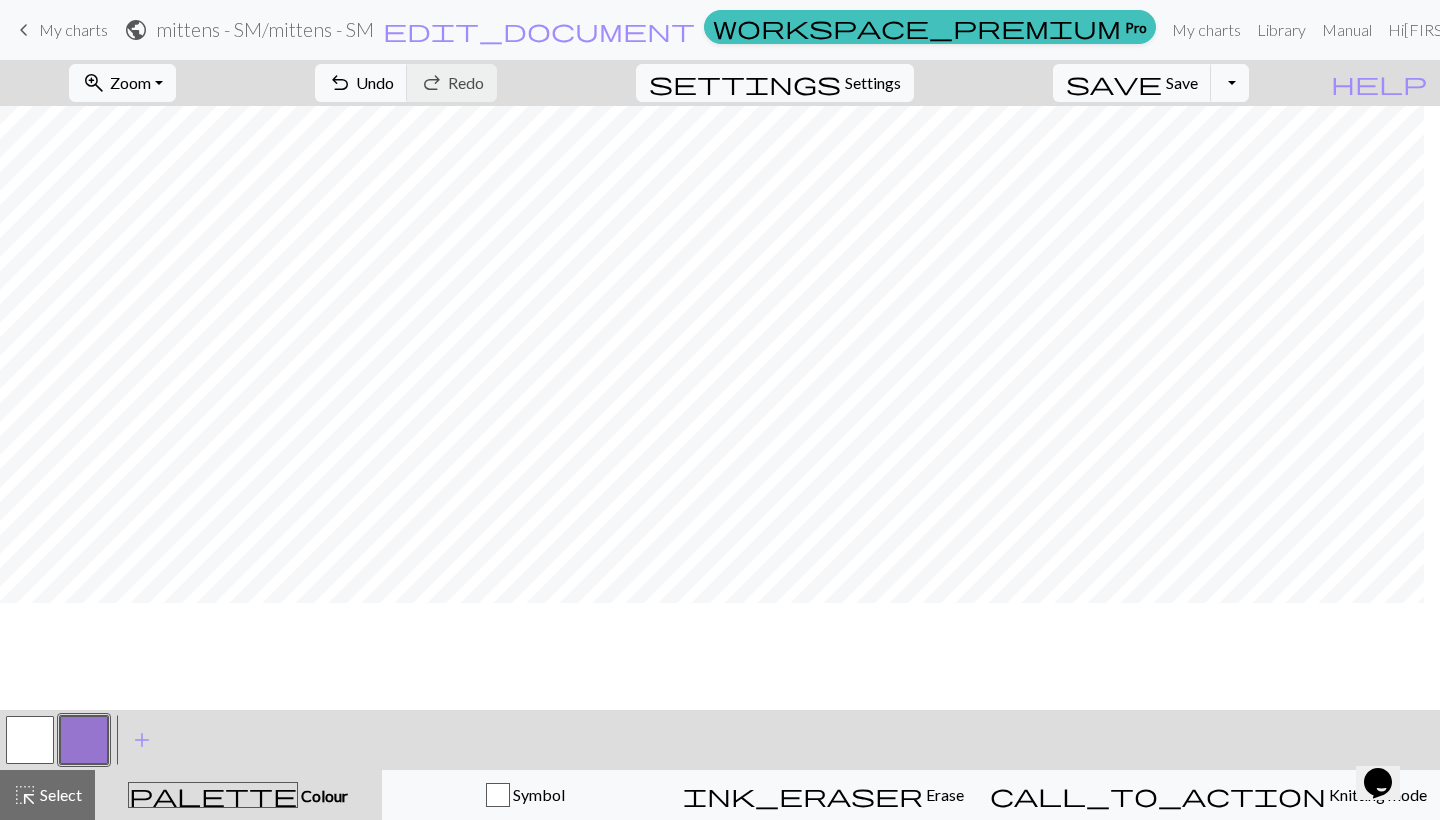 scroll, scrollTop: 686, scrollLeft: 0, axis: vertical 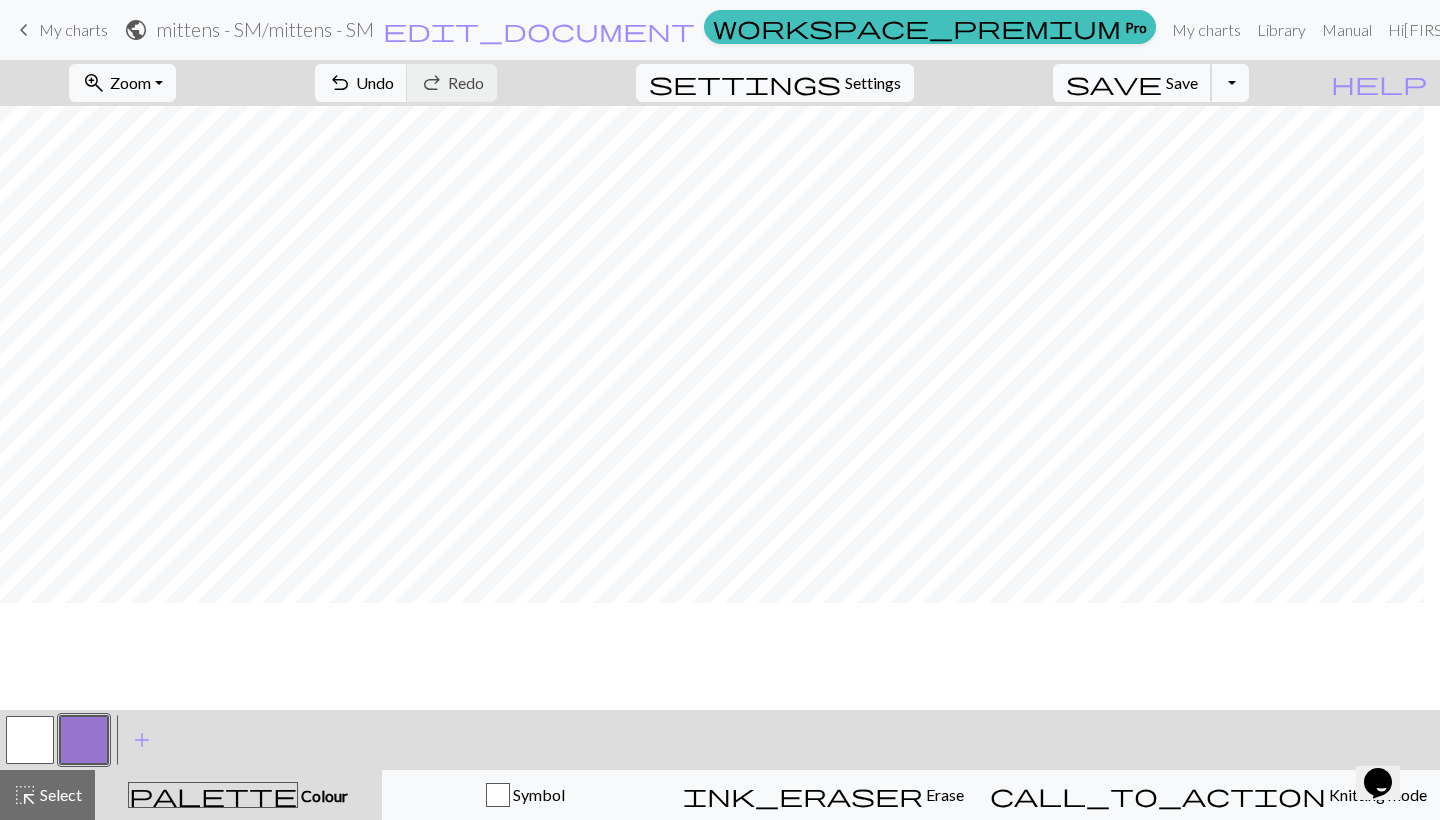 click on "Save" at bounding box center [1182, 82] 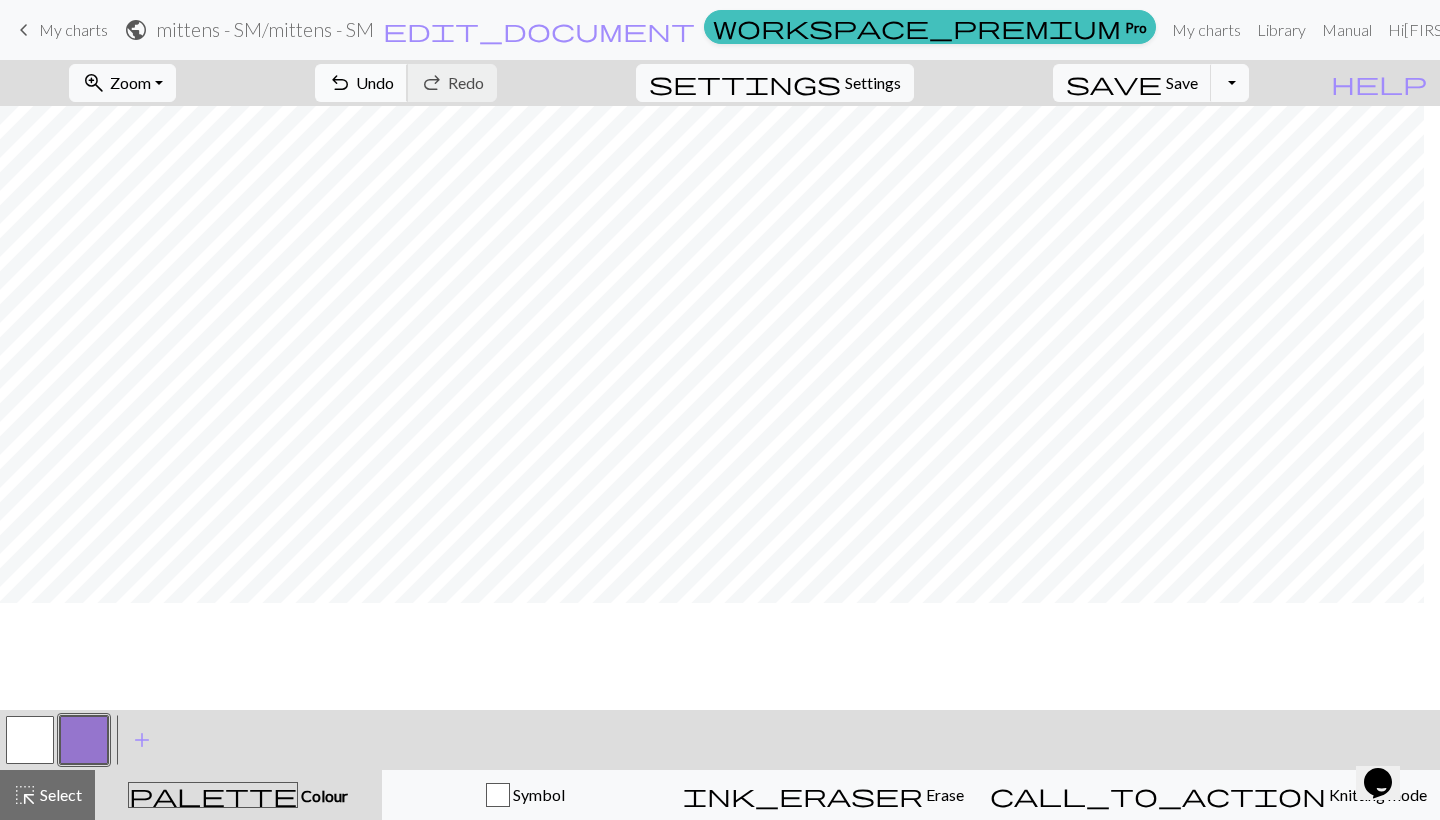 click on "undo Undo Undo" at bounding box center [361, 83] 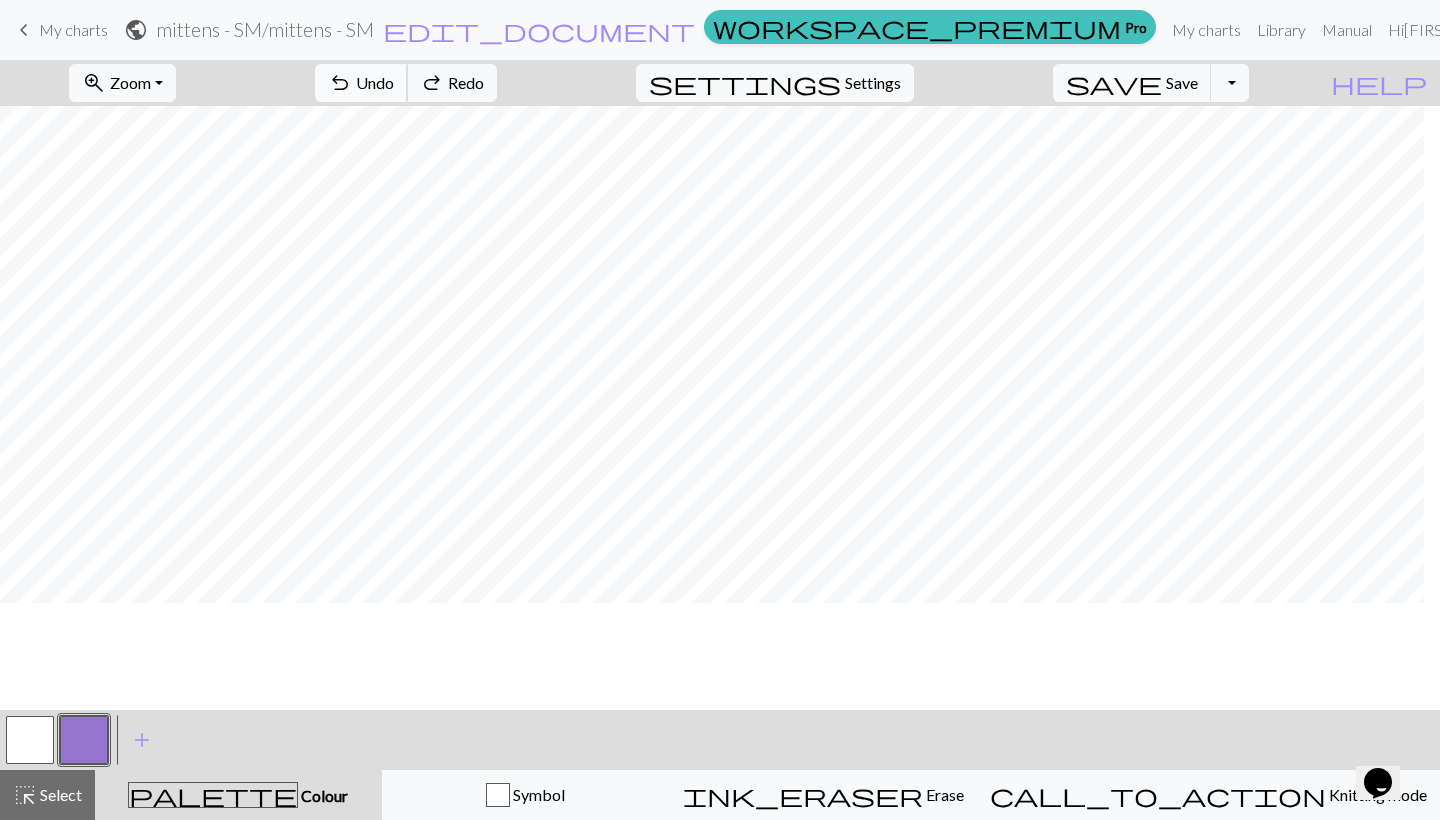 click on "undo" at bounding box center (340, 83) 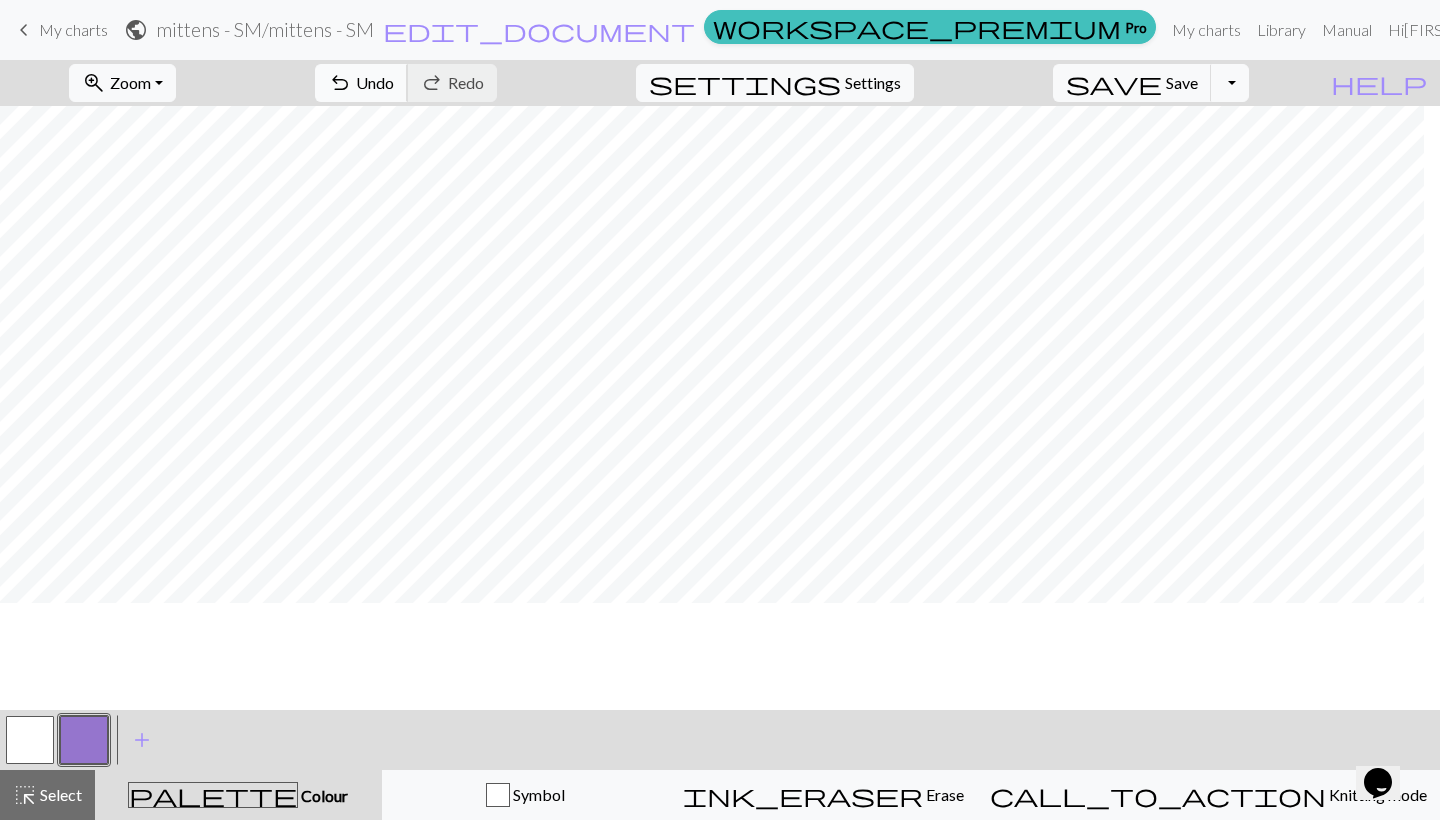 click on "Undo" at bounding box center (375, 82) 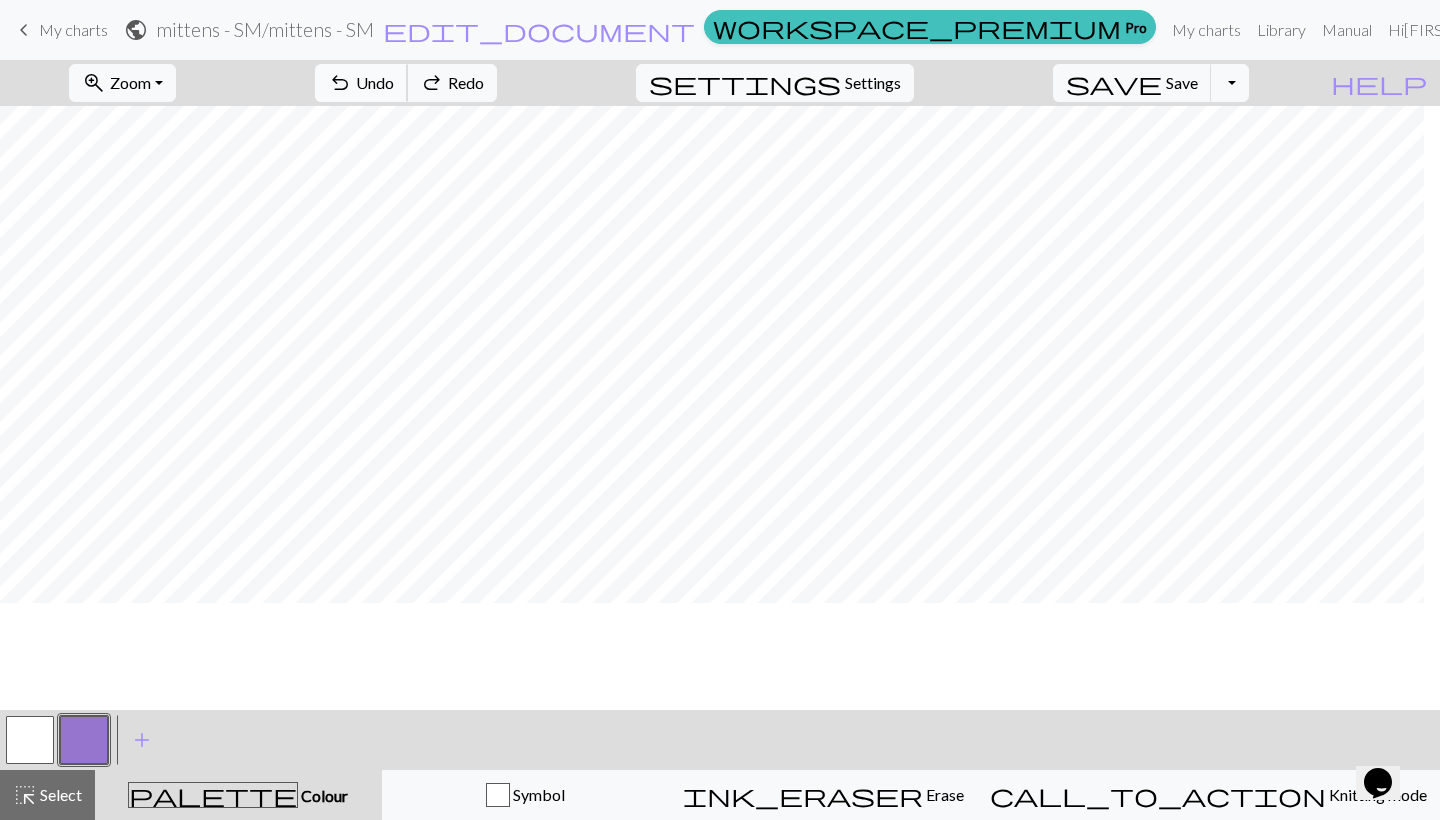 click on "Undo" at bounding box center (375, 82) 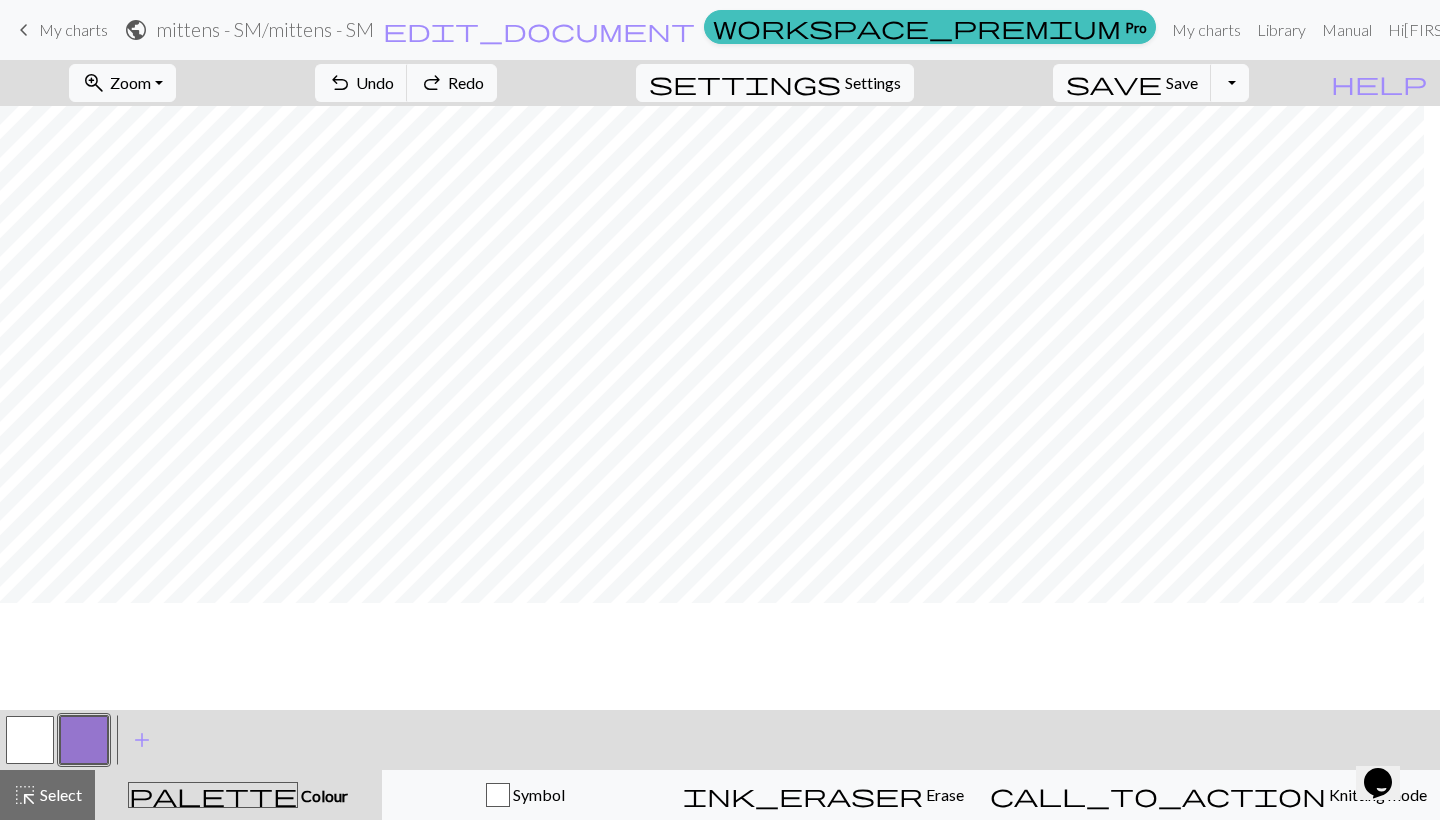 click at bounding box center (30, 740) 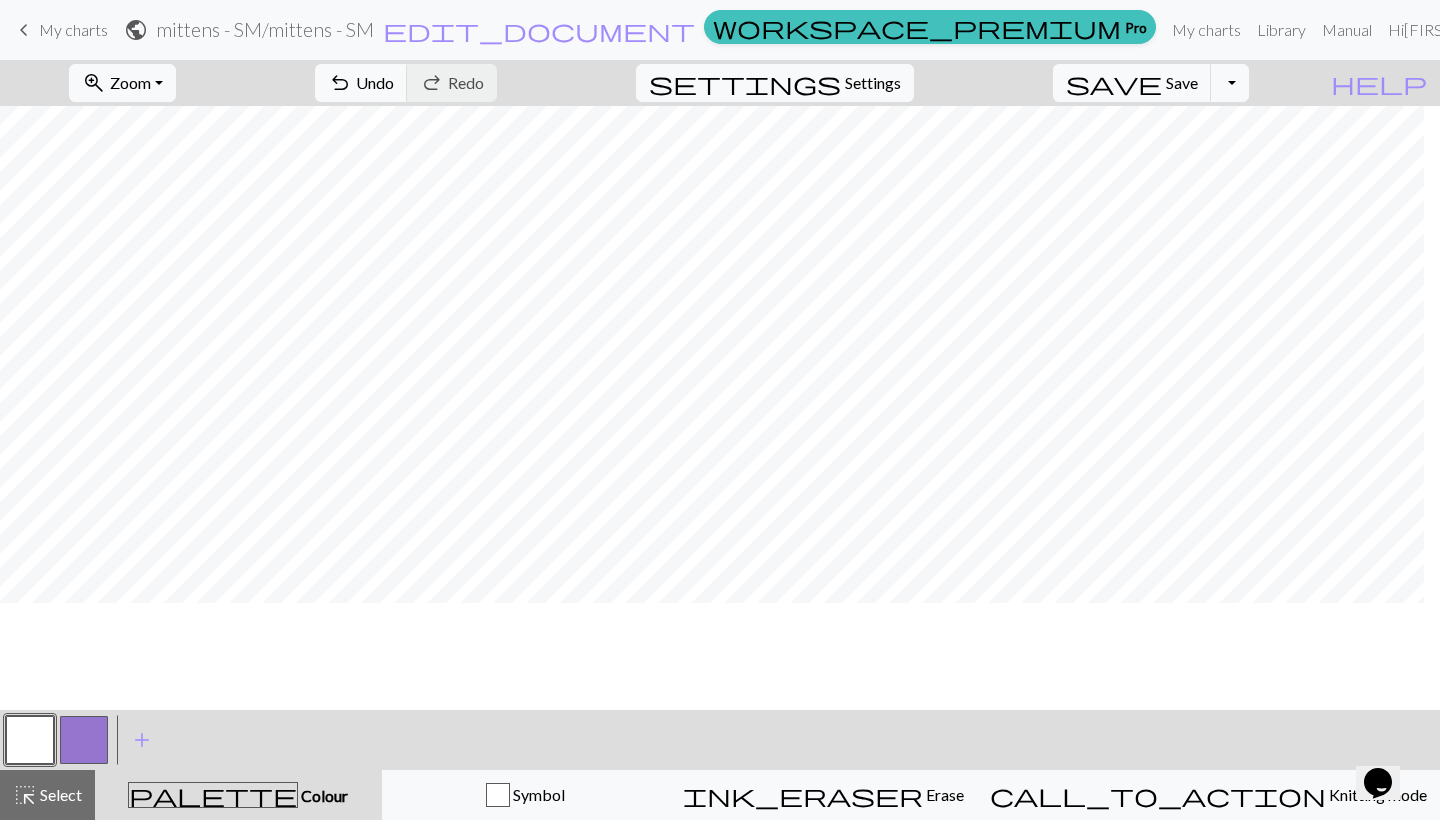 click at bounding box center [84, 740] 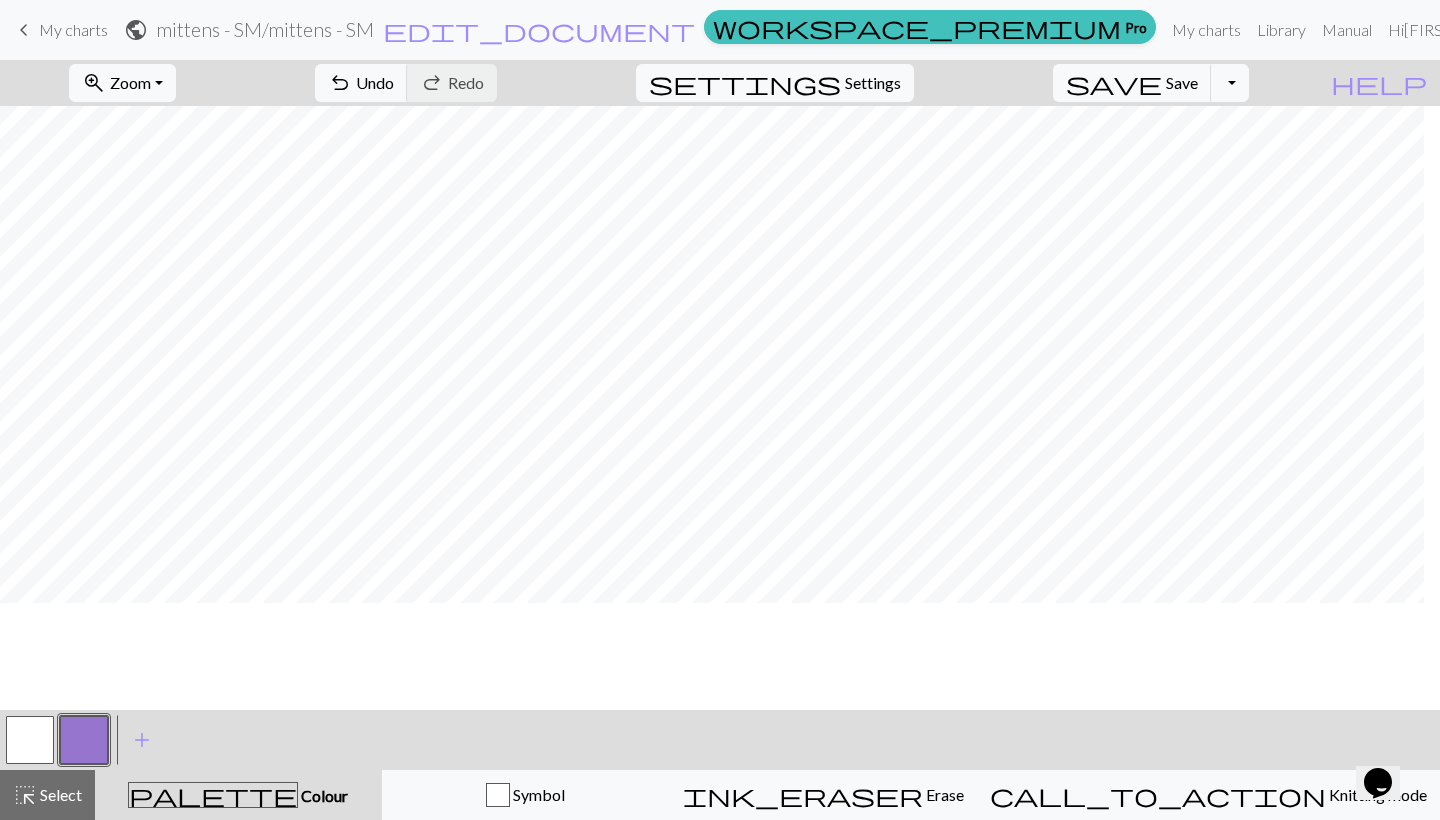 click at bounding box center [30, 740] 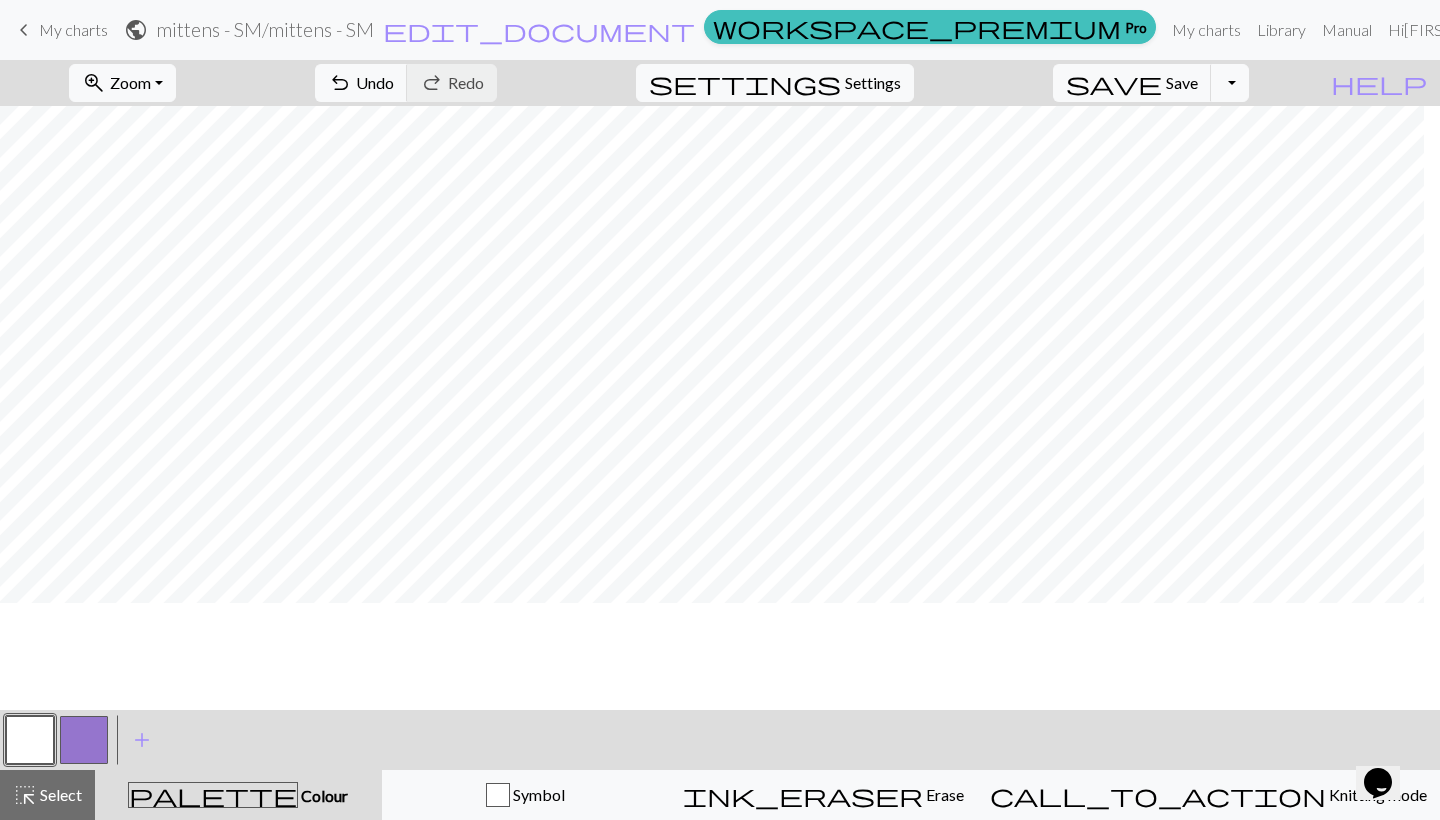 click at bounding box center (84, 740) 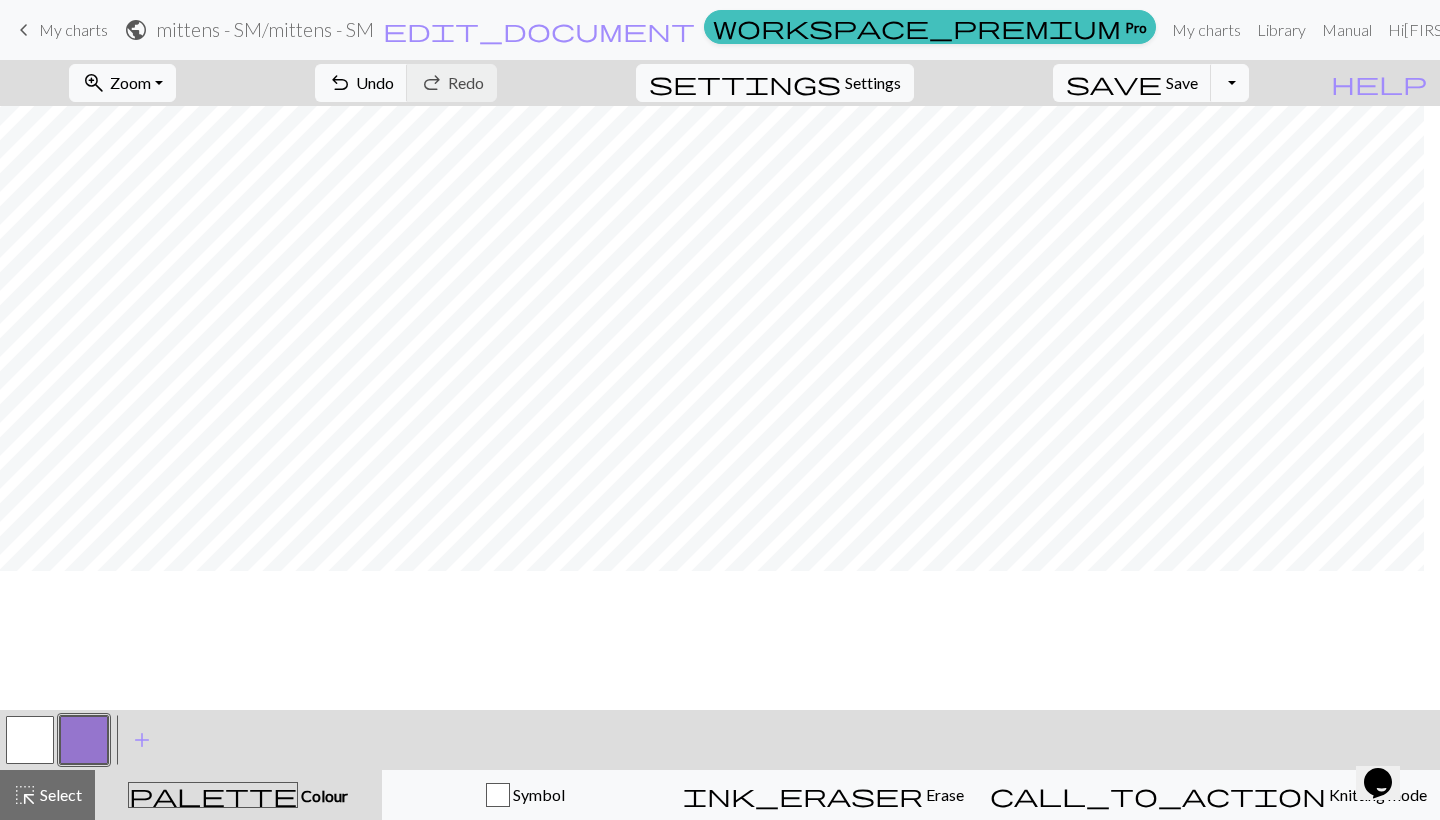 scroll, scrollTop: 485, scrollLeft: 0, axis: vertical 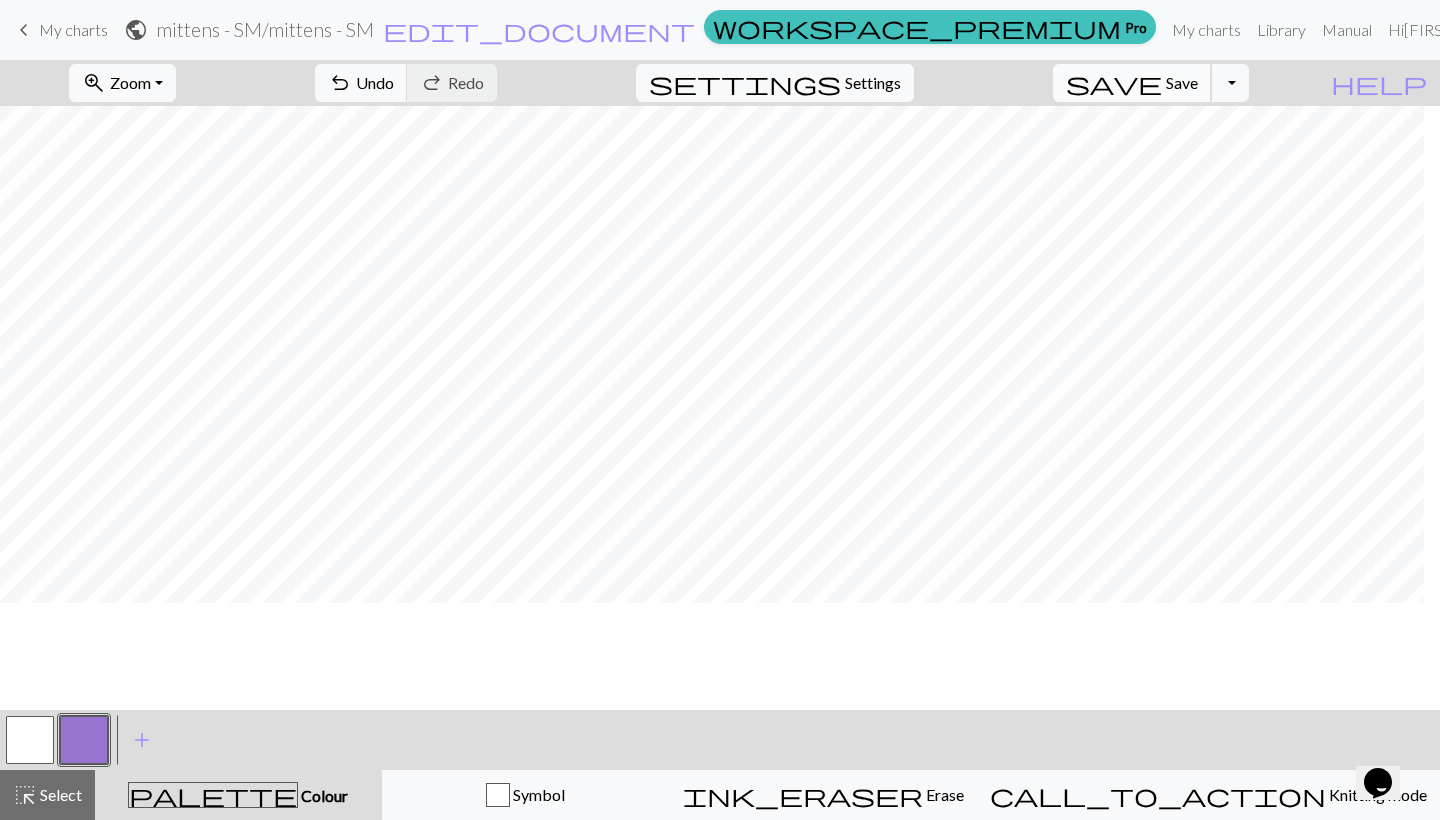 click on "save" at bounding box center (1114, 83) 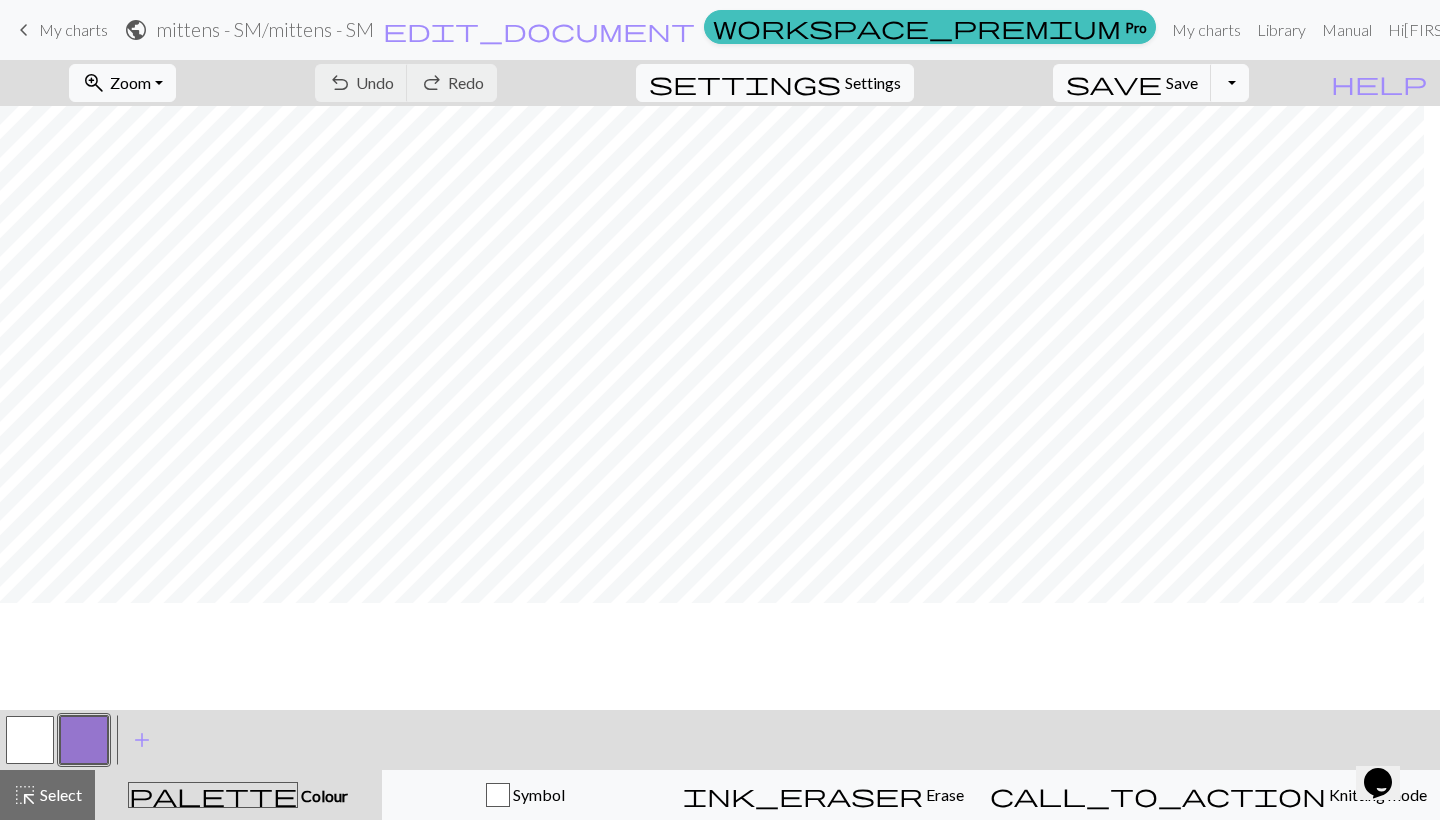 scroll, scrollTop: 406, scrollLeft: 0, axis: vertical 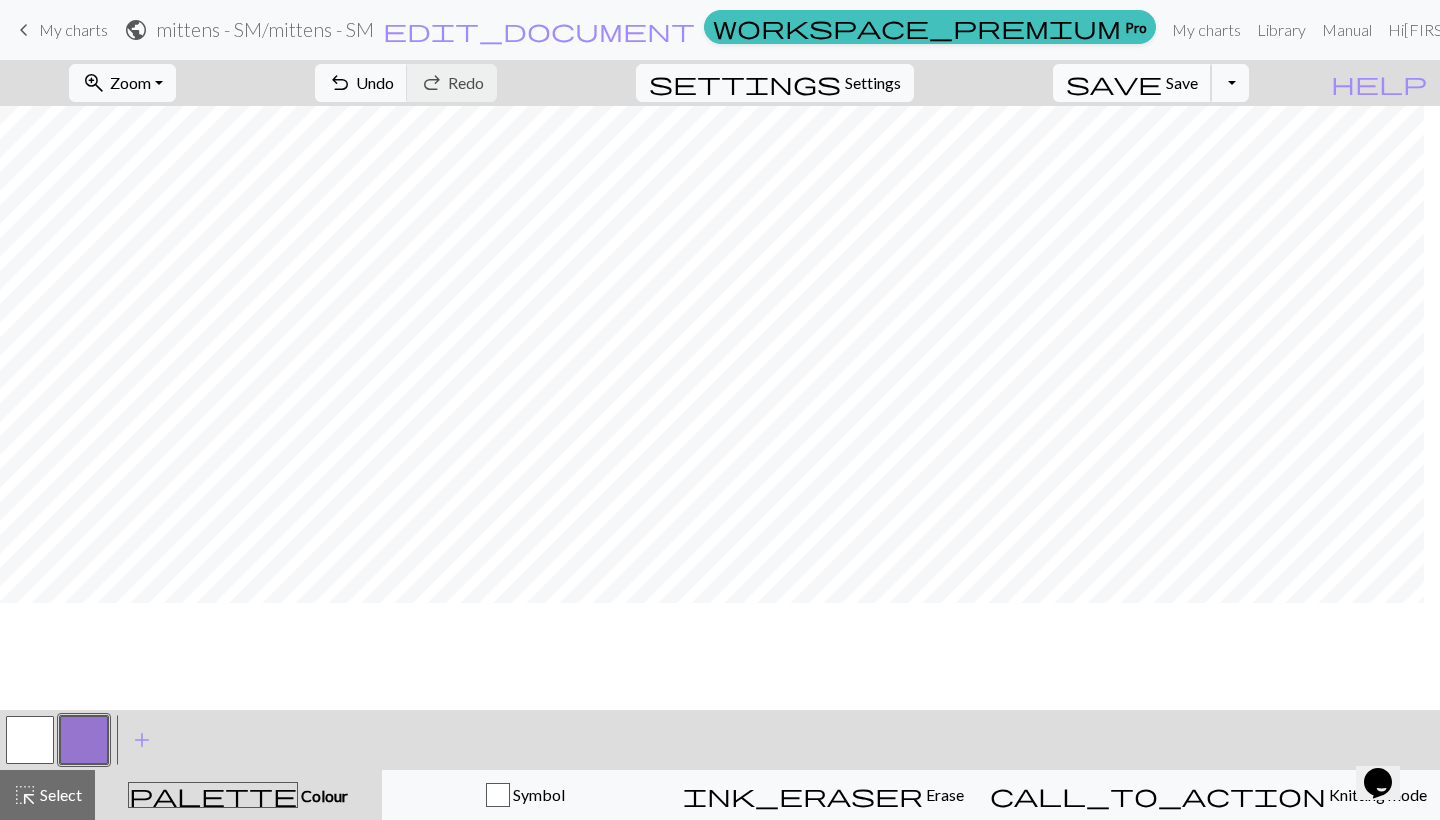 click on "save Save Save" at bounding box center [1132, 83] 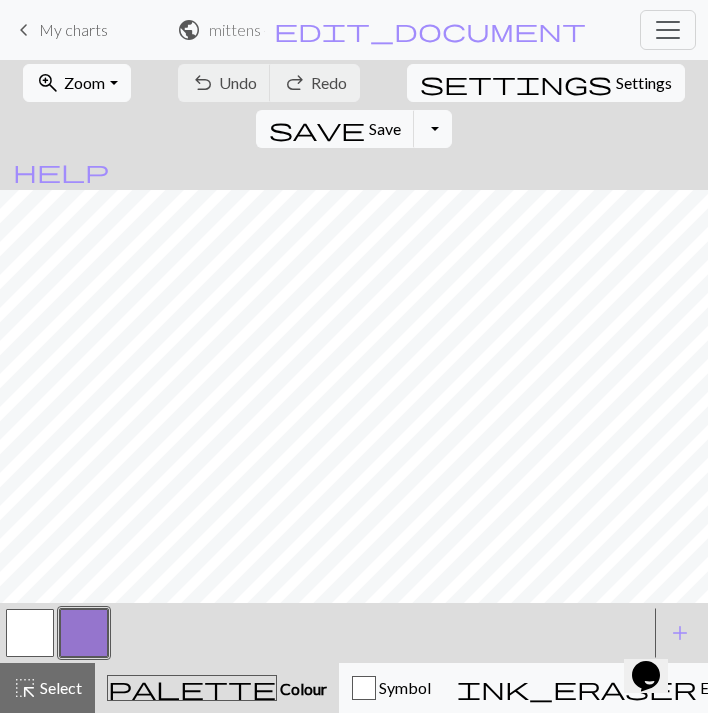 scroll, scrollTop: 0, scrollLeft: 0, axis: both 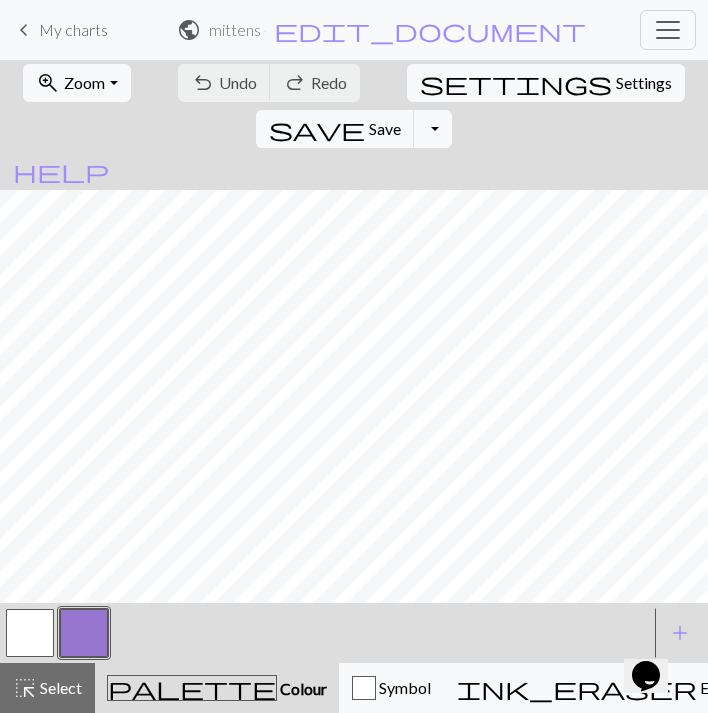 click on "call_to_action" at bounding box center (932, 688) 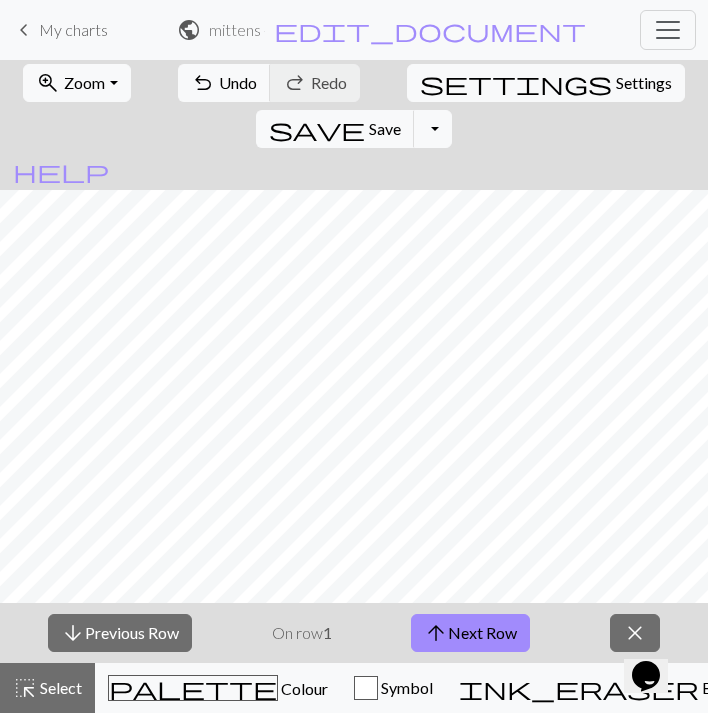 scroll, scrollTop: 0, scrollLeft: 0, axis: both 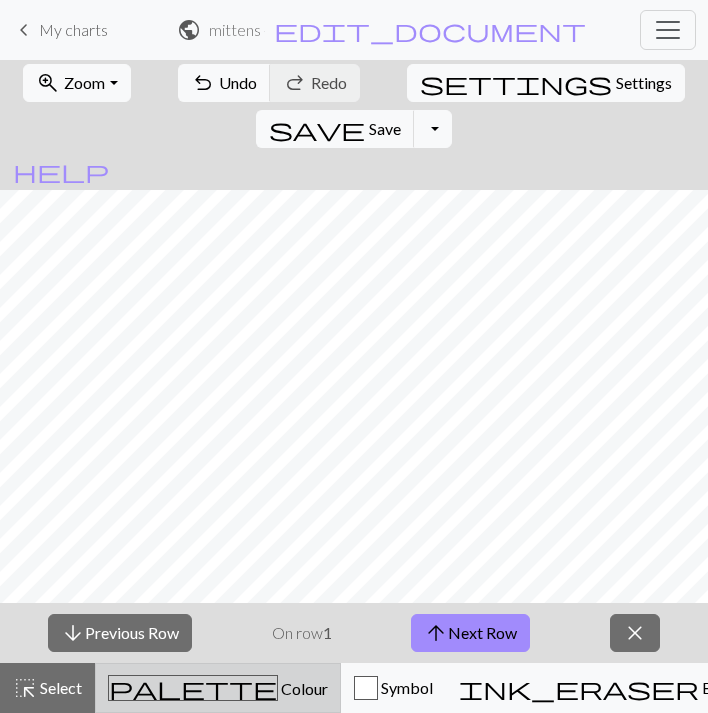 click on "palette   Colour   Colour" at bounding box center (218, 688) 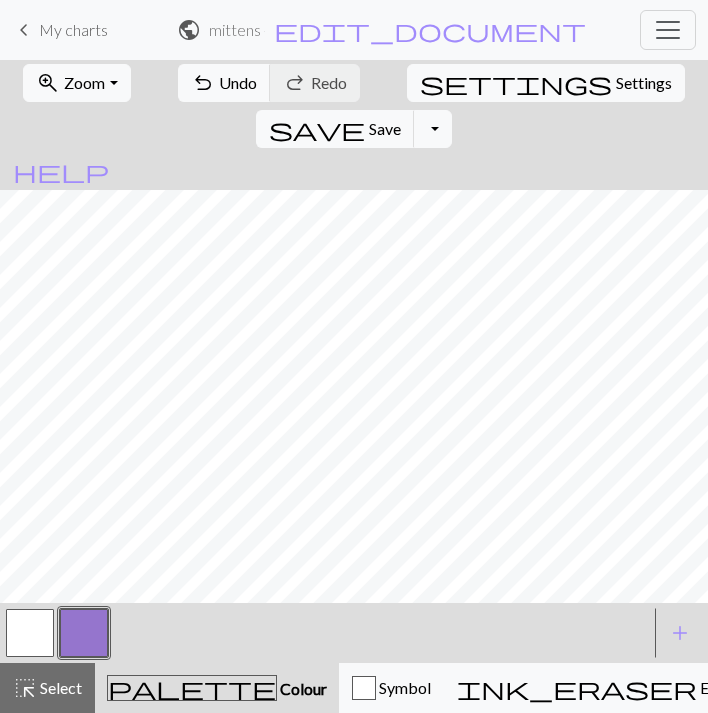 click on "Knitting mode" at bounding box center (1150, 687) 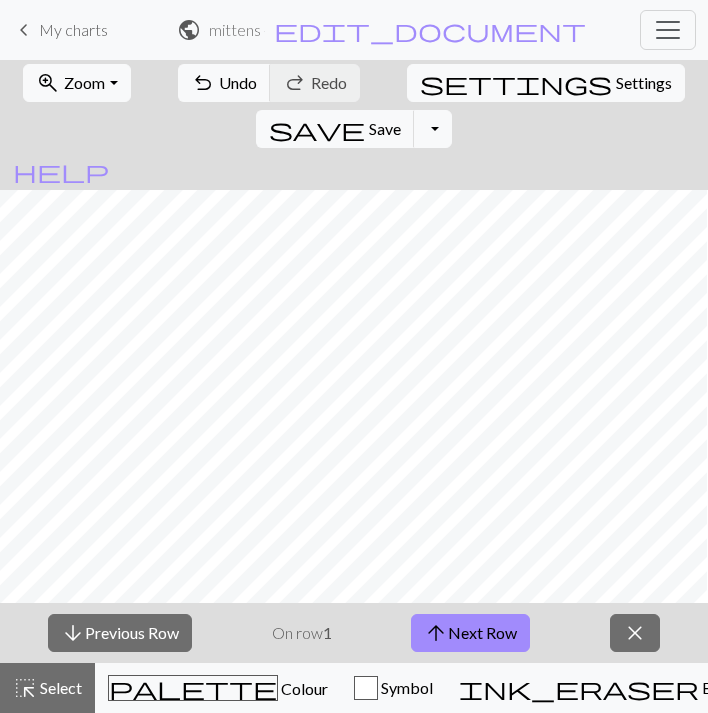 scroll, scrollTop: 793, scrollLeft: 3, axis: both 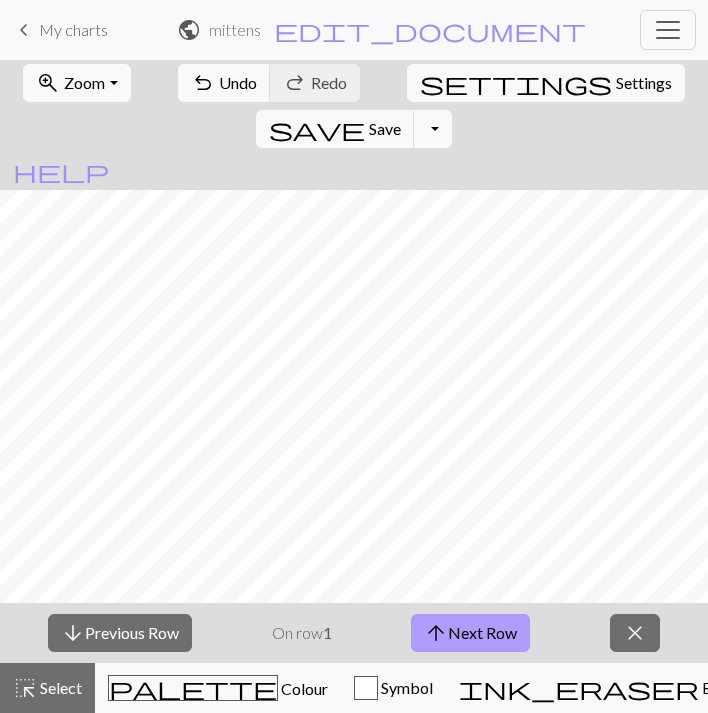 click on "arrow_upward  Next Row" at bounding box center [470, 633] 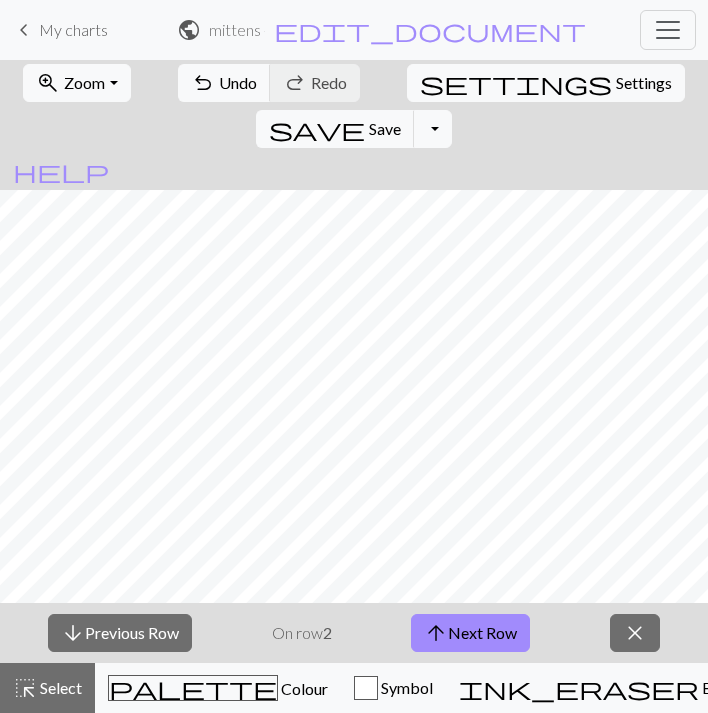 scroll, scrollTop: 793, scrollLeft: 586, axis: both 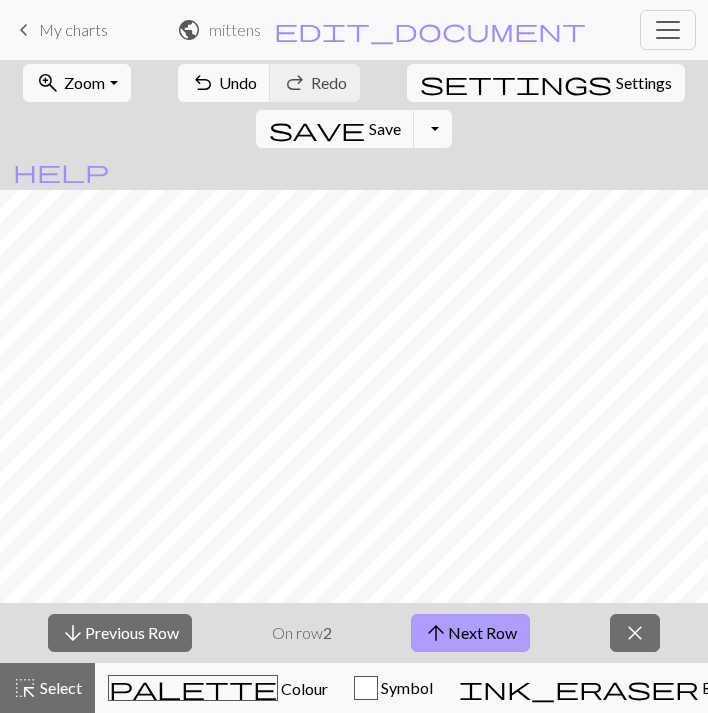 click on "arrow_upward  Next Row" at bounding box center (470, 633) 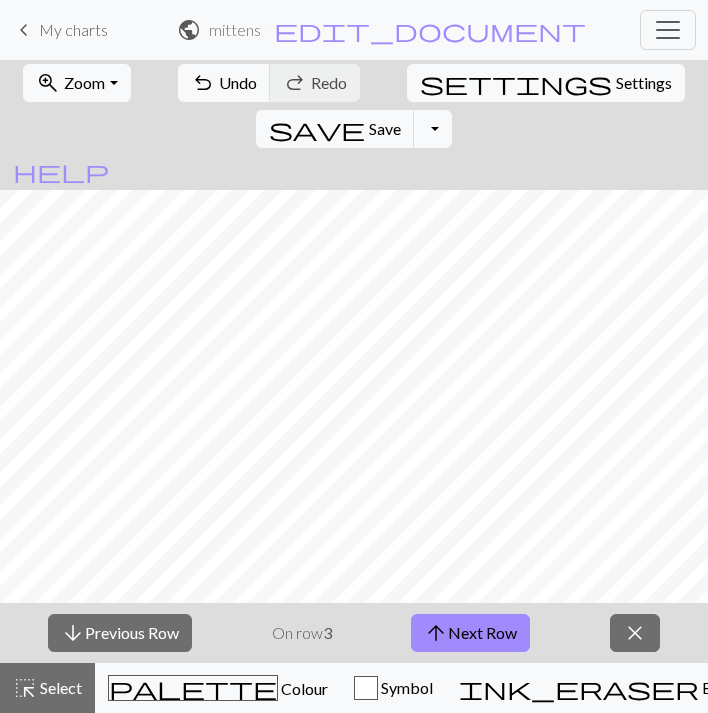 scroll, scrollTop: 793, scrollLeft: 0, axis: vertical 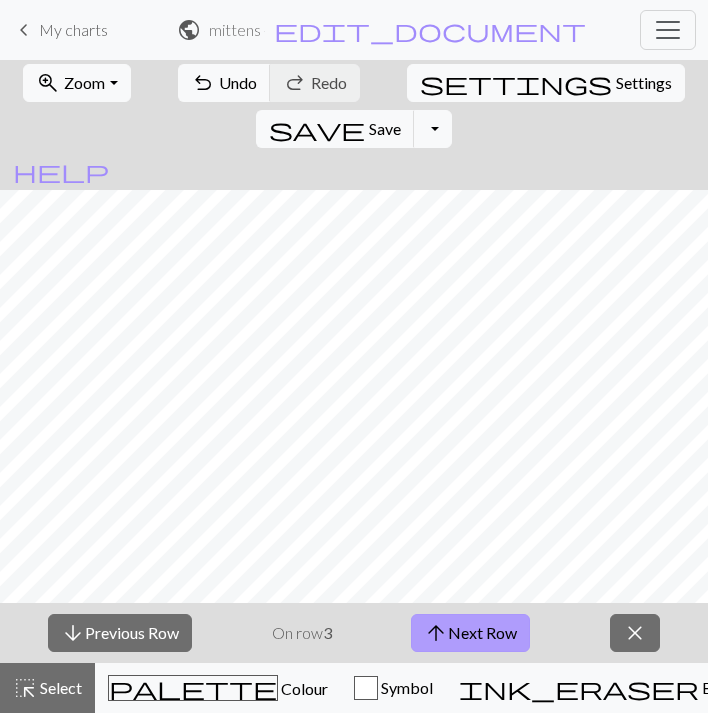 click on "arrow_upward  Next Row" at bounding box center (470, 633) 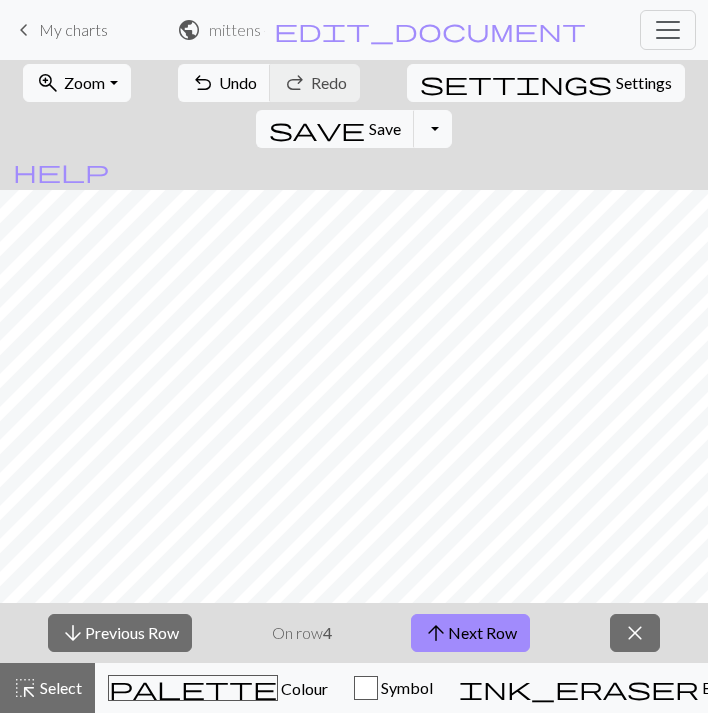 scroll, scrollTop: 793, scrollLeft: 583, axis: both 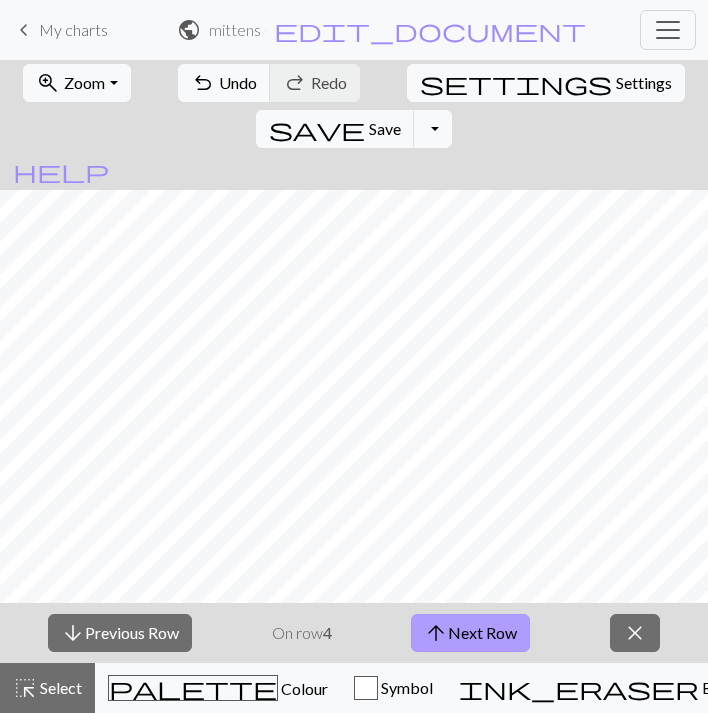 click on "arrow_upward  Next Row" at bounding box center (470, 633) 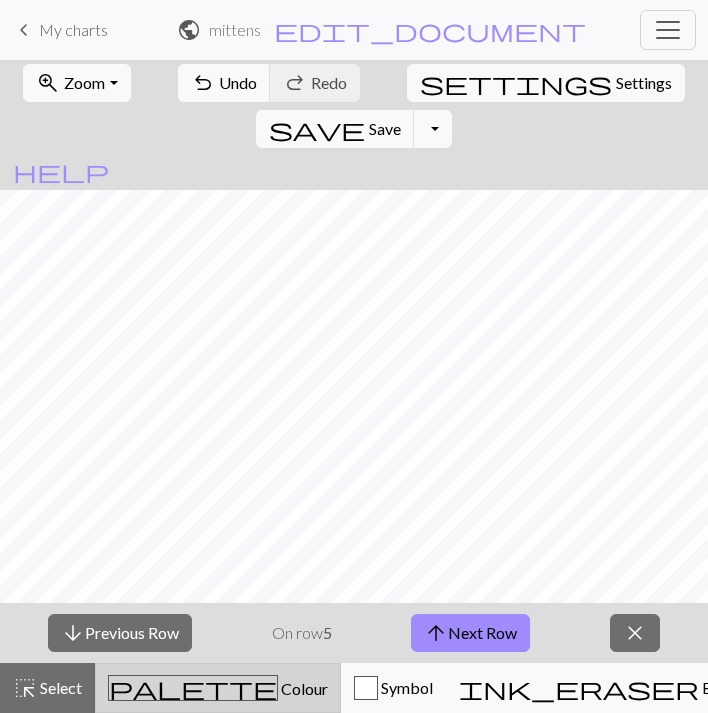 click on "Colour" at bounding box center [303, 688] 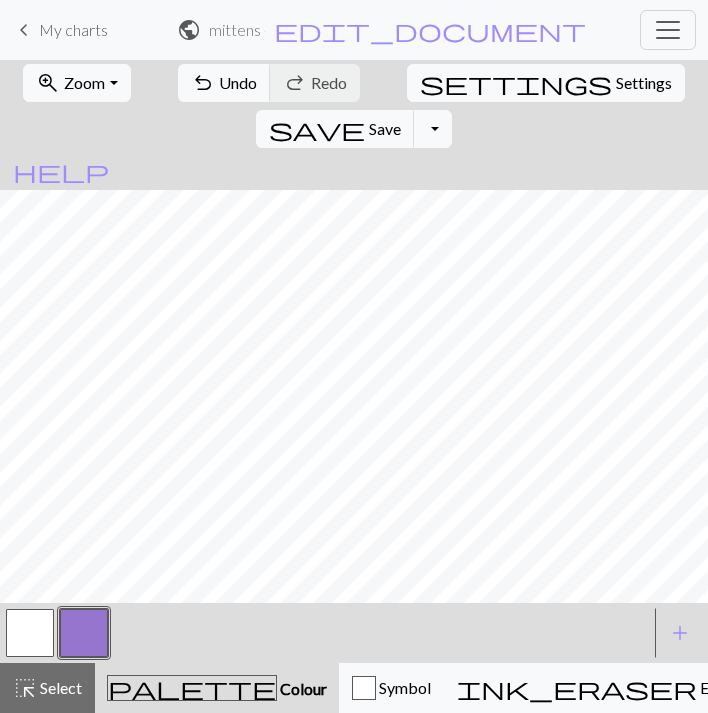 click at bounding box center [30, 633] 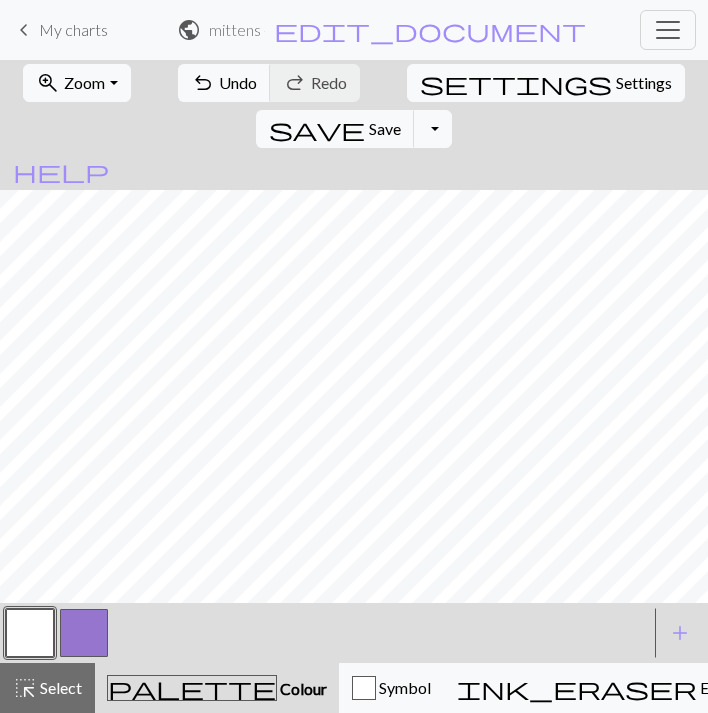 click at bounding box center [84, 633] 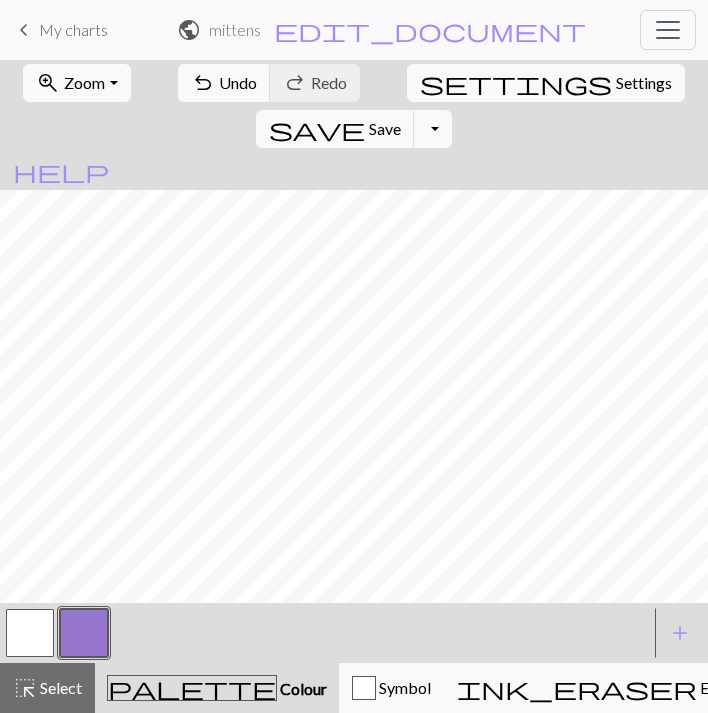 click on "Knitting mode" at bounding box center [1150, 687] 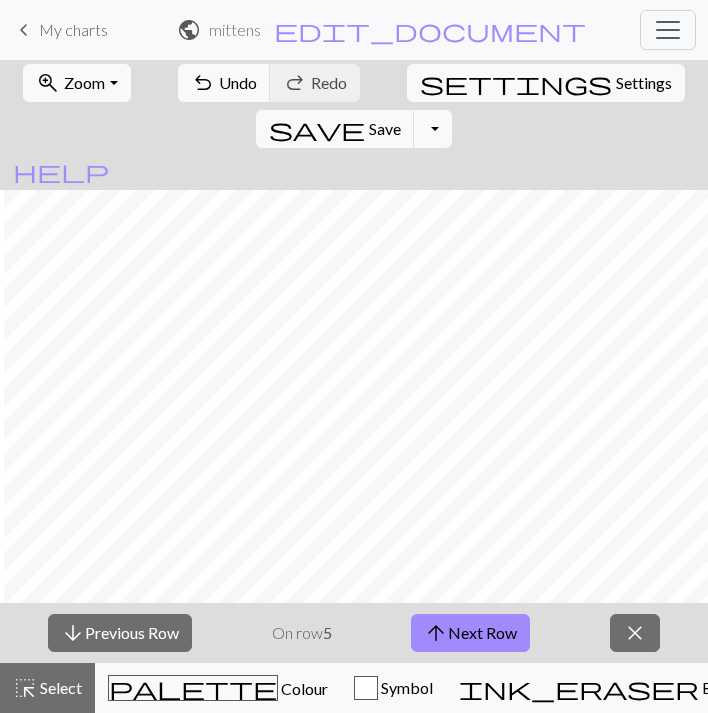 scroll, scrollTop: 793, scrollLeft: 0, axis: vertical 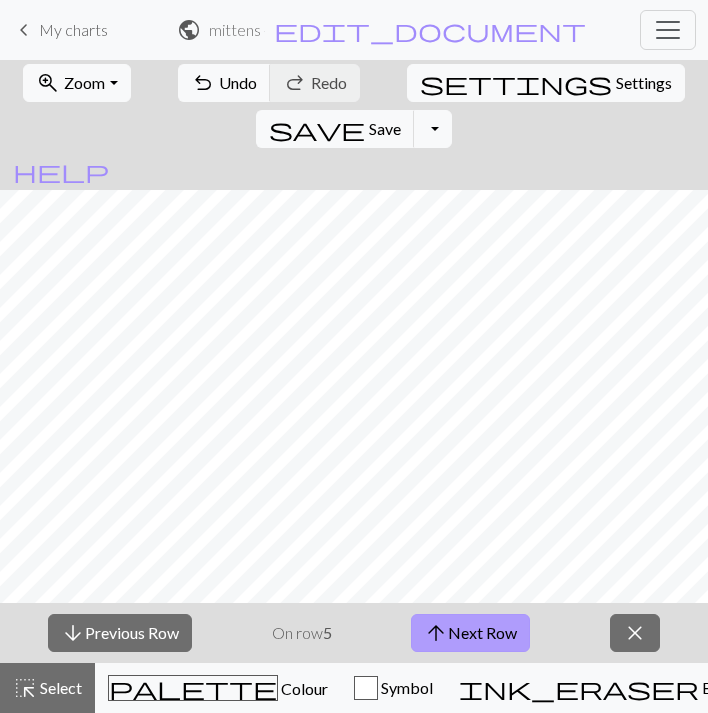click on "arrow_upward  Next Row" at bounding box center [470, 633] 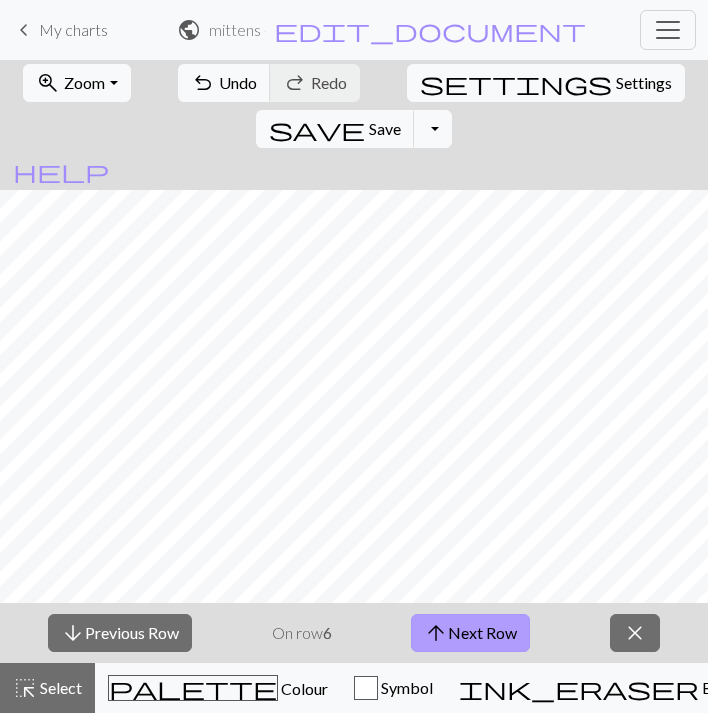 scroll, scrollTop: 793, scrollLeft: 595, axis: both 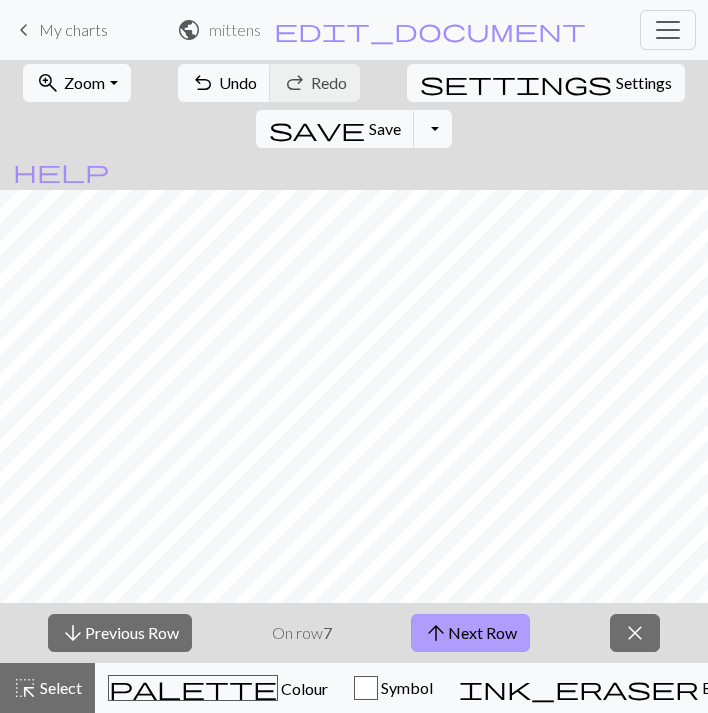 click on "arrow_upward  Next Row" at bounding box center [470, 633] 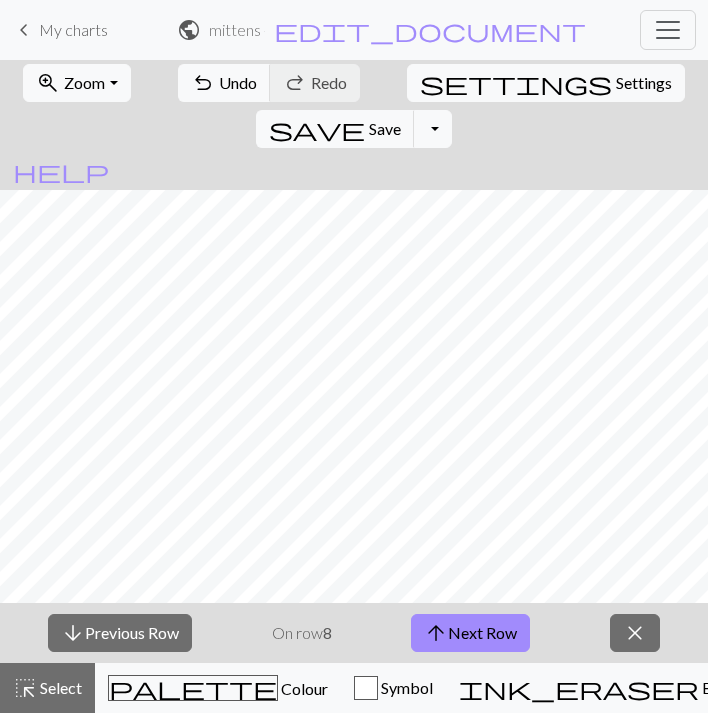 scroll, scrollTop: 793, scrollLeft: 595, axis: both 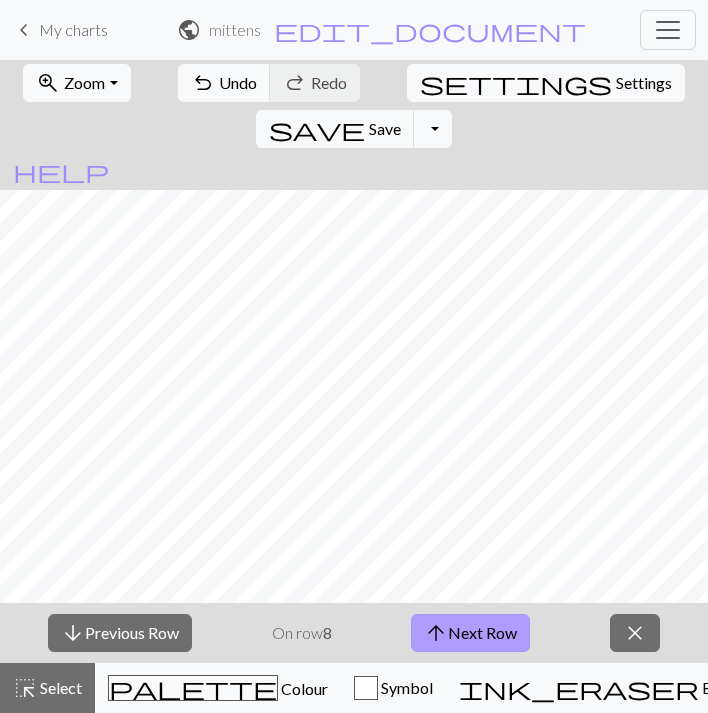 click on "arrow_upward  Next Row" at bounding box center (470, 633) 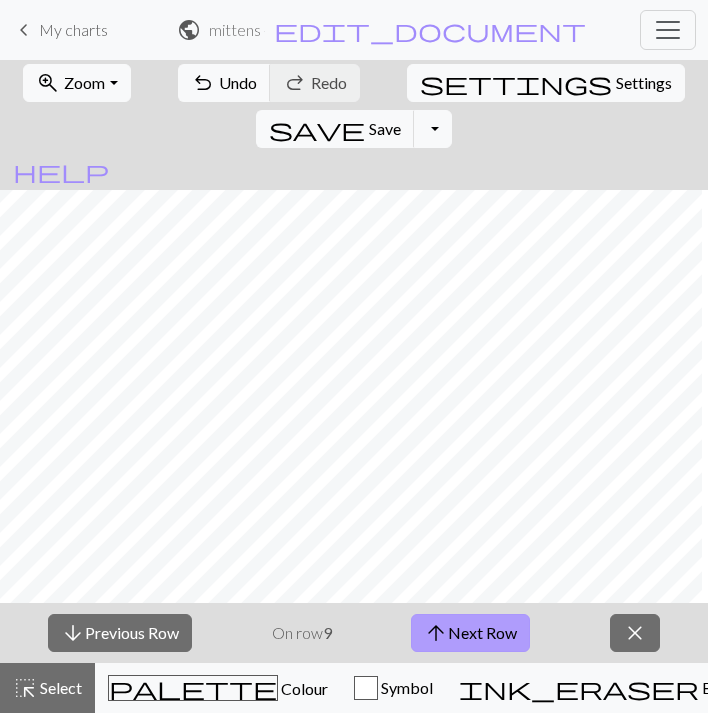 scroll, scrollTop: 793, scrollLeft: 0, axis: vertical 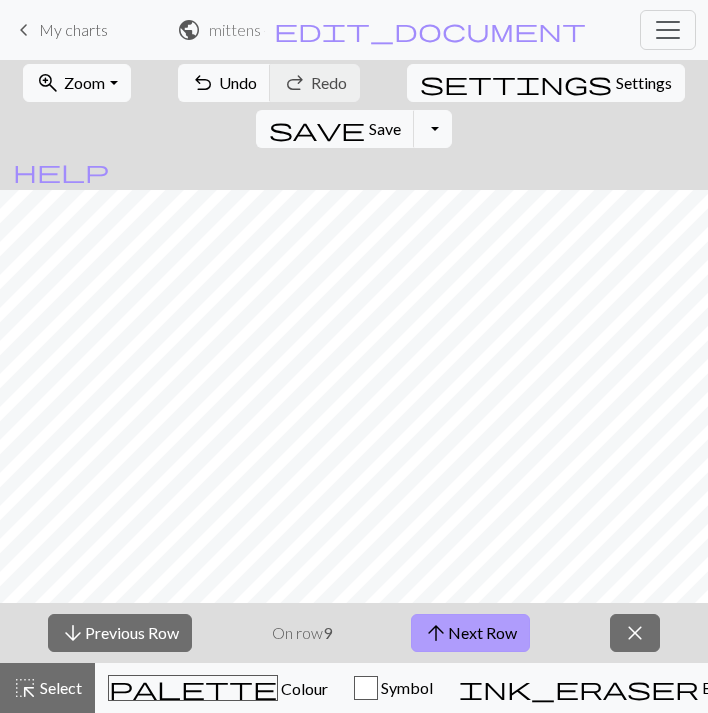 click on "arrow_upward  Next Row" at bounding box center (470, 633) 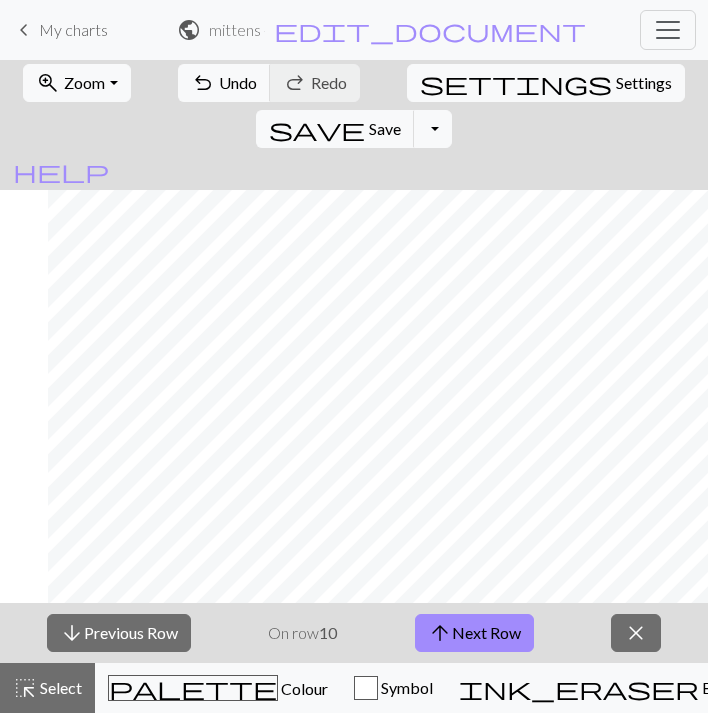 scroll, scrollTop: 793, scrollLeft: 588, axis: both 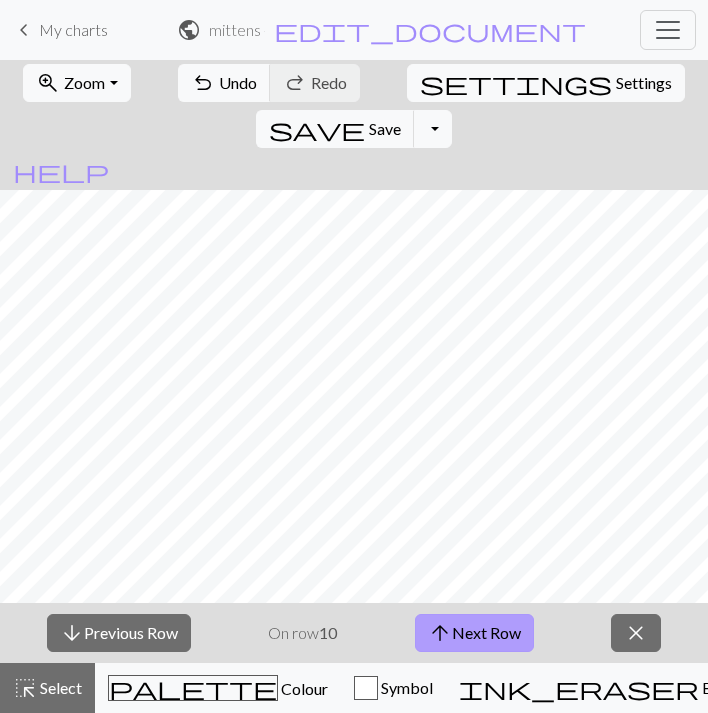click on "arrow_upward  Next Row" at bounding box center (474, 633) 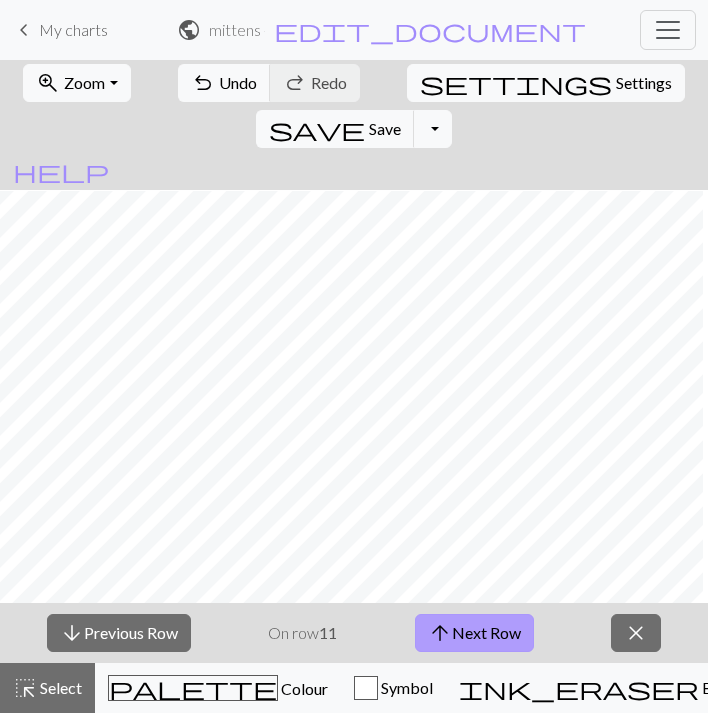 scroll, scrollTop: 746, scrollLeft: 577, axis: both 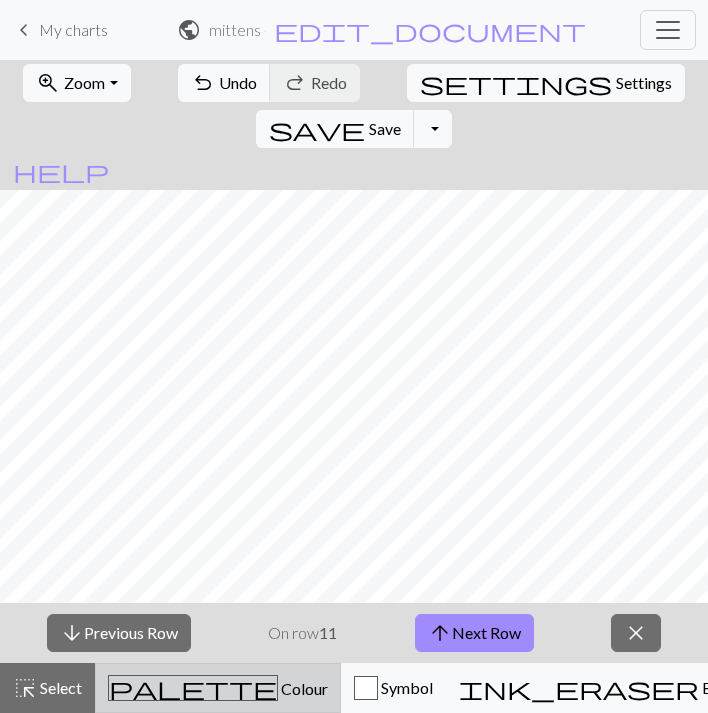 click on "palette" at bounding box center (193, 688) 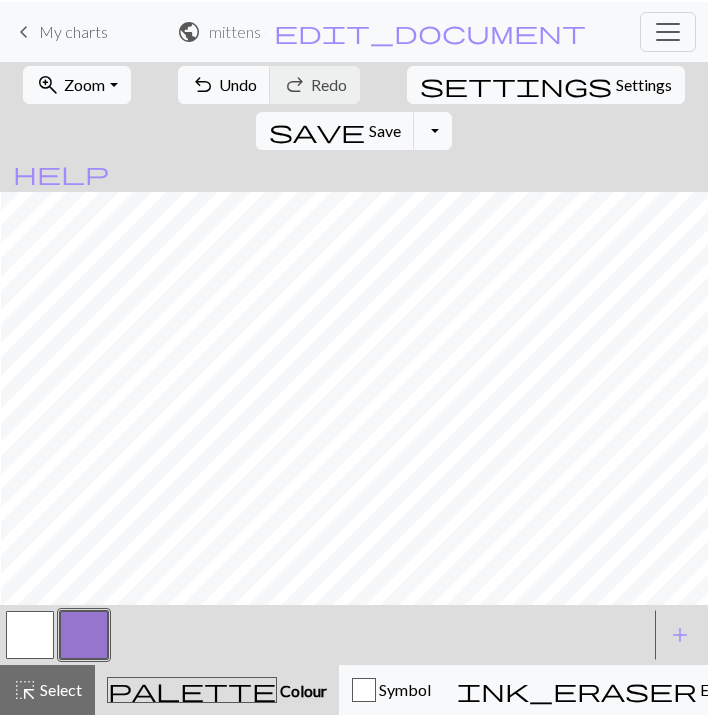 scroll, scrollTop: 793, scrollLeft: 595, axis: both 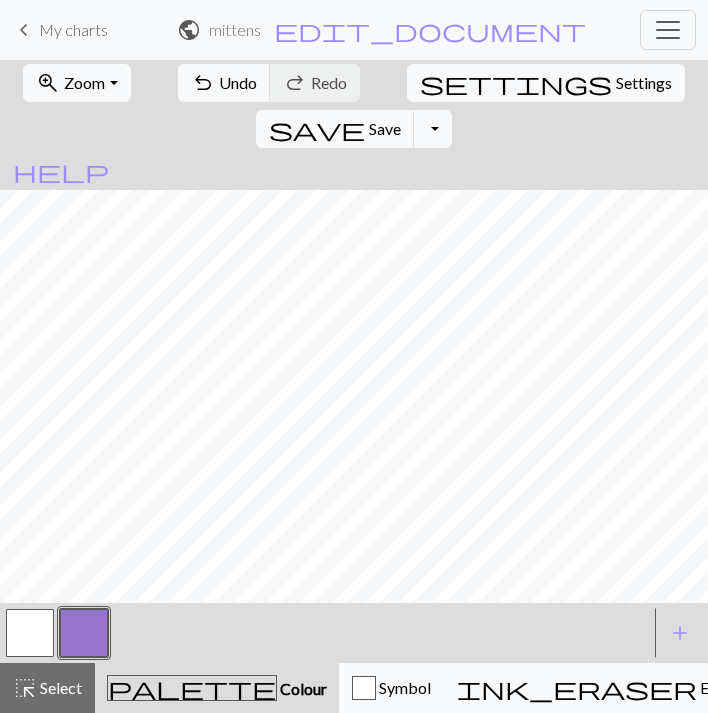 click on "call_to_action   Knitting mode   Knitting mode" at bounding box center (982, 688) 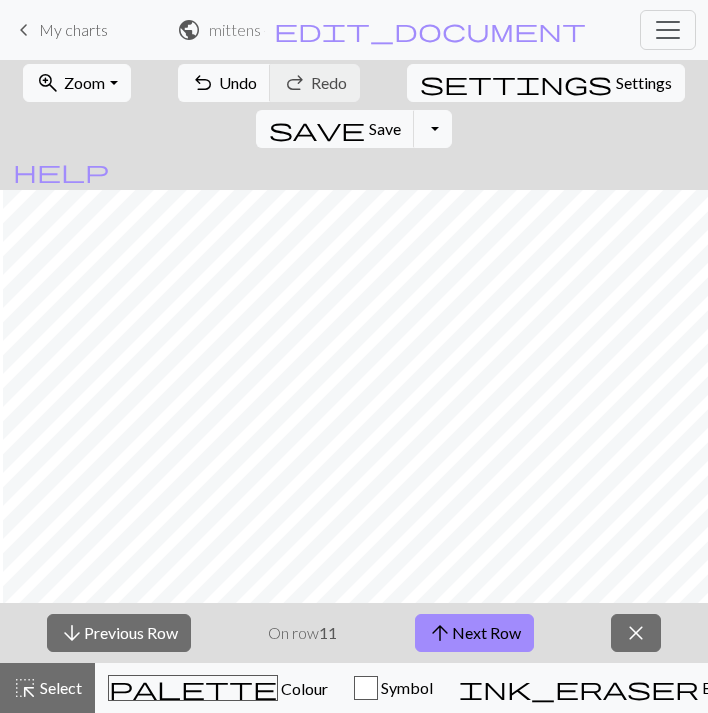 scroll, scrollTop: 793, scrollLeft: 566, axis: both 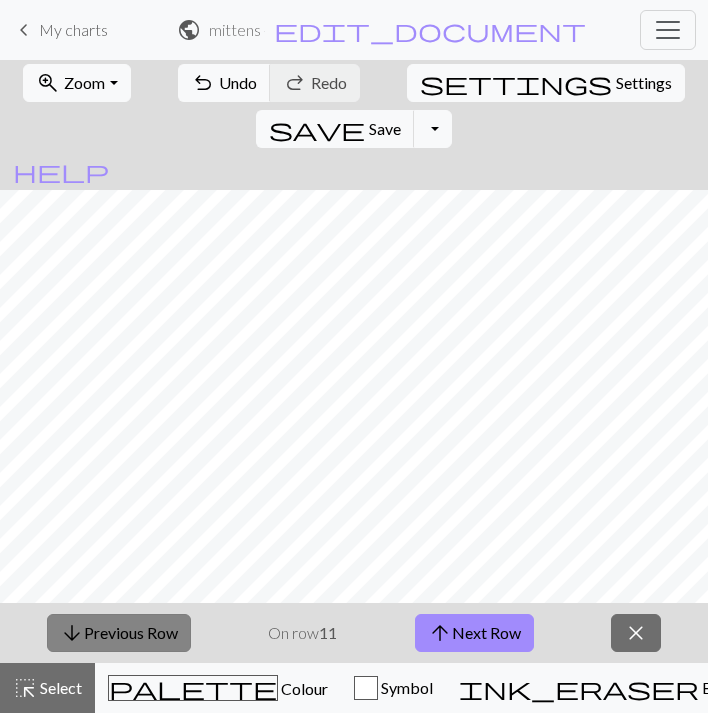 click on "arrow_downward Previous Row" at bounding box center [119, 633] 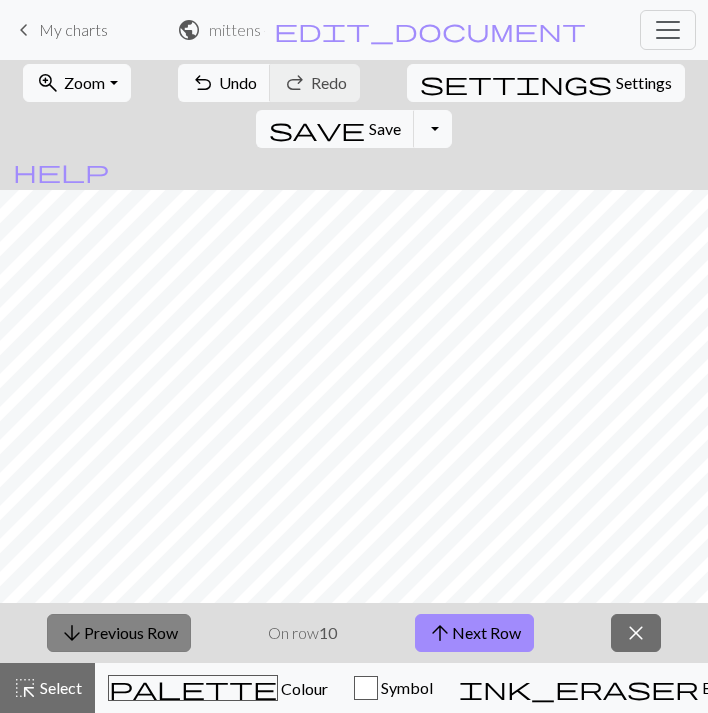 click on "arrow_downward Previous Row" at bounding box center (119, 633) 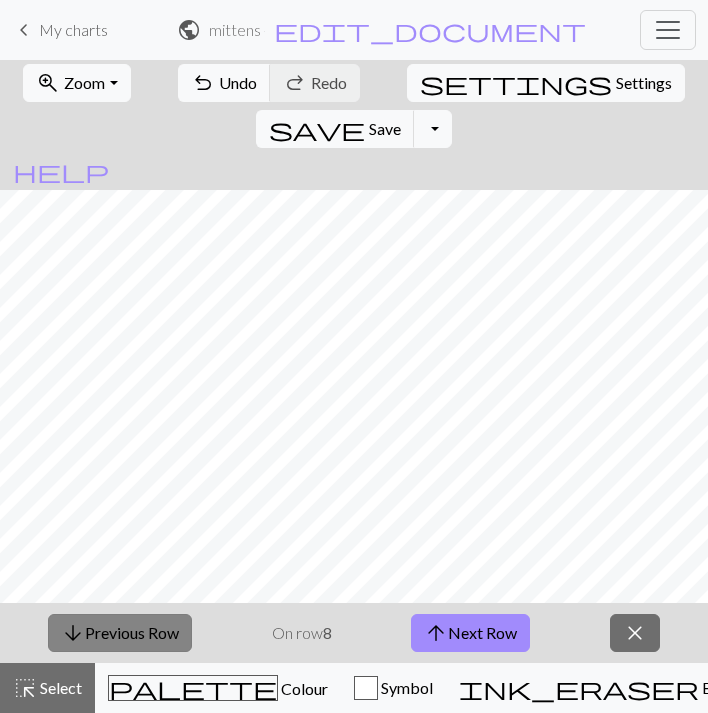 click on "arrow_downward Previous Row" at bounding box center (120, 633) 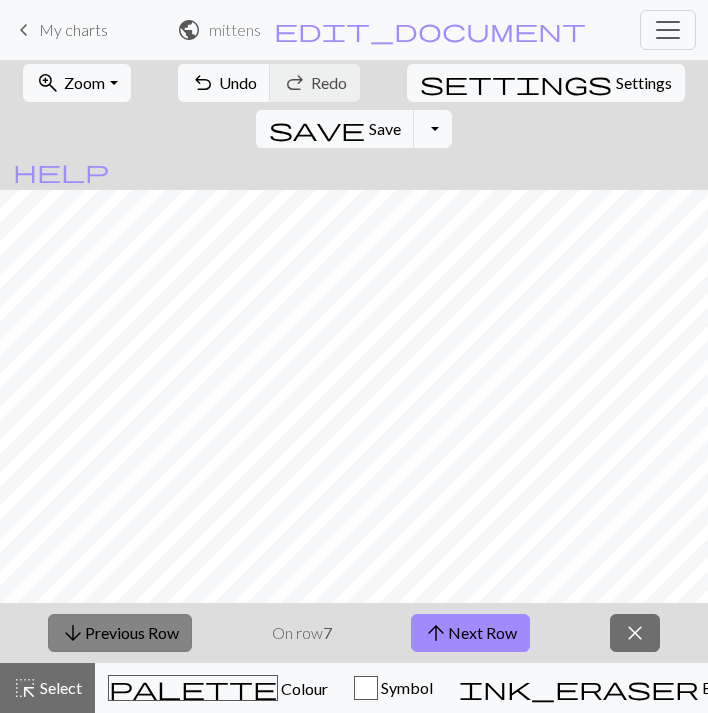 click on "arrow_downward Previous Row" at bounding box center (120, 633) 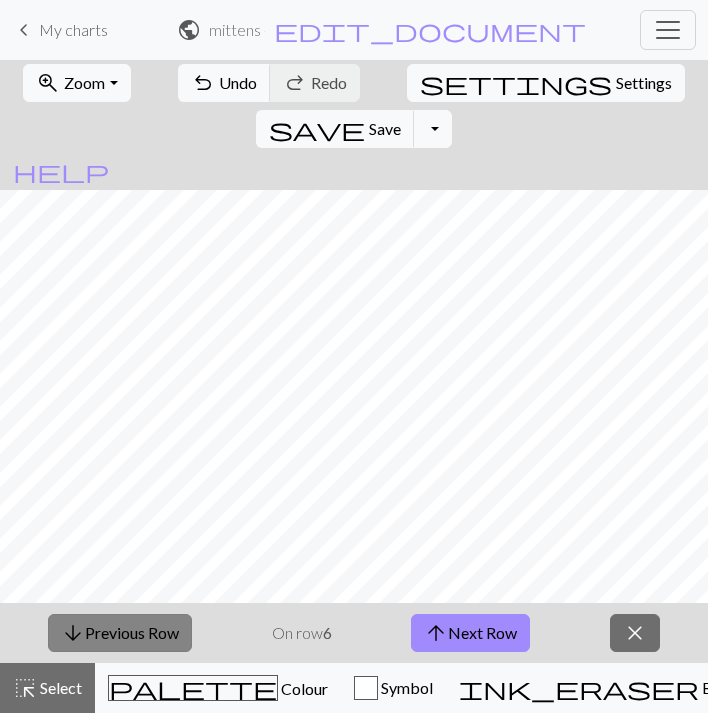 click on "arrow_downward Previous Row" at bounding box center [120, 633] 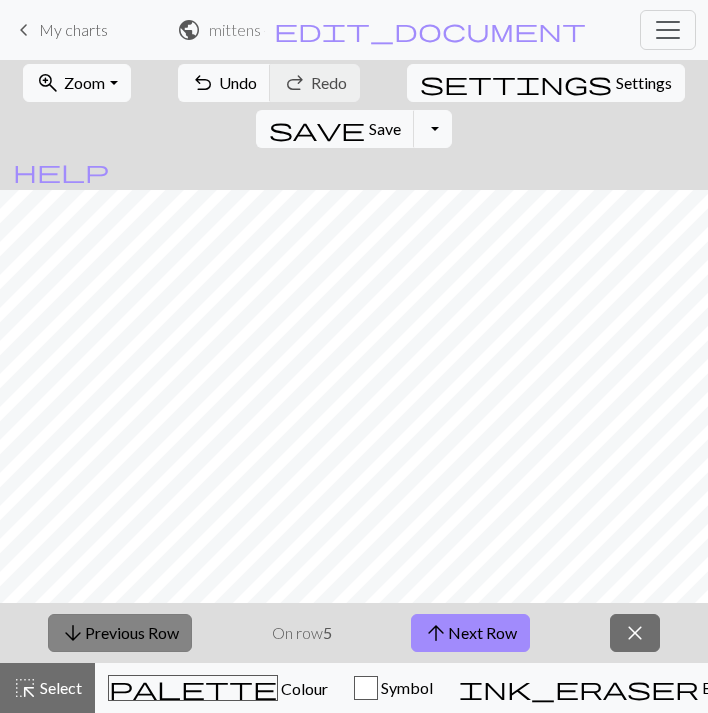 click on "arrow_downward Previous Row" at bounding box center [120, 633] 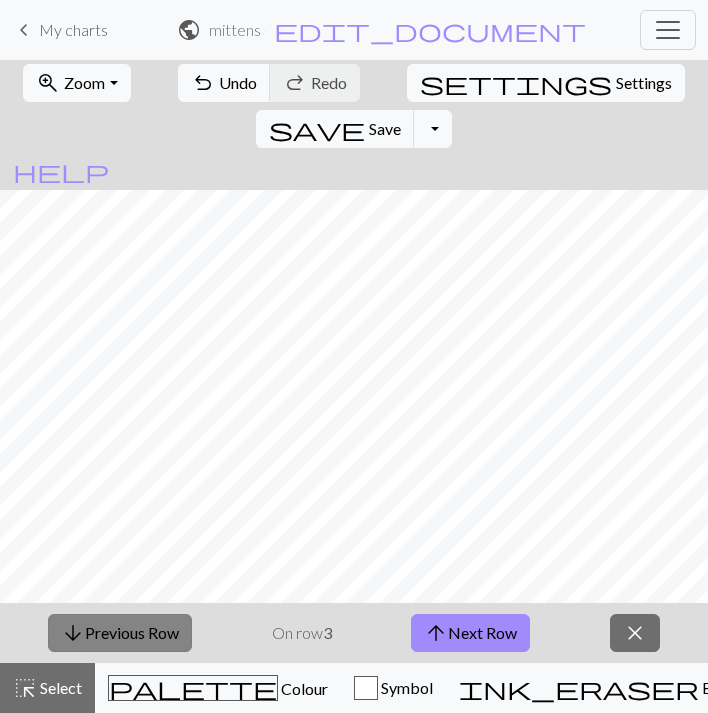 scroll, scrollTop: 0, scrollLeft: 0, axis: both 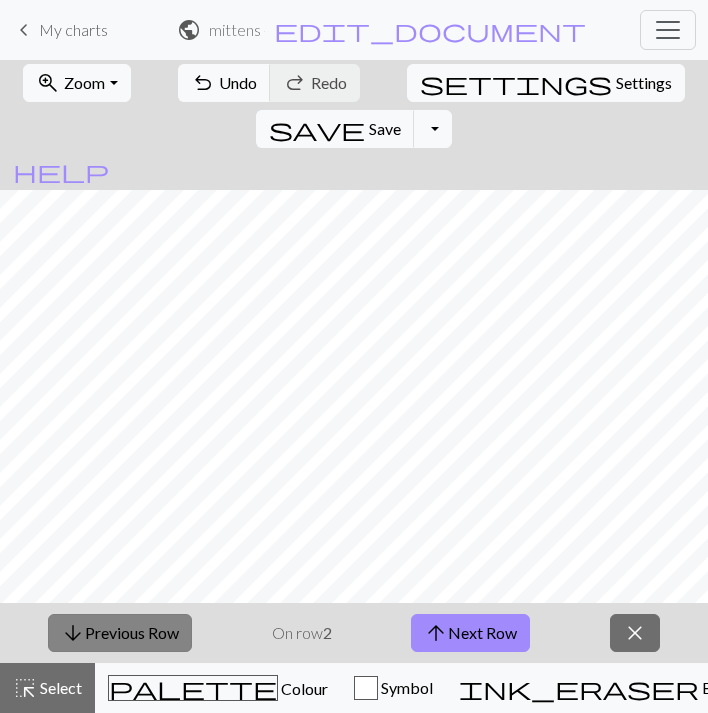click on "arrow_downward Previous Row" at bounding box center [120, 633] 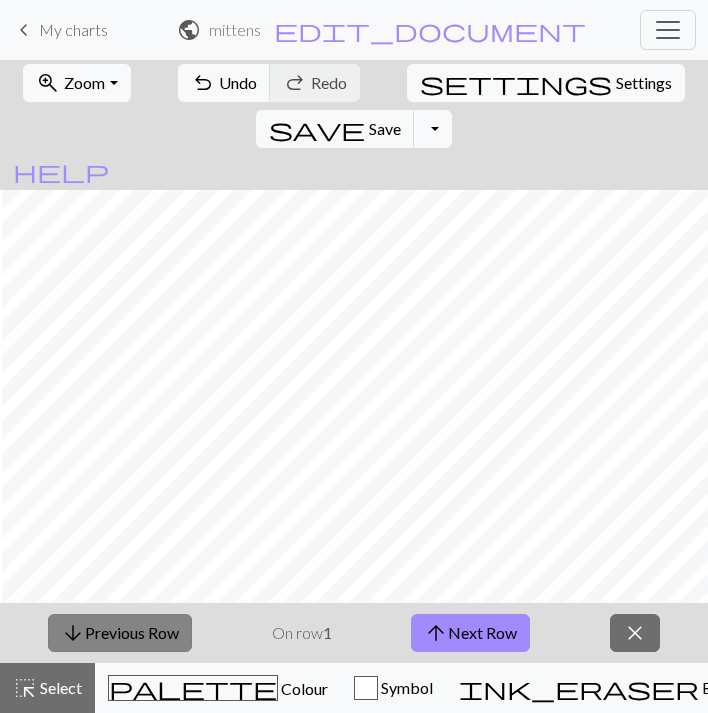 scroll, scrollTop: 792, scrollLeft: 2, axis: both 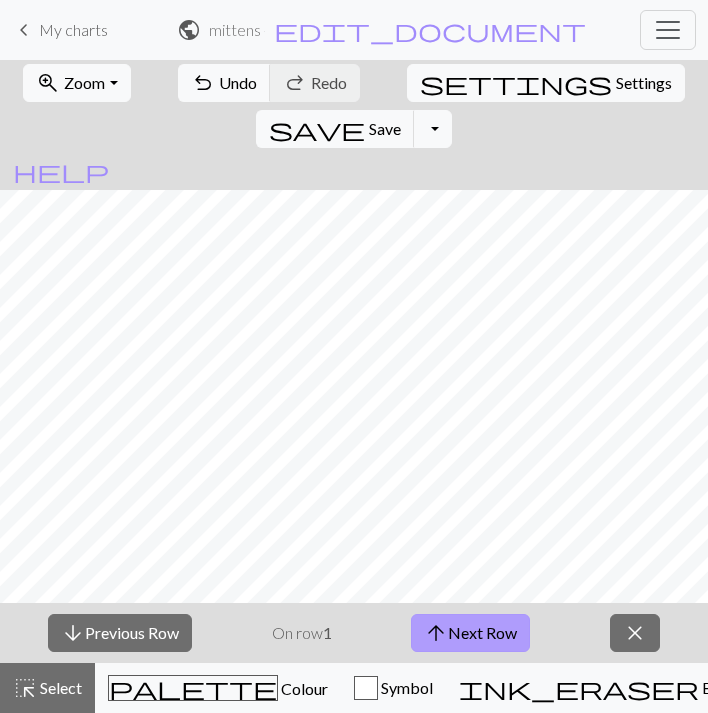 click on "arrow_upward  Next Row" at bounding box center (470, 633) 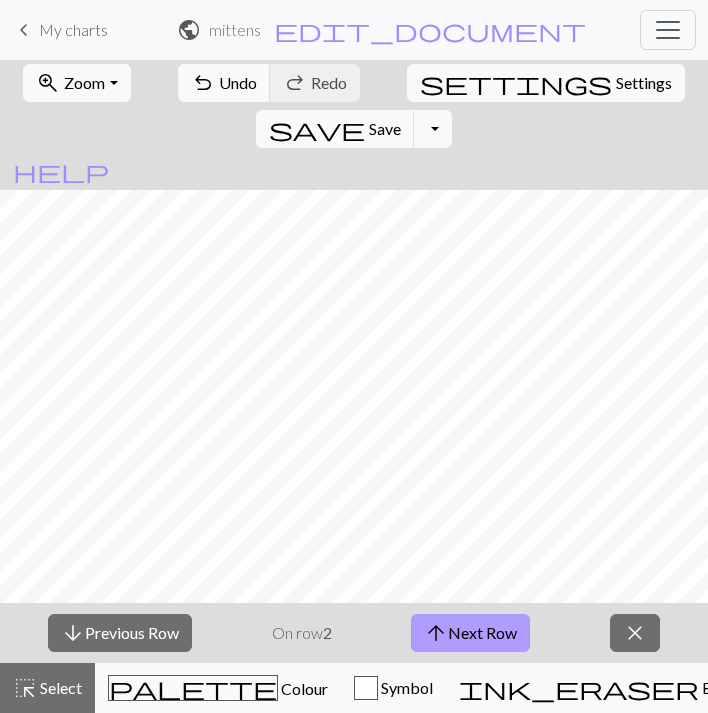scroll, scrollTop: 793, scrollLeft: 595, axis: both 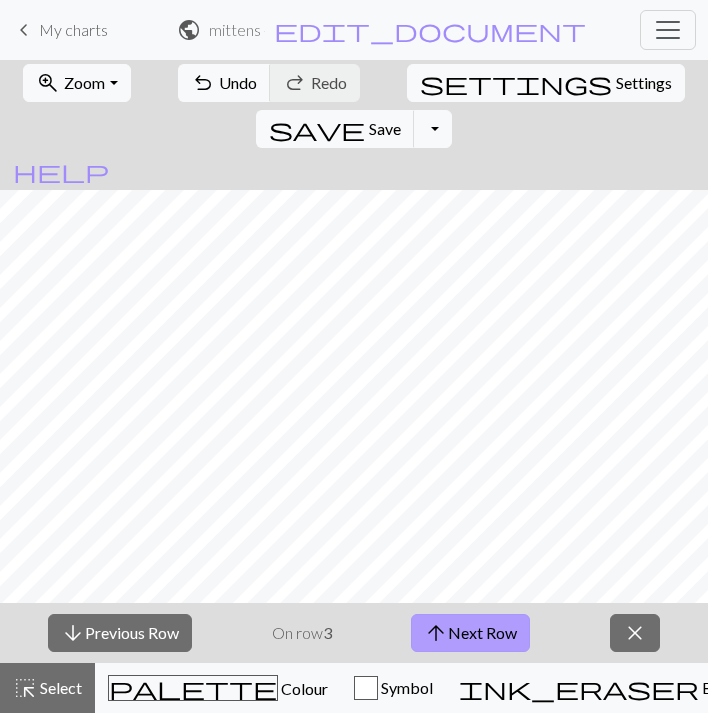 click on "arrow_upward  Next Row" at bounding box center [470, 633] 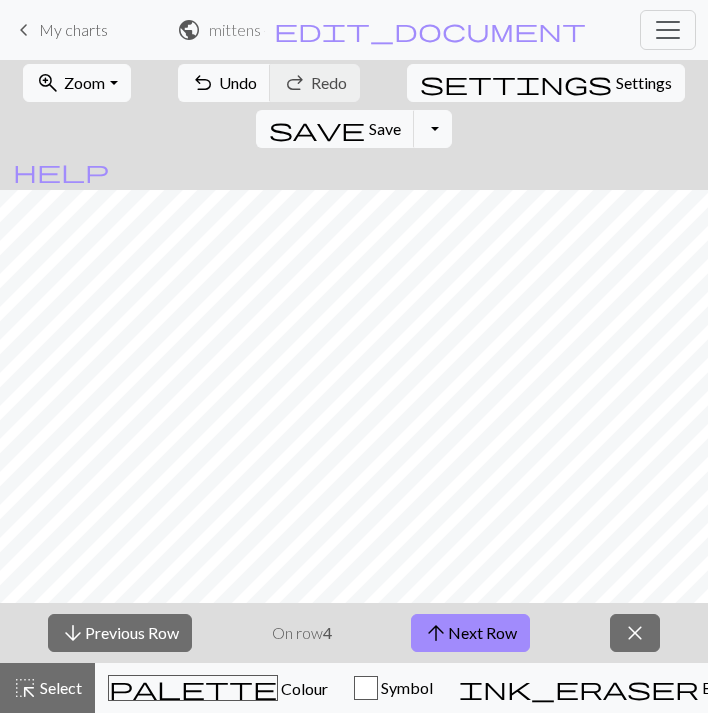 scroll, scrollTop: 793, scrollLeft: 595, axis: both 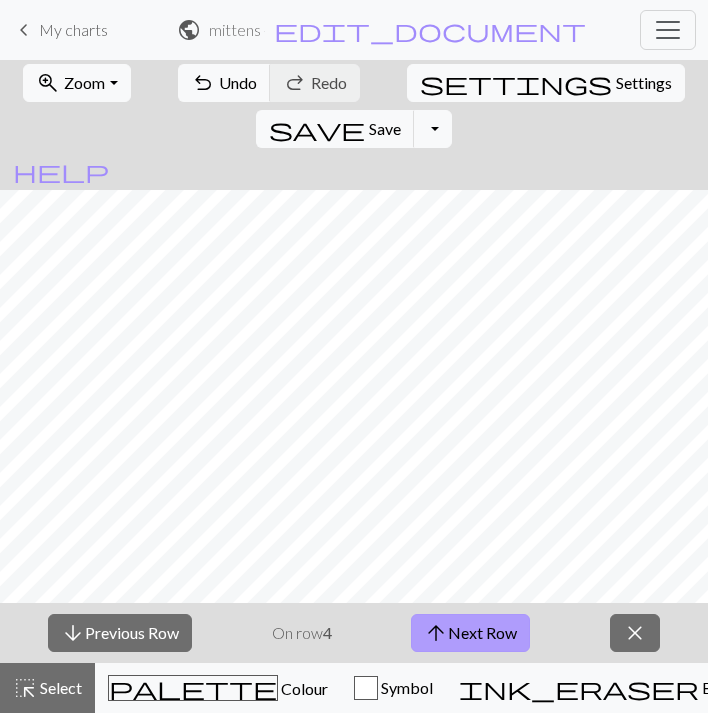 click on "arrow_upward  Next Row" at bounding box center (470, 633) 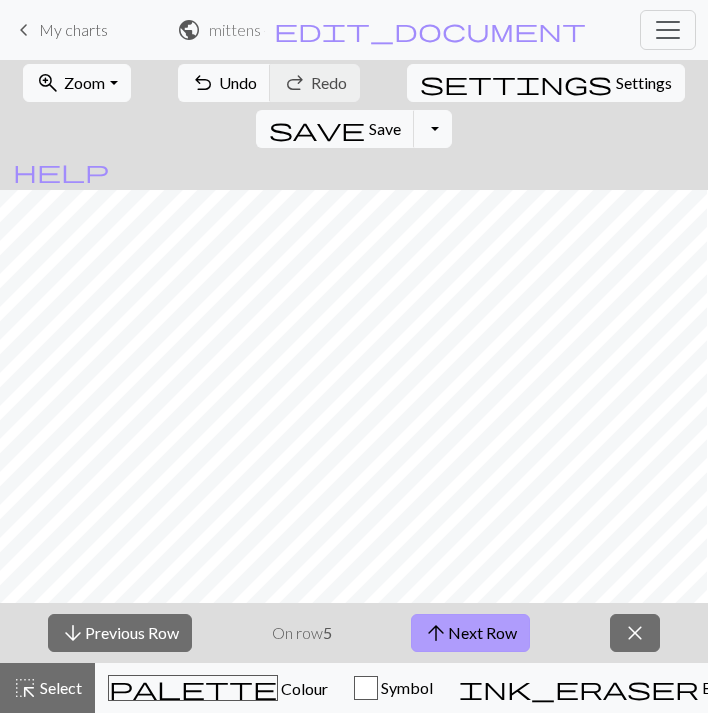 scroll, scrollTop: 793, scrollLeft: 1, axis: both 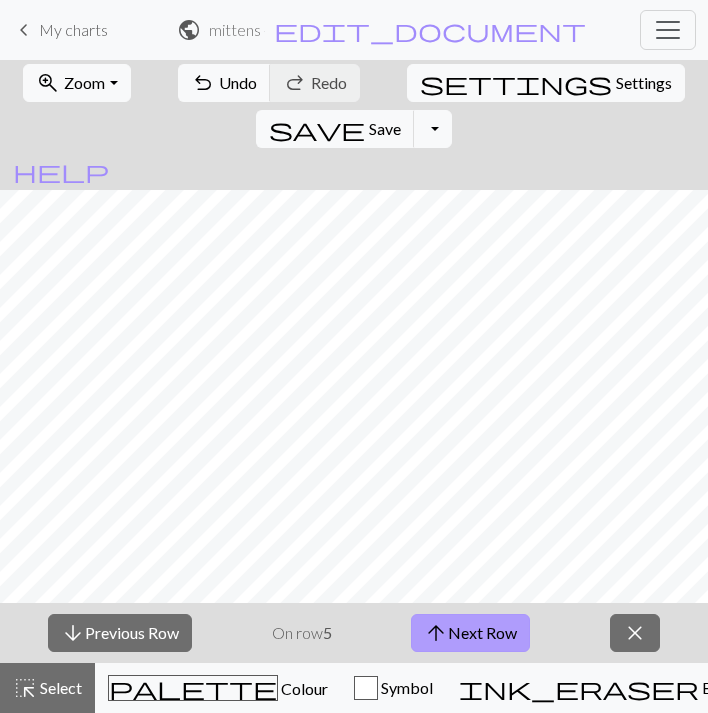 click on "arrow_upward  Next Row" at bounding box center [470, 633] 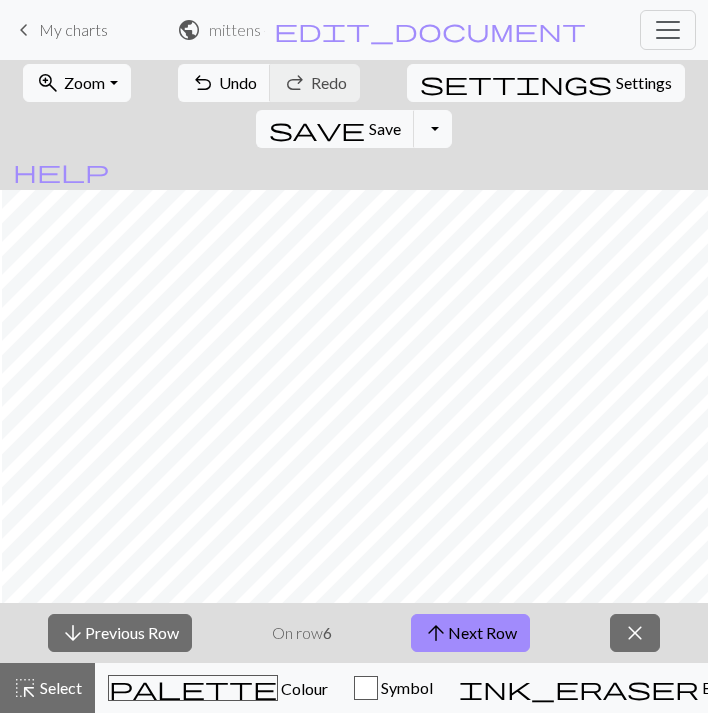 scroll, scrollTop: 792, scrollLeft: 595, axis: both 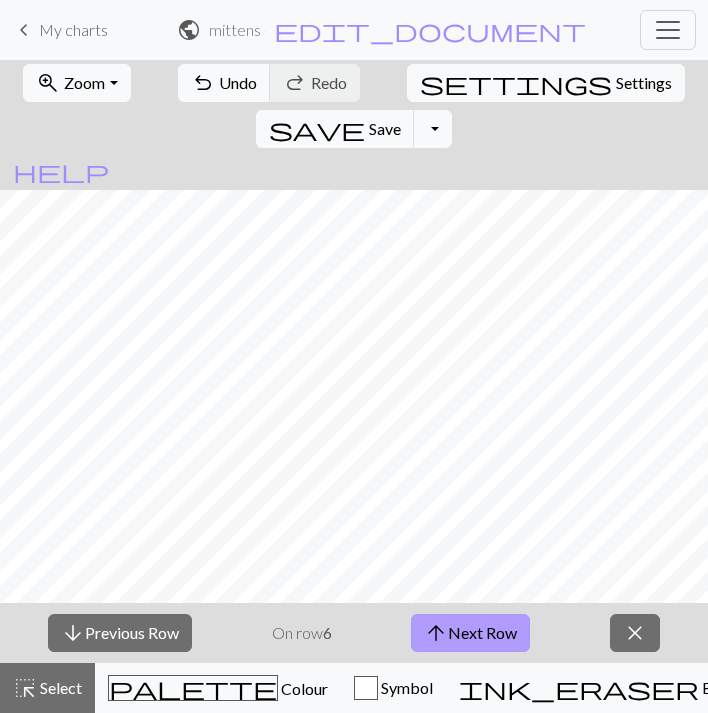click on "arrow_upward  Next Row" at bounding box center [470, 633] 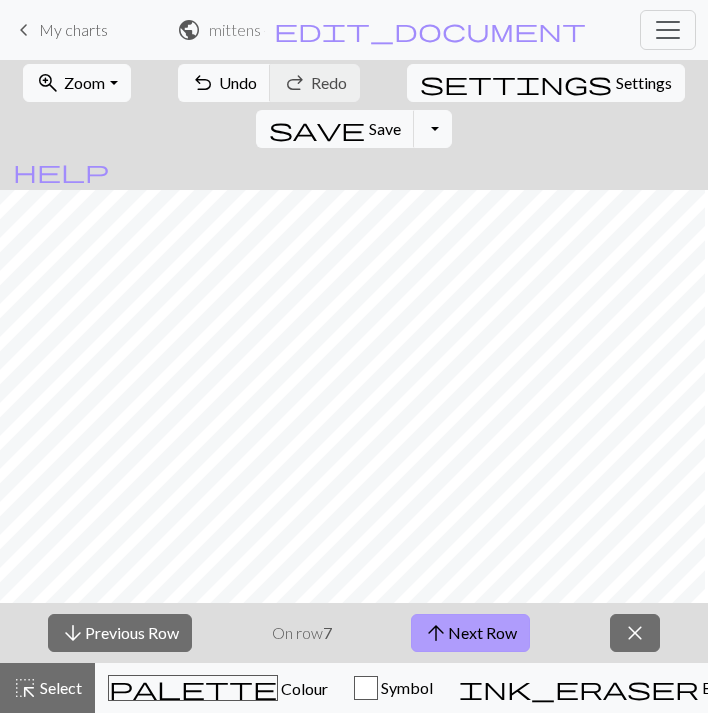 scroll, scrollTop: 788, scrollLeft: 0, axis: vertical 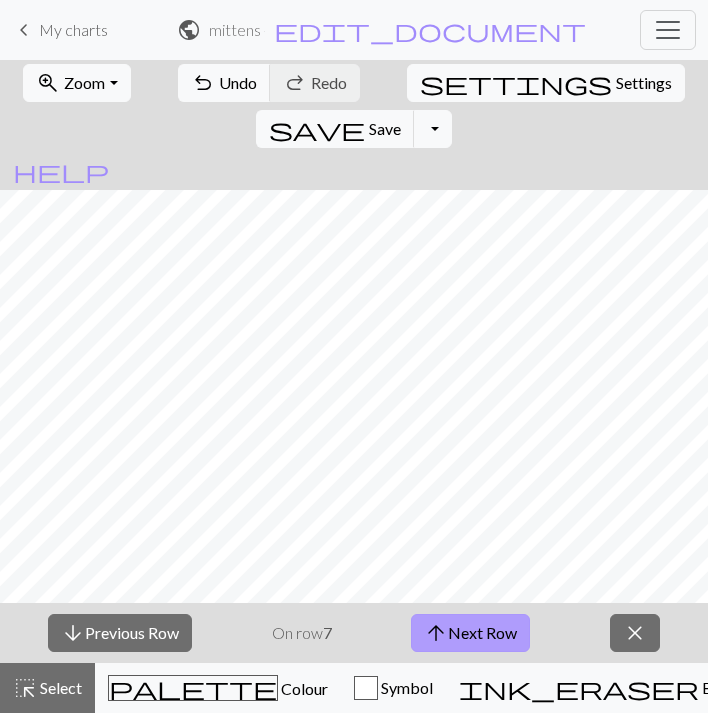 click on "arrow_upward  Next Row" at bounding box center [470, 633] 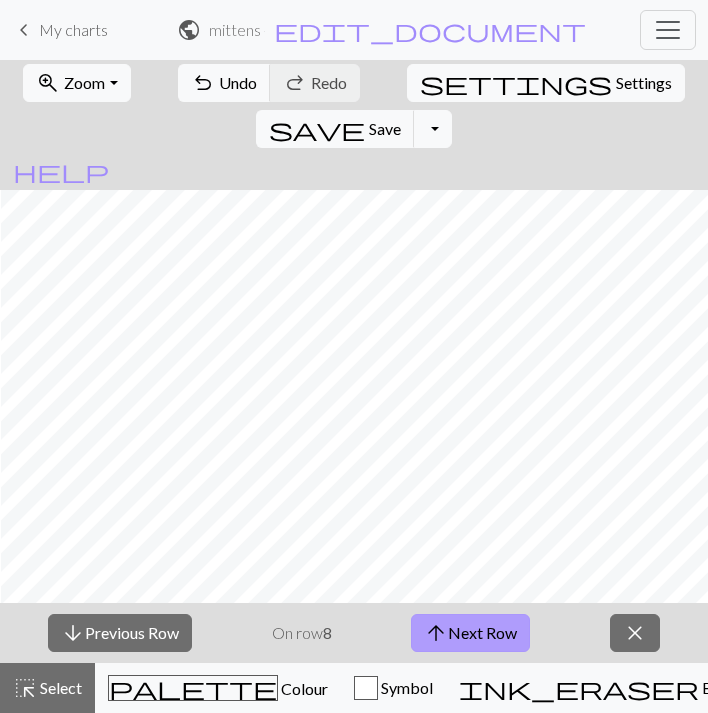 scroll, scrollTop: 788, scrollLeft: 595, axis: both 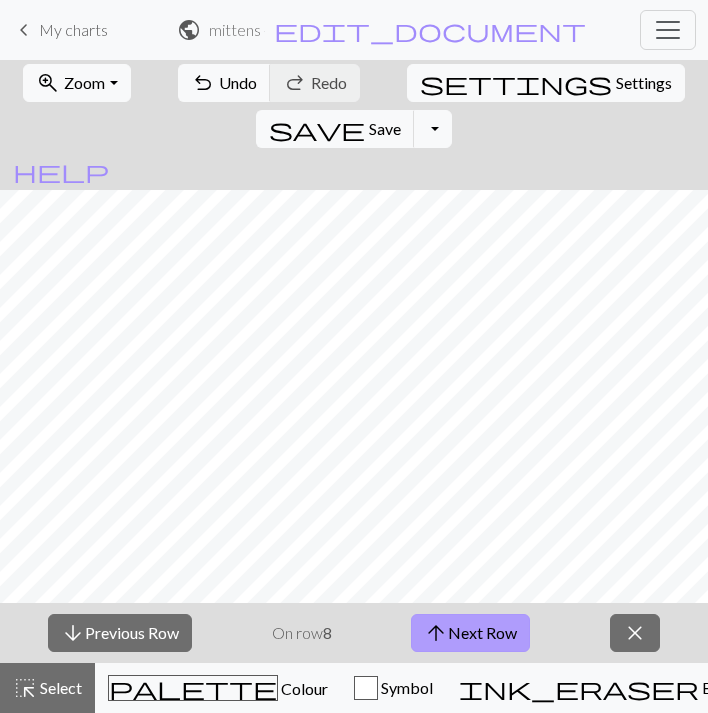 click on "arrow_upward  Next Row" at bounding box center [470, 633] 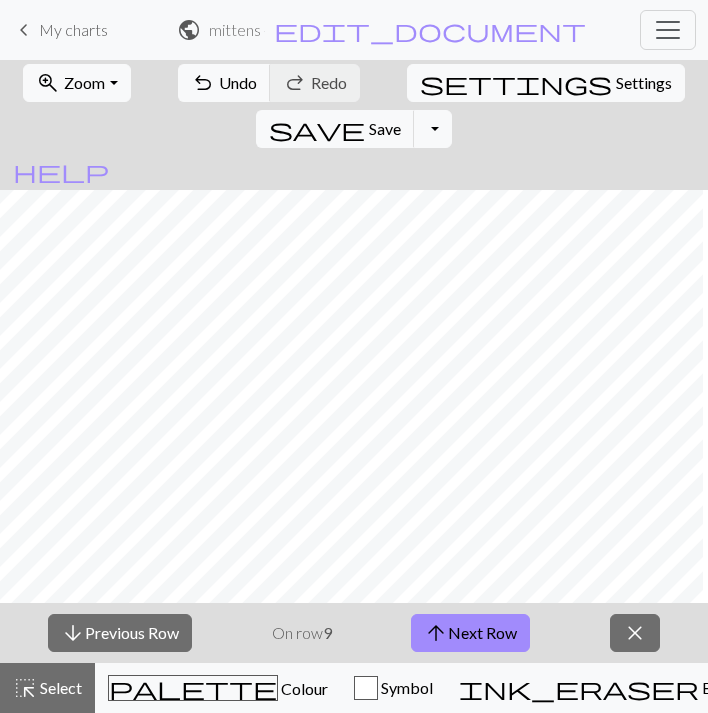 scroll, scrollTop: 793, scrollLeft: 2, axis: both 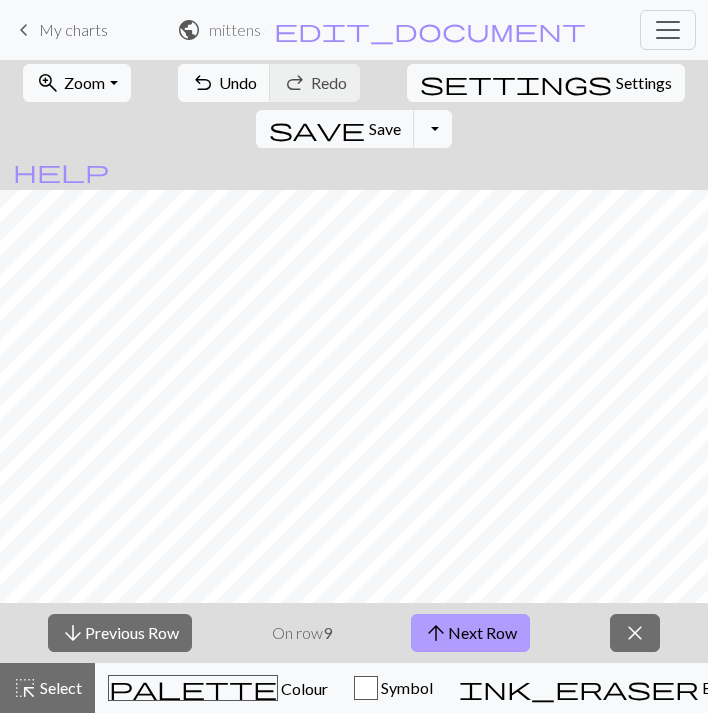click on "arrow_upward  Next Row" at bounding box center [470, 633] 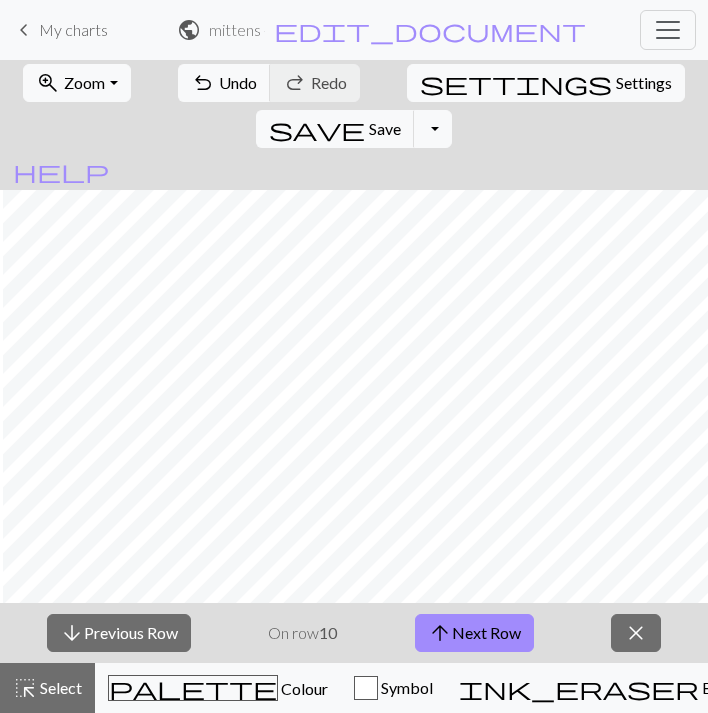 scroll, scrollTop: 770, scrollLeft: 589, axis: both 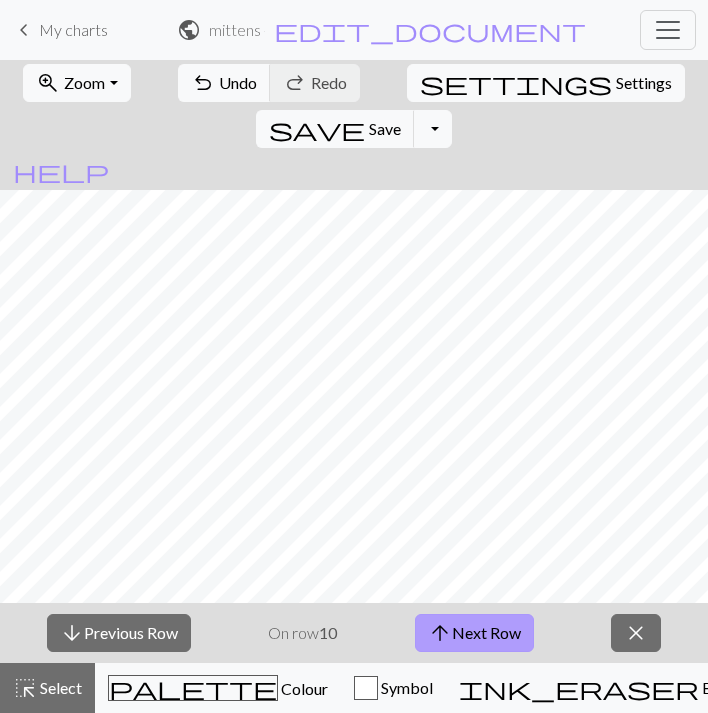 click on "arrow_upward  Next Row" at bounding box center [474, 633] 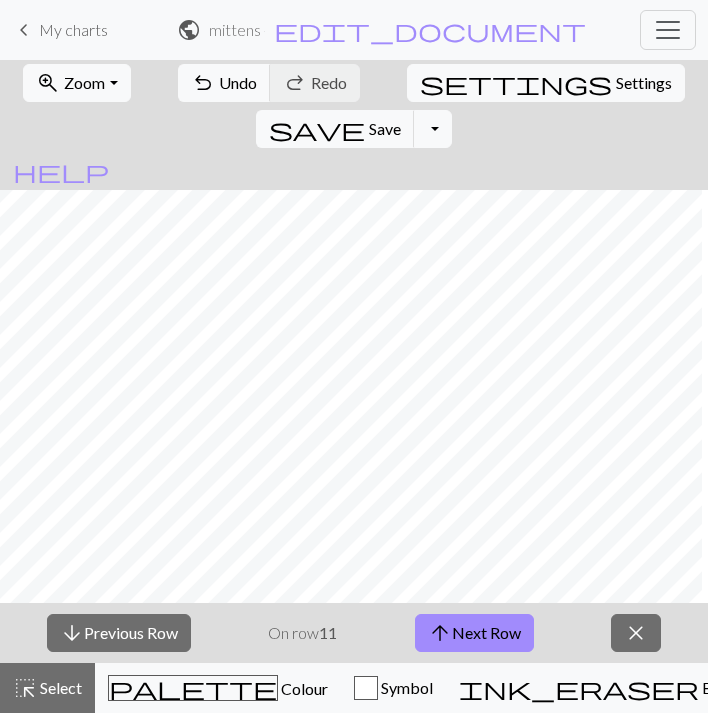 scroll, scrollTop: 743, scrollLeft: 0, axis: vertical 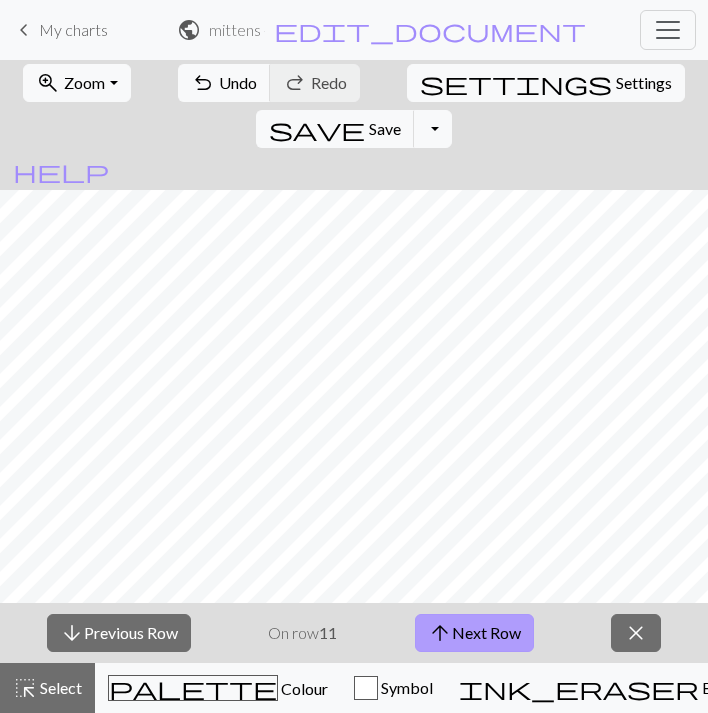click on "arrow_upward  Next Row" at bounding box center (474, 633) 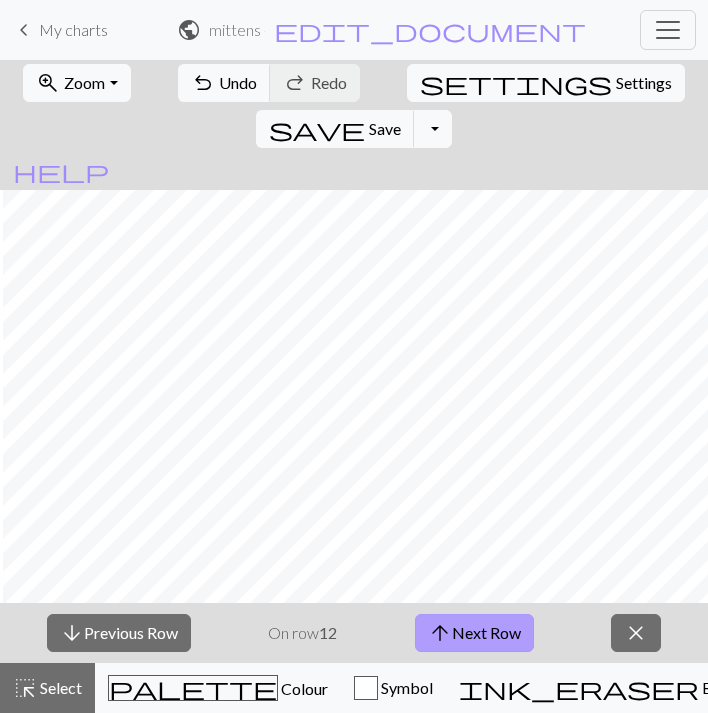 scroll, scrollTop: 737, scrollLeft: 582, axis: both 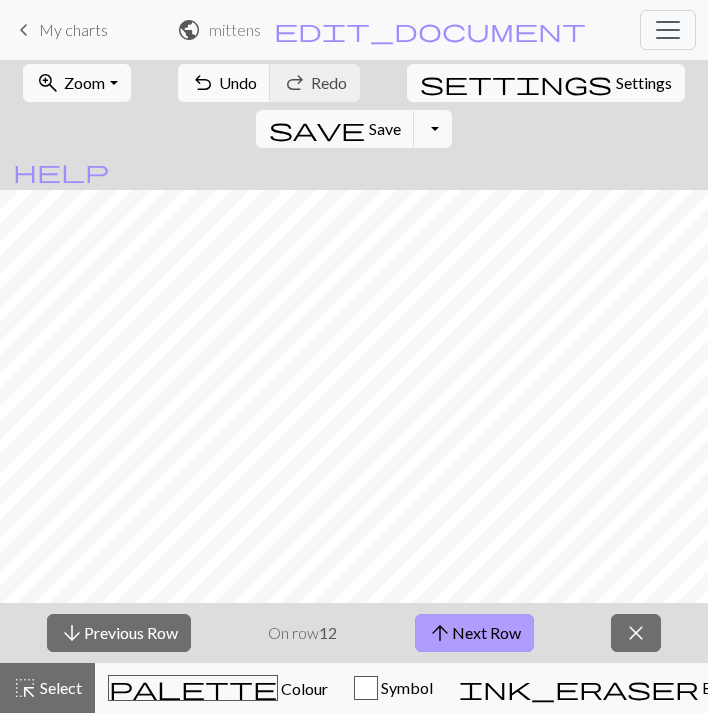 click on "arrow_upward  Next Row" at bounding box center [474, 633] 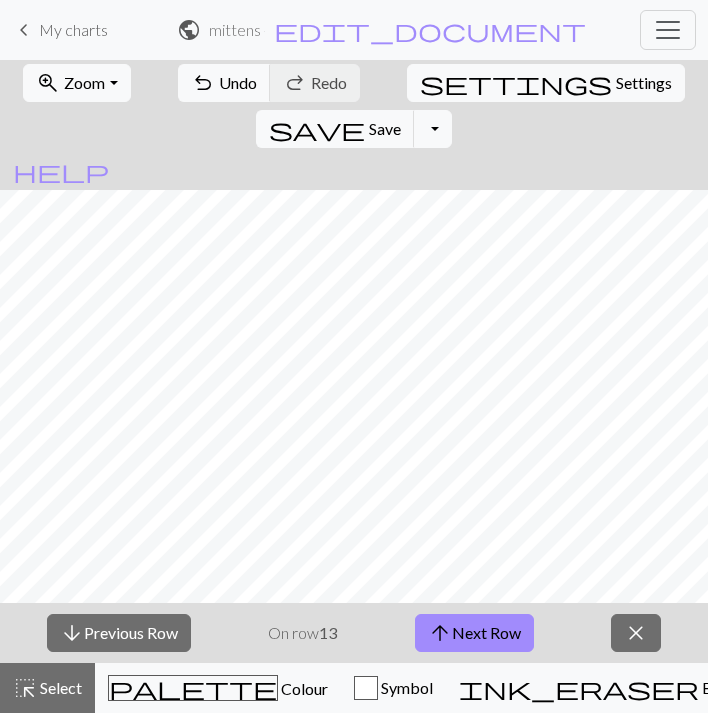 scroll, scrollTop: 736, scrollLeft: 0, axis: vertical 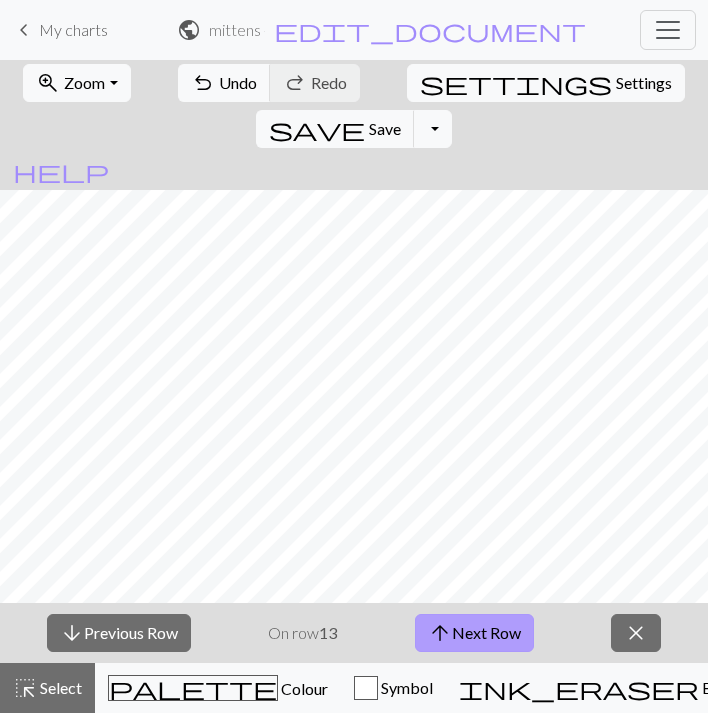 click on "arrow_upward  Next Row" at bounding box center (474, 633) 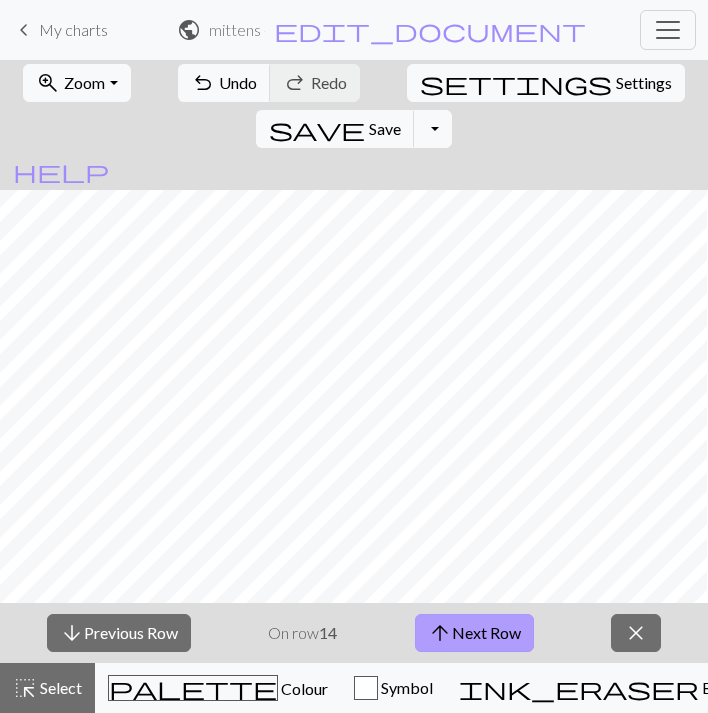 scroll, scrollTop: 730, scrollLeft: 591, axis: both 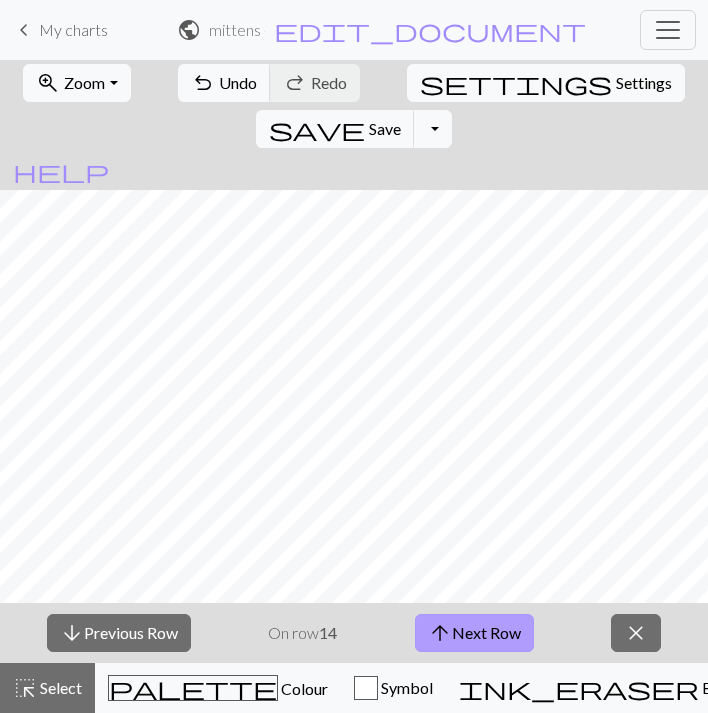 click on "arrow_upward  Next Row" at bounding box center (474, 633) 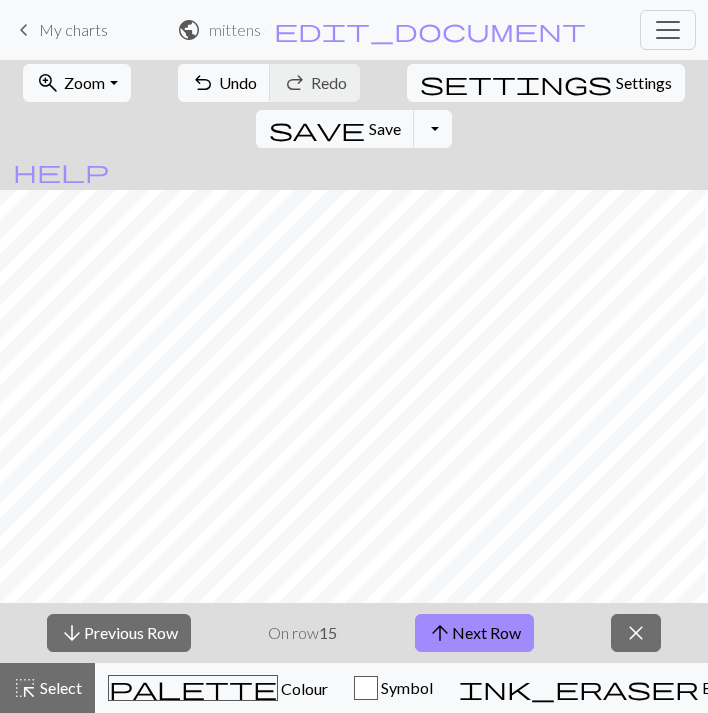 scroll, scrollTop: 701, scrollLeft: 0, axis: vertical 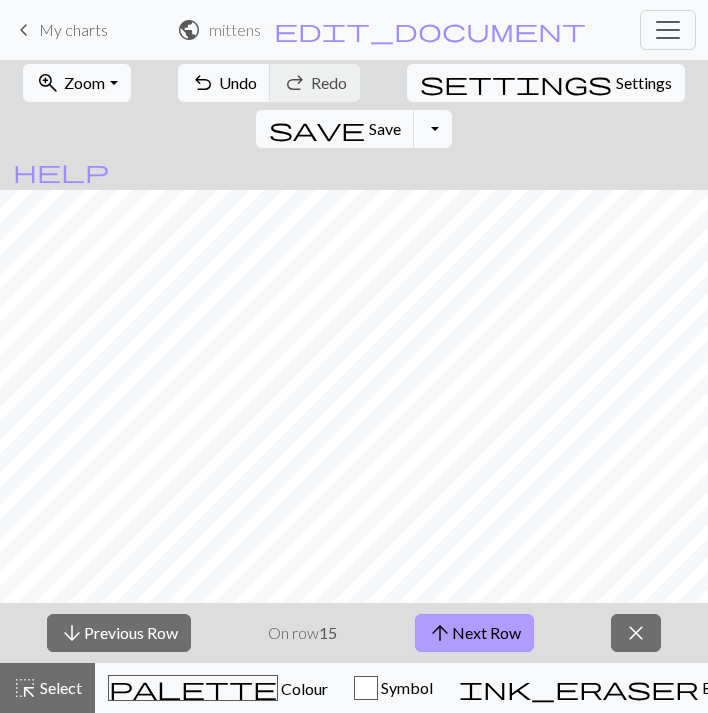 click on "arrow_upward  Next Row" at bounding box center [474, 633] 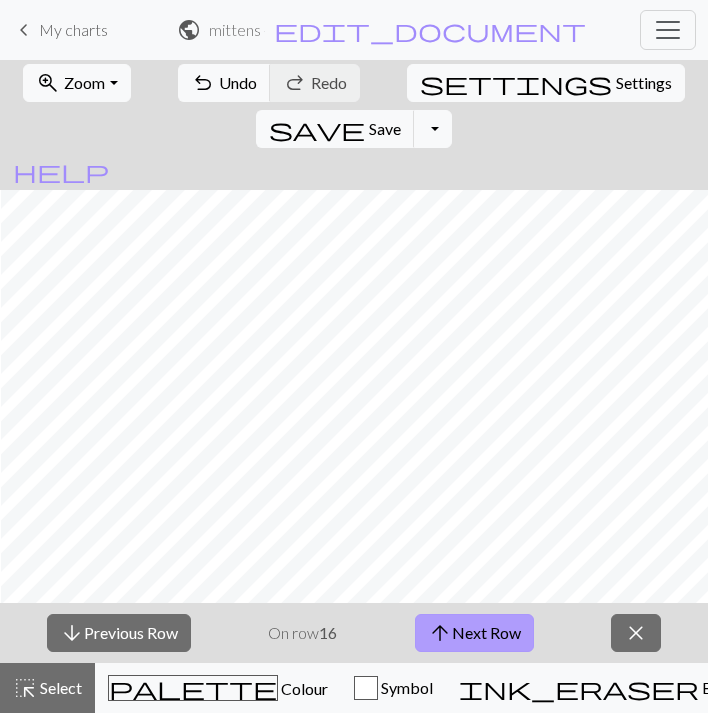 scroll, scrollTop: 676, scrollLeft: 595, axis: both 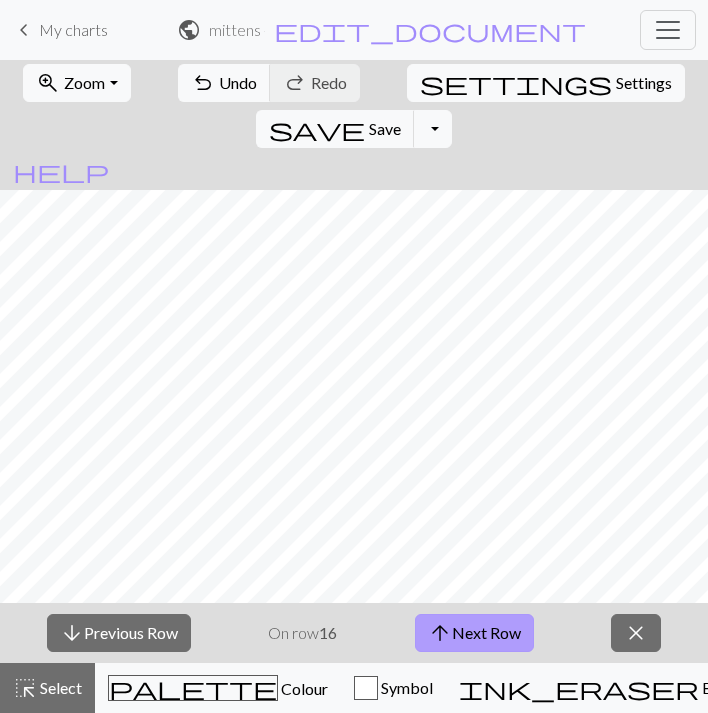 click on "arrow_upward  Next Row" at bounding box center (474, 633) 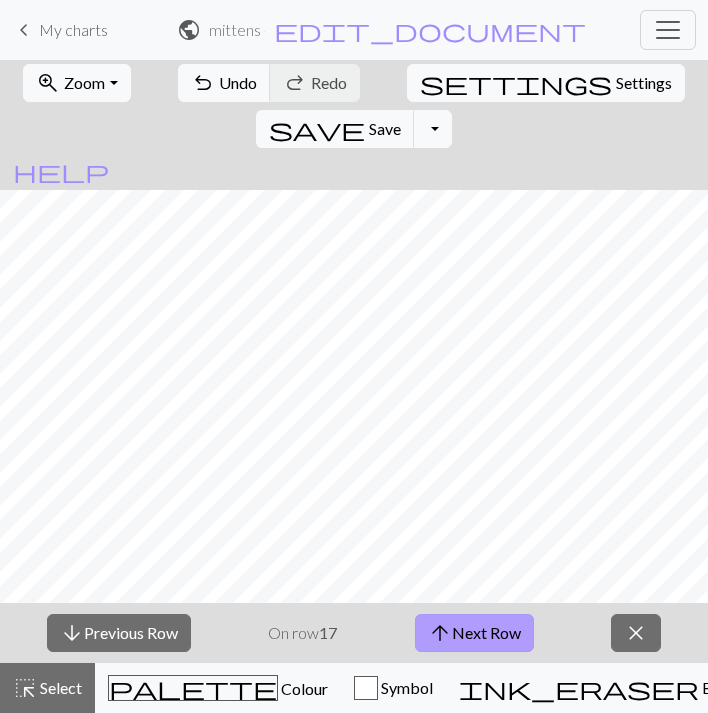 click on "arrow_upward  Next Row" at bounding box center [474, 633] 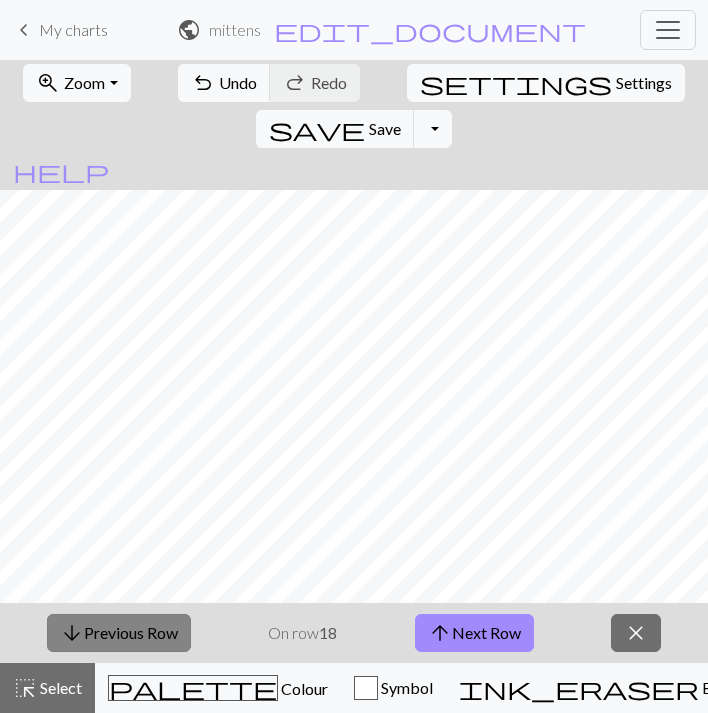 click on "arrow_downward Previous Row" at bounding box center (119, 633) 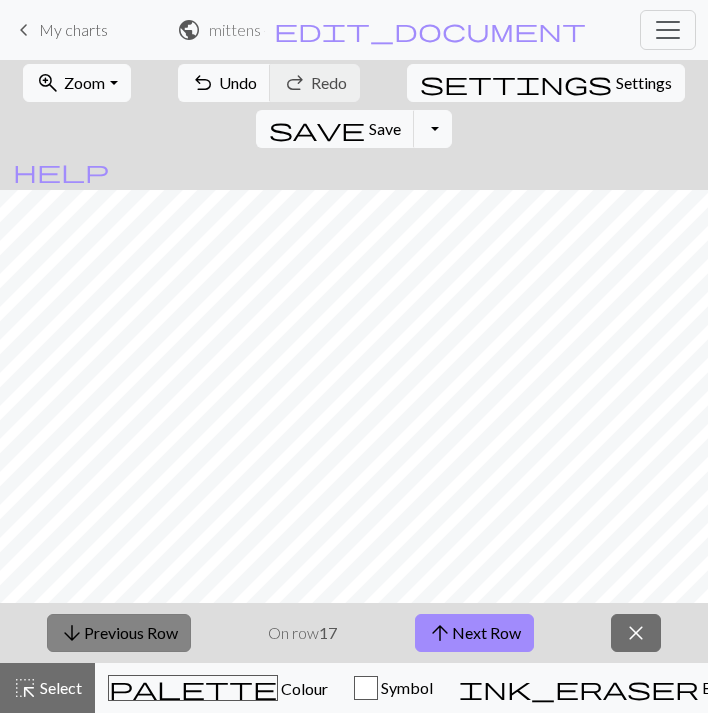 scroll, scrollTop: 673, scrollLeft: 0, axis: vertical 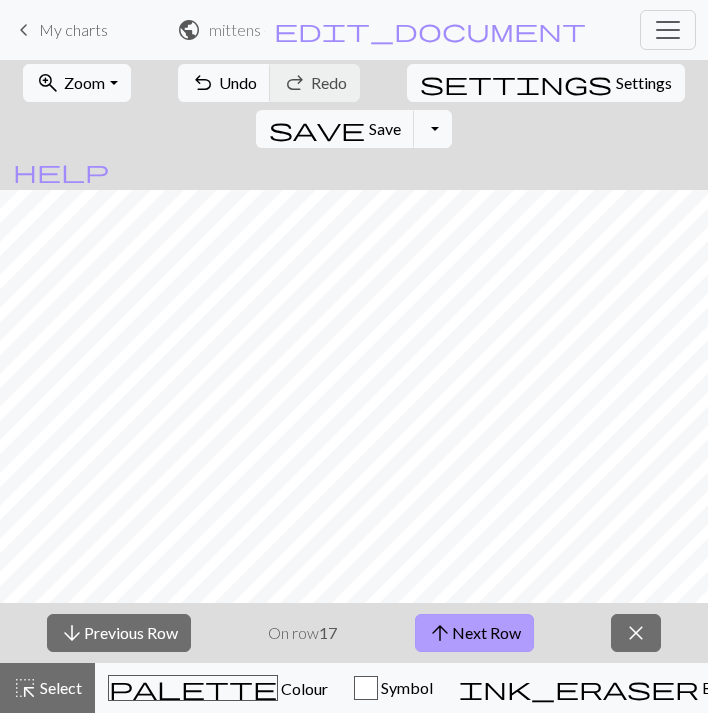 click on "arrow_upward  Next Row" at bounding box center (474, 633) 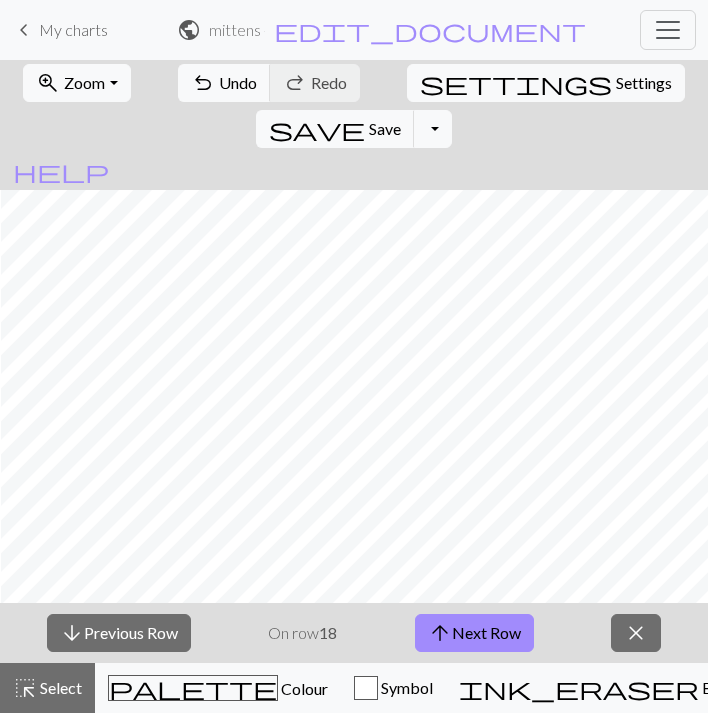scroll, scrollTop: 673, scrollLeft: 595, axis: both 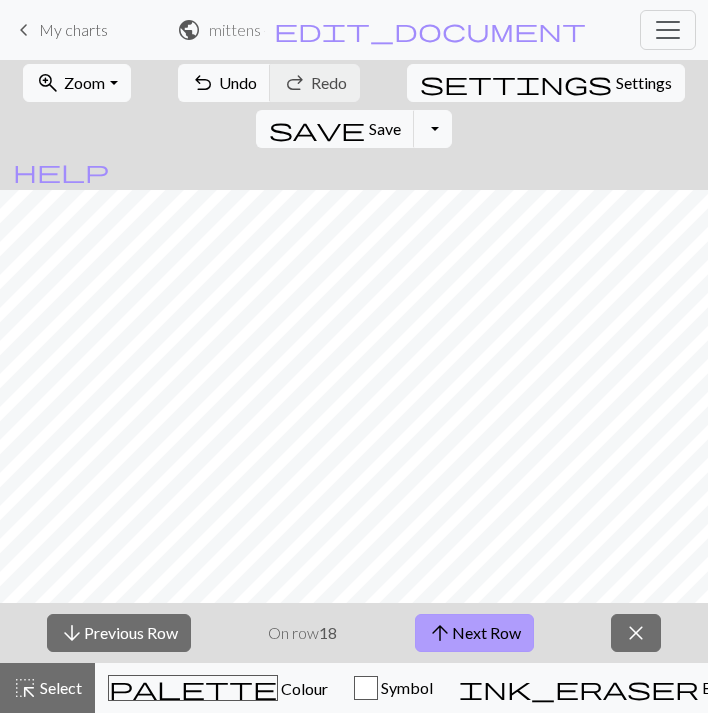 click on "arrow_upward  Next Row" at bounding box center [474, 633] 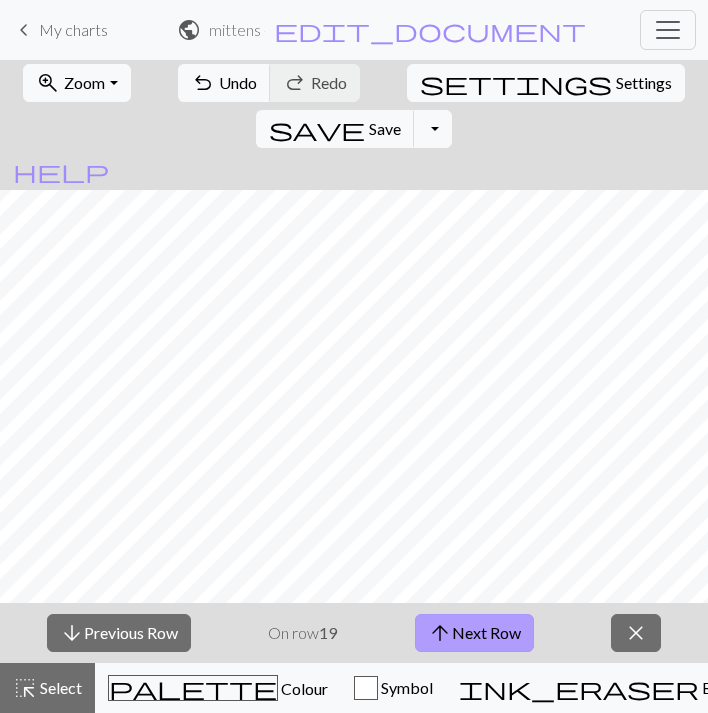scroll, scrollTop: 642, scrollLeft: 4, axis: both 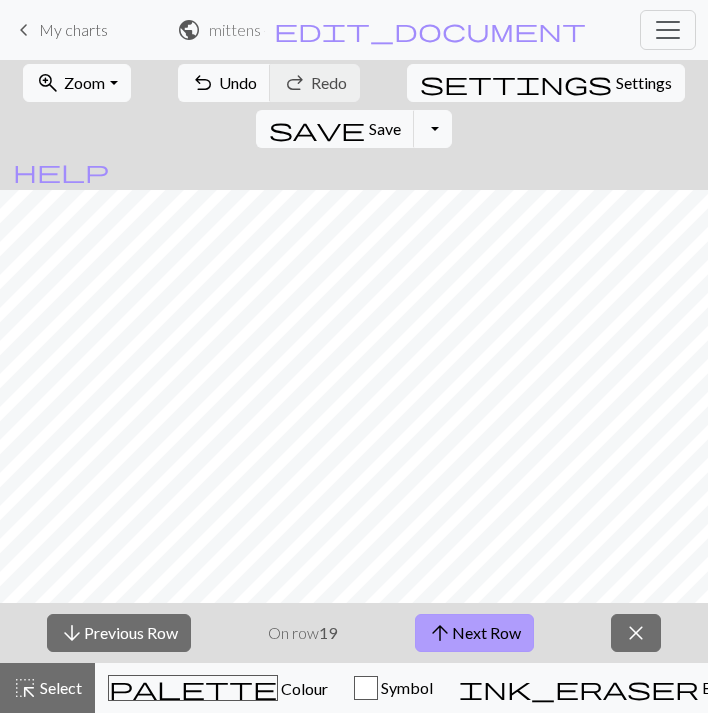 click on "arrow_upward  Next Row" at bounding box center [474, 633] 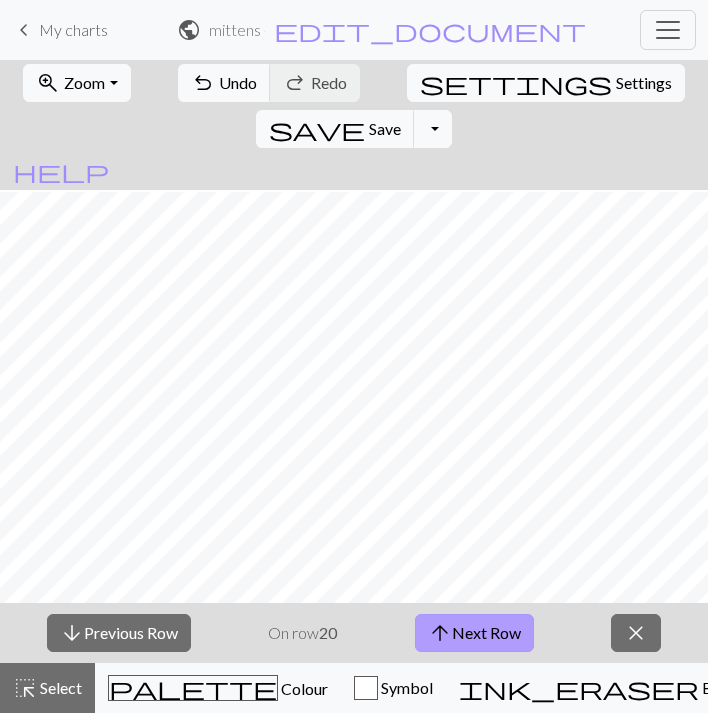 scroll, scrollTop: 609, scrollLeft: 567, axis: both 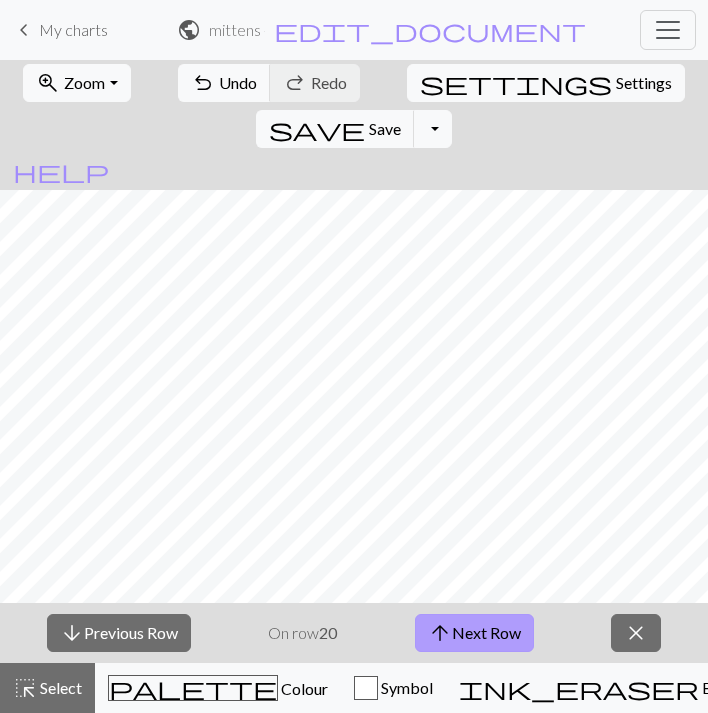 click on "arrow_upward  Next Row" at bounding box center (474, 633) 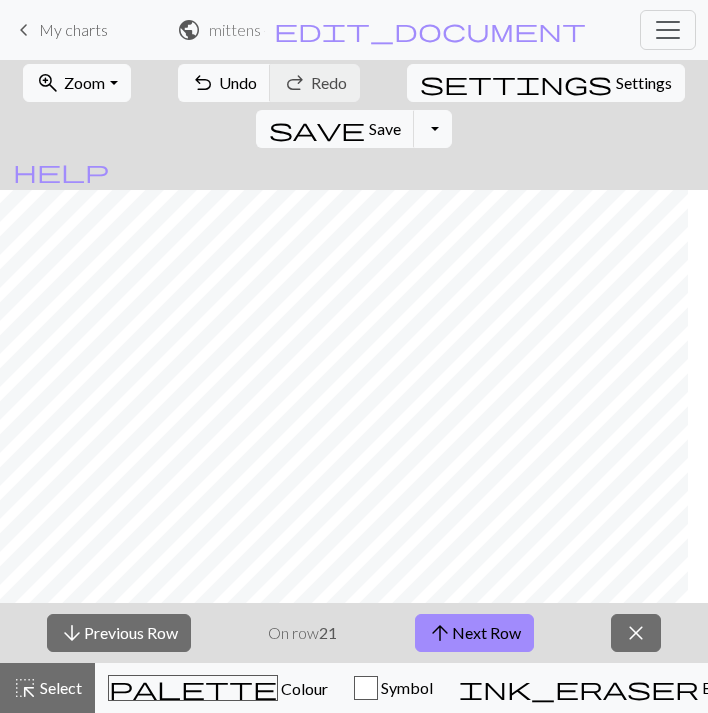 scroll, scrollTop: 586, scrollLeft: 0, axis: vertical 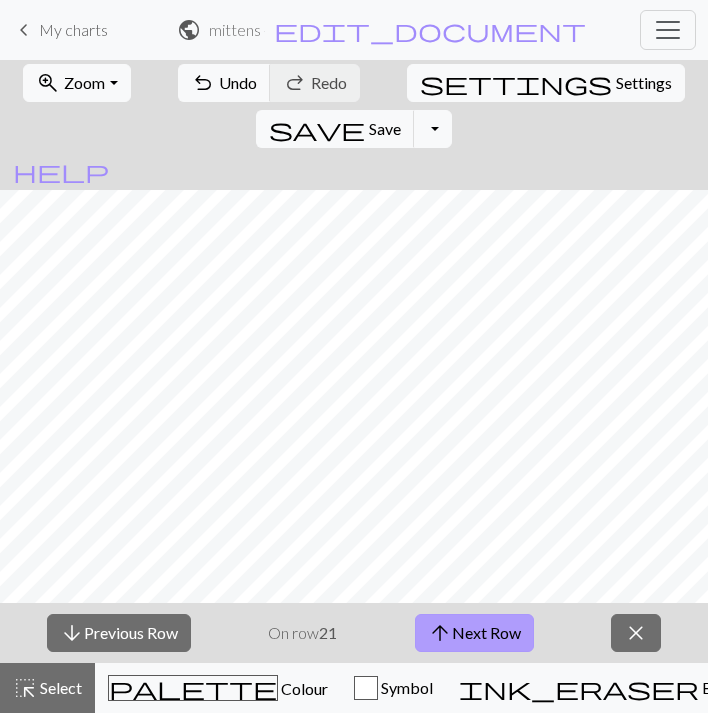 click on "arrow_upward  Next Row" at bounding box center (474, 633) 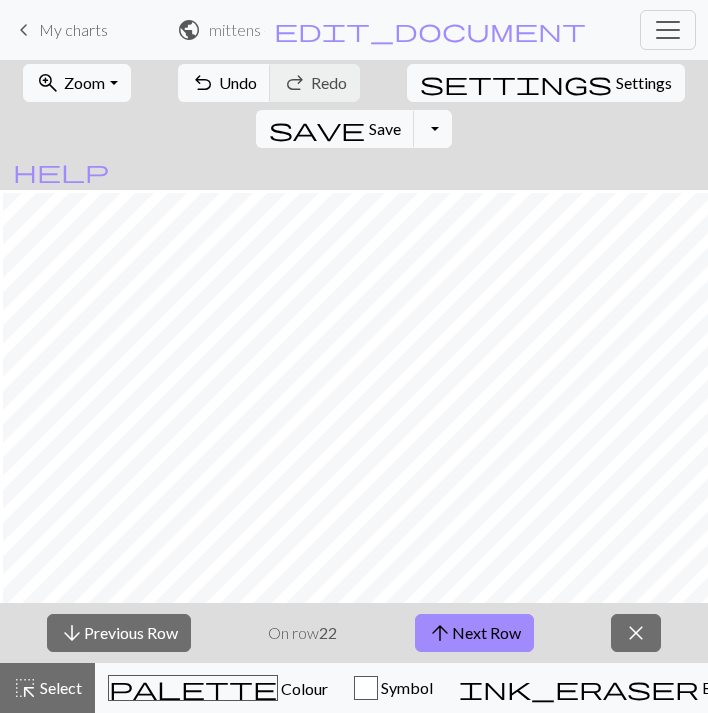 scroll, scrollTop: 570, scrollLeft: 585, axis: both 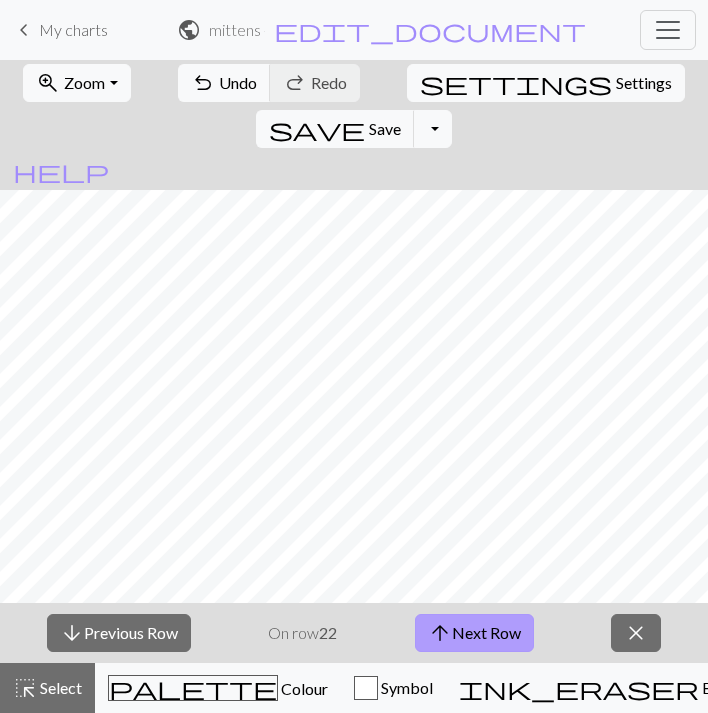 click on "arrow_upward  Next Row" at bounding box center [474, 633] 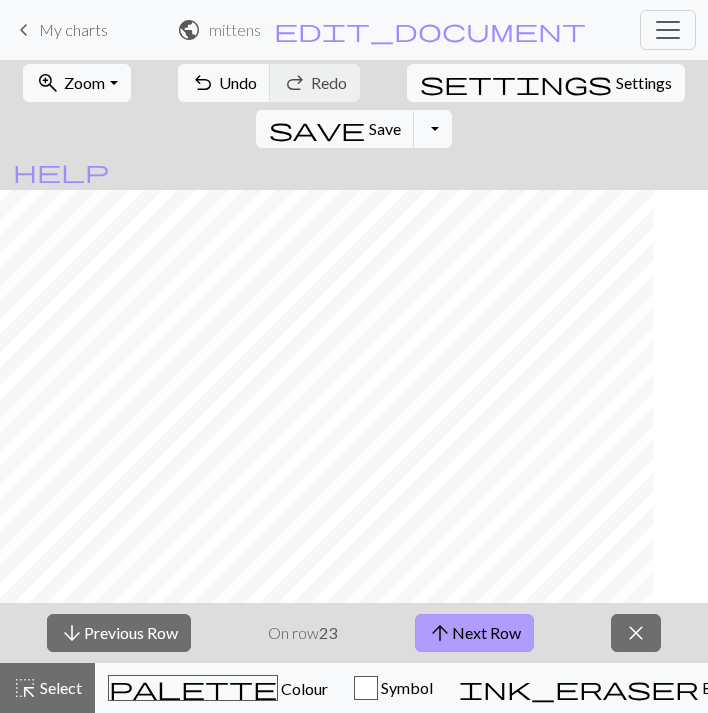 scroll, scrollTop: 540, scrollLeft: 0, axis: vertical 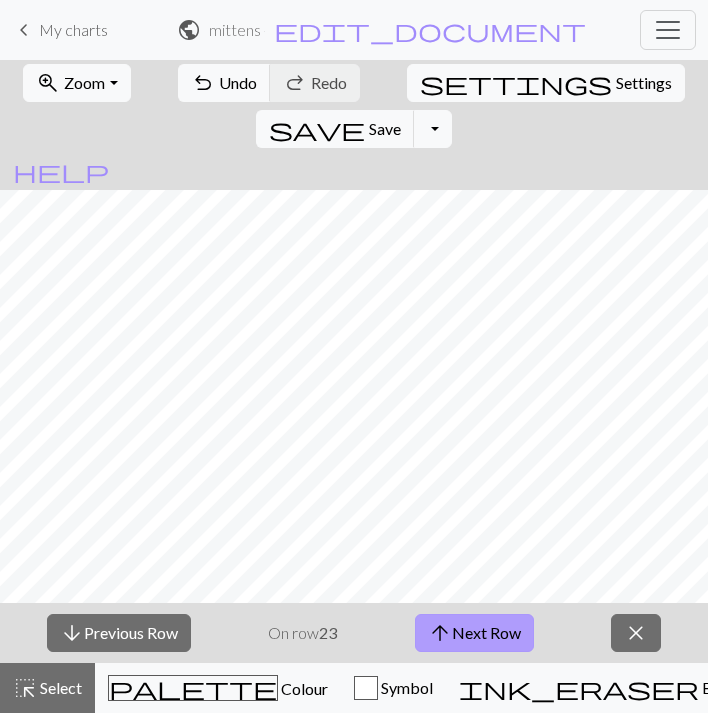 click on "arrow_upward  Next Row" at bounding box center [474, 633] 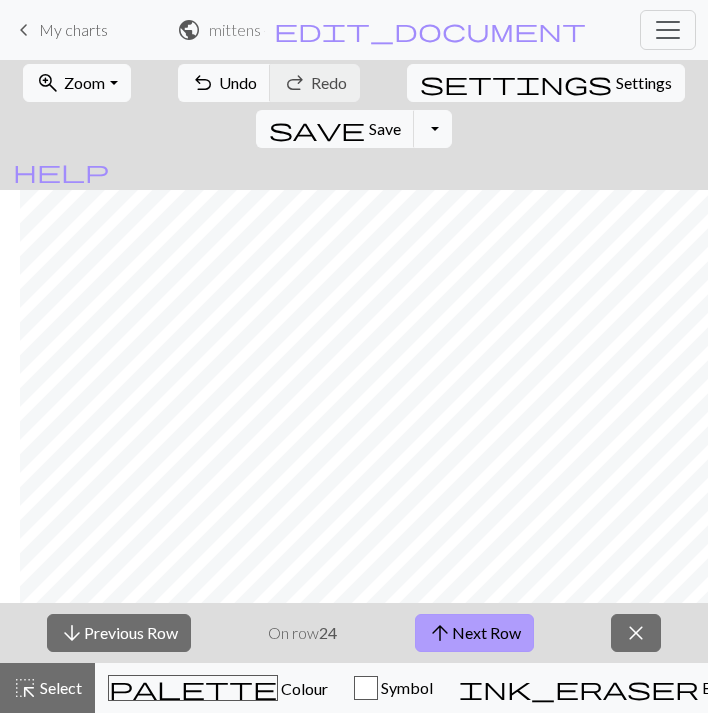 scroll, scrollTop: 494, scrollLeft: 605, axis: both 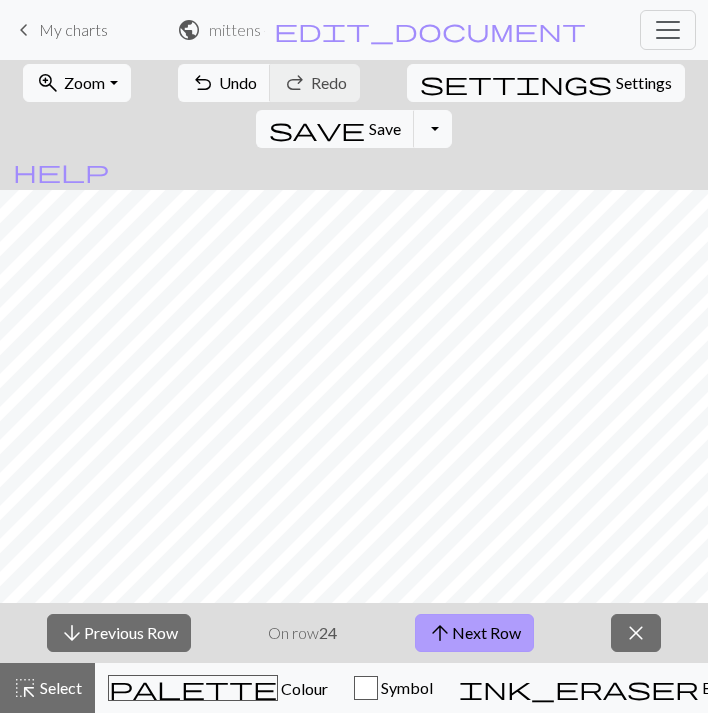 click on "arrow_upward  Next Row" at bounding box center [474, 633] 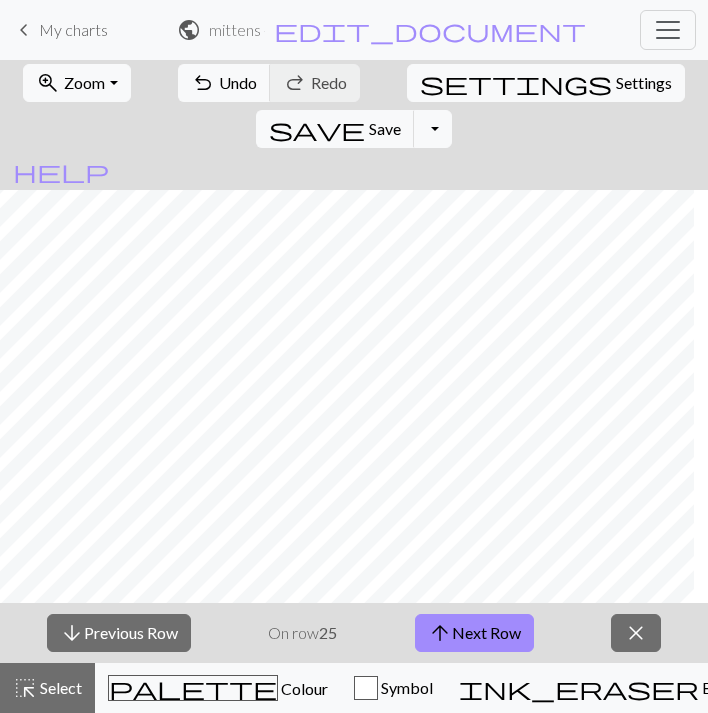 scroll, scrollTop: 500, scrollLeft: 0, axis: vertical 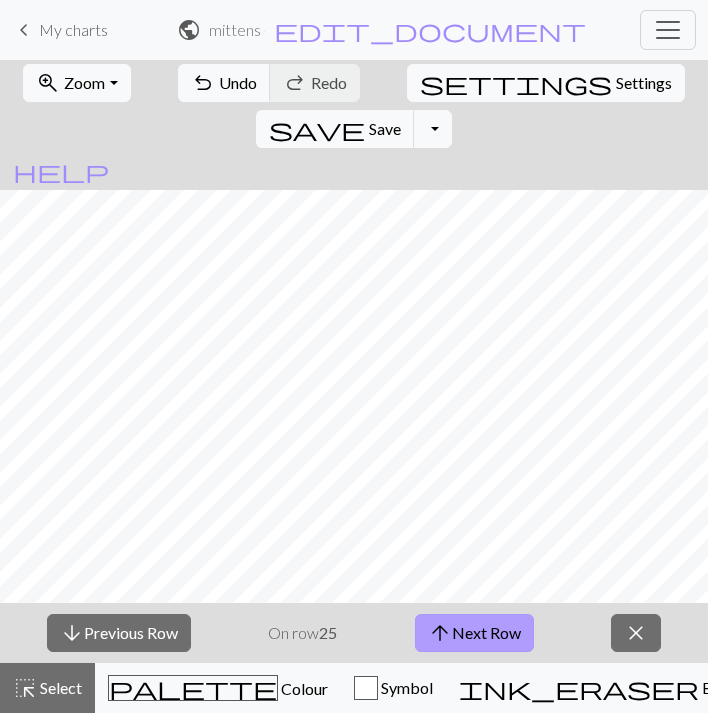 click on "arrow_upward  Next Row" at bounding box center (474, 633) 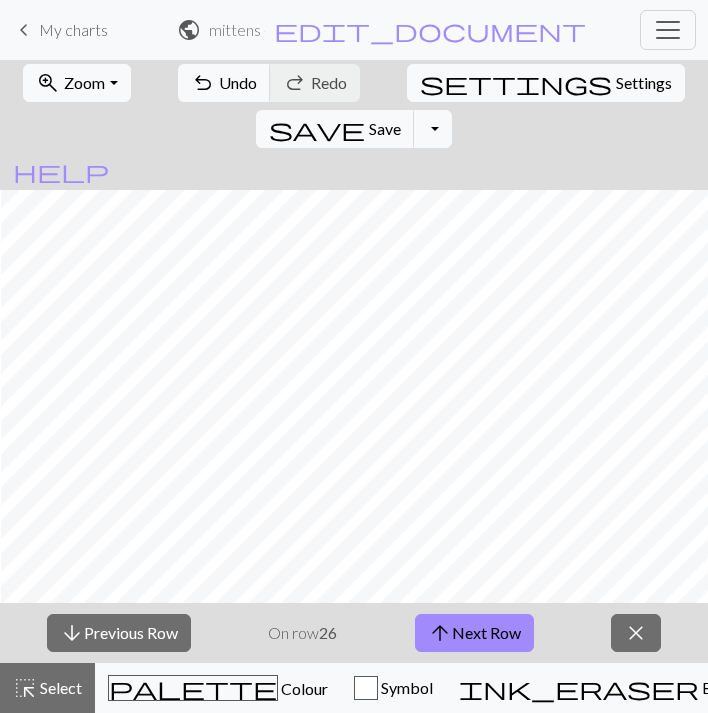 scroll, scrollTop: 440, scrollLeft: 595, axis: both 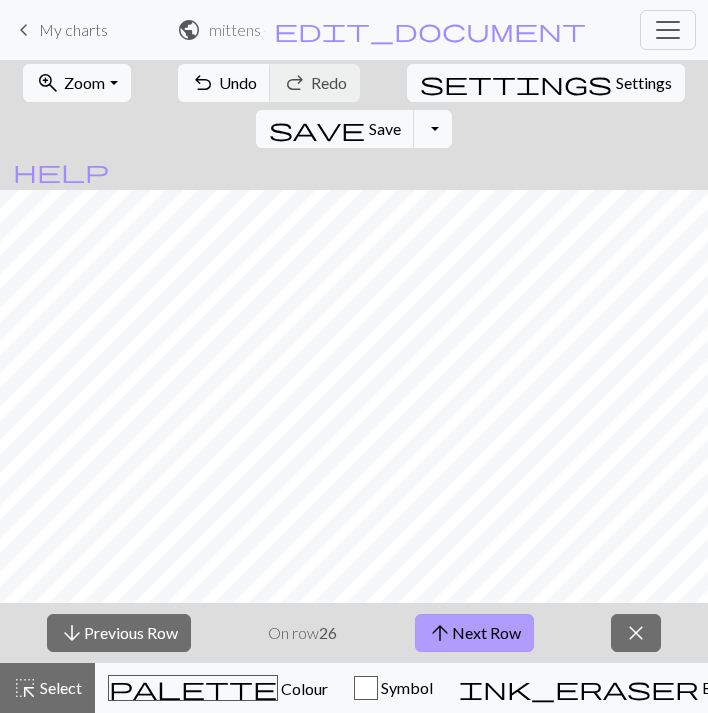 click on "arrow_upward  Next Row" at bounding box center (474, 633) 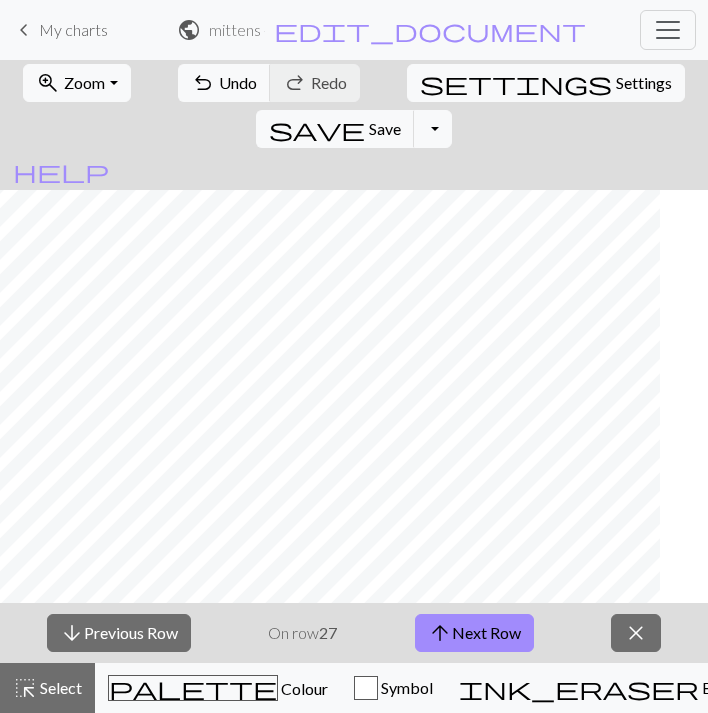 scroll, scrollTop: 440, scrollLeft: 0, axis: vertical 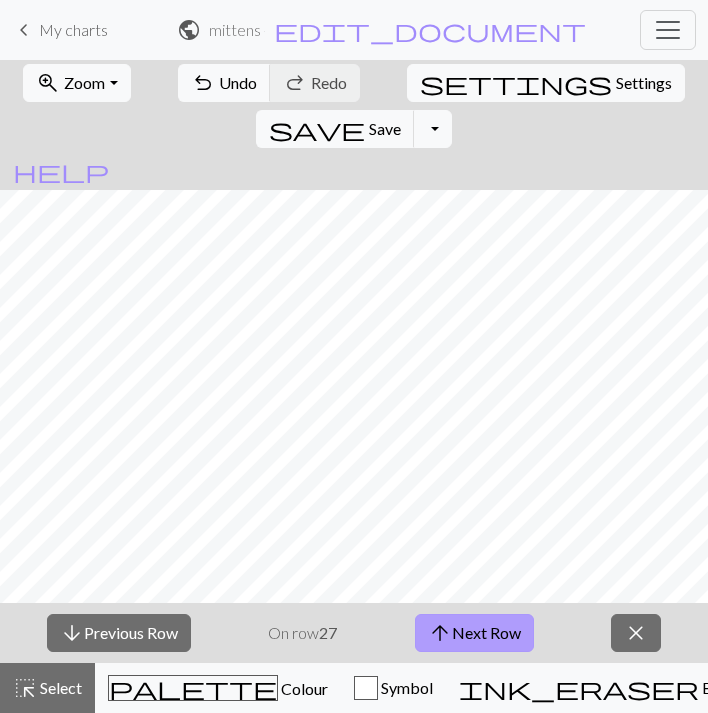 click on "arrow_upward  Next Row" at bounding box center (474, 633) 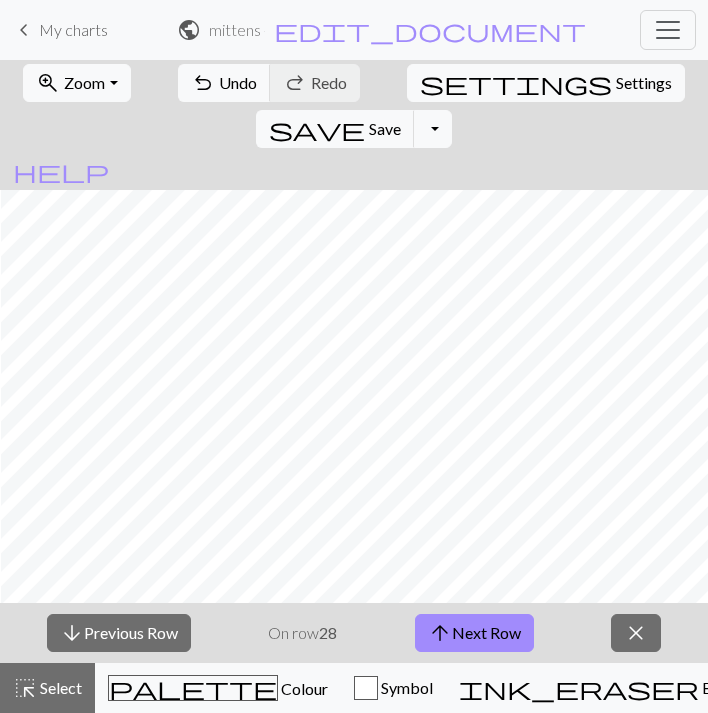 scroll, scrollTop: 426, scrollLeft: 581, axis: both 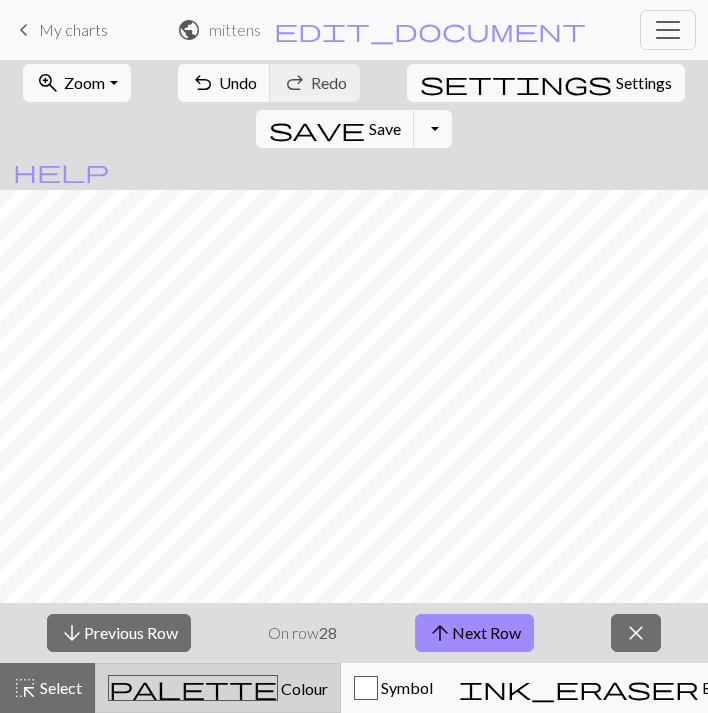 click on "Colour" at bounding box center [303, 688] 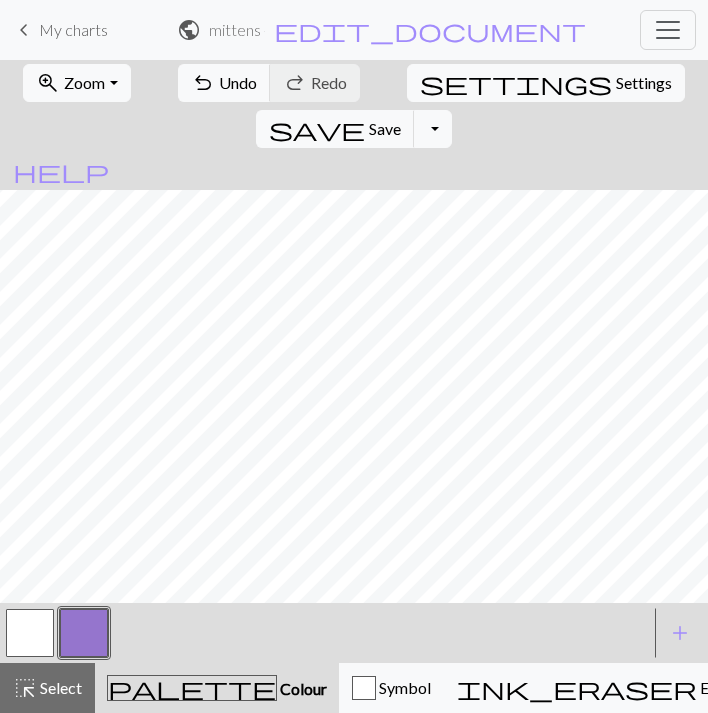 scroll, scrollTop: 399, scrollLeft: 581, axis: both 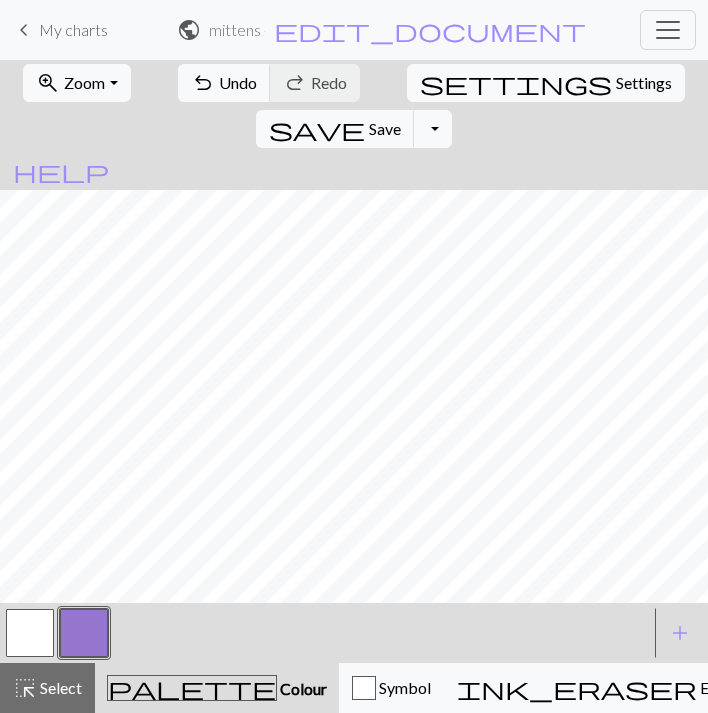 click on "call_to_action" at bounding box center [932, 688] 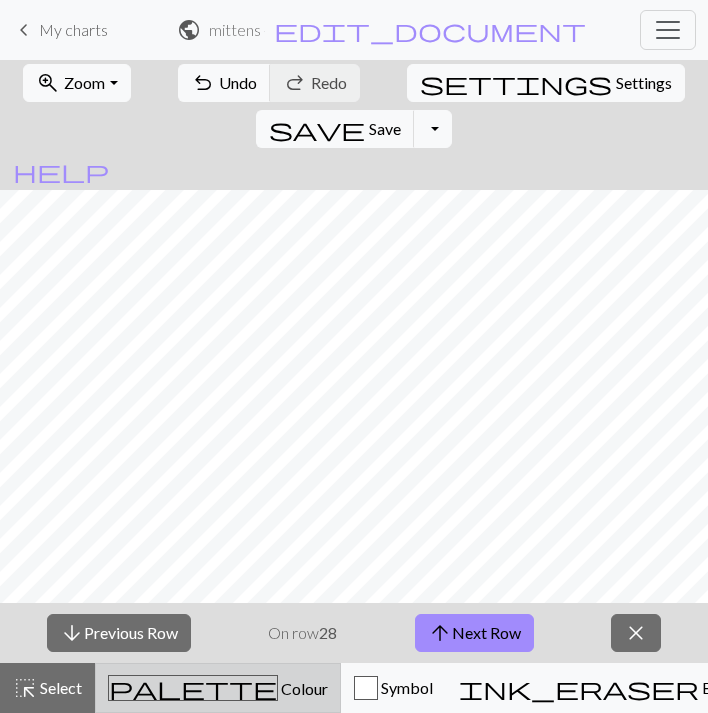 click on "Colour" at bounding box center [303, 688] 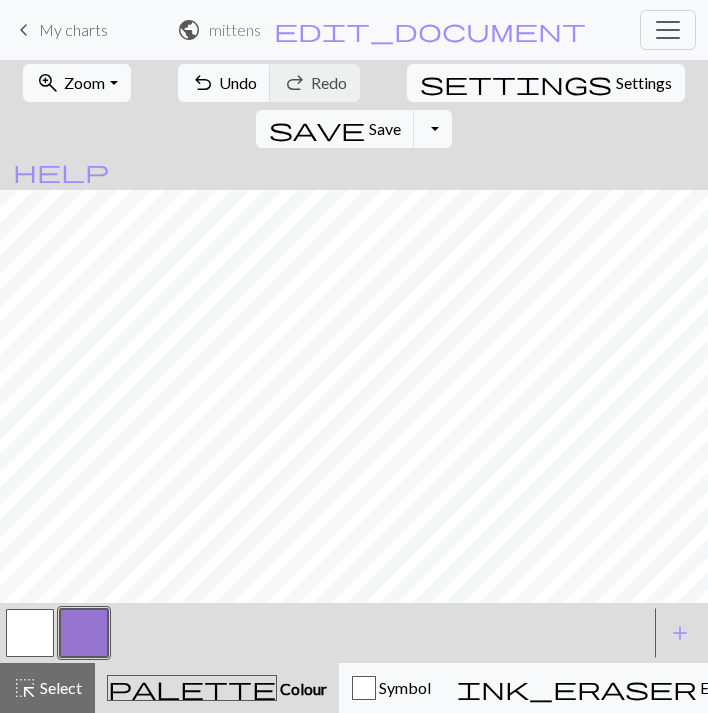 click at bounding box center (30, 633) 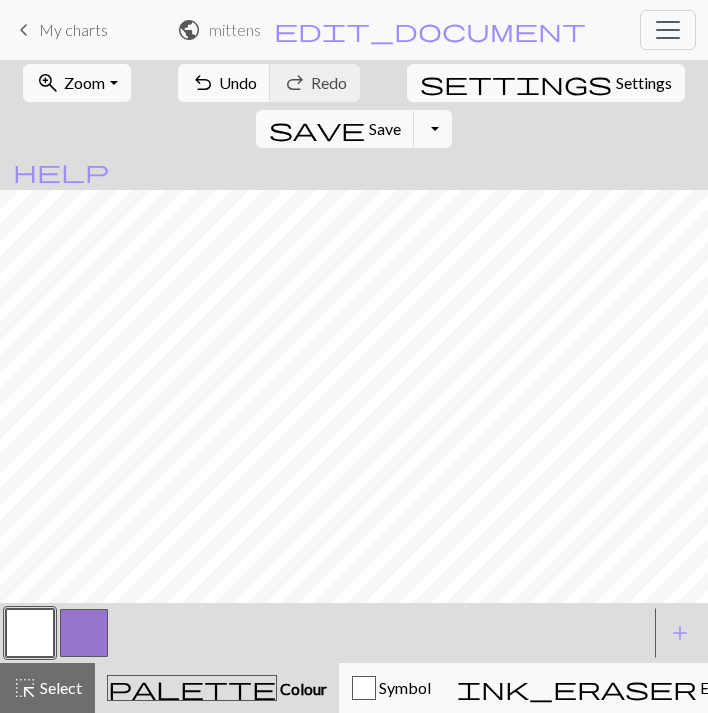 click on "Knitting mode" at bounding box center (1150, 687) 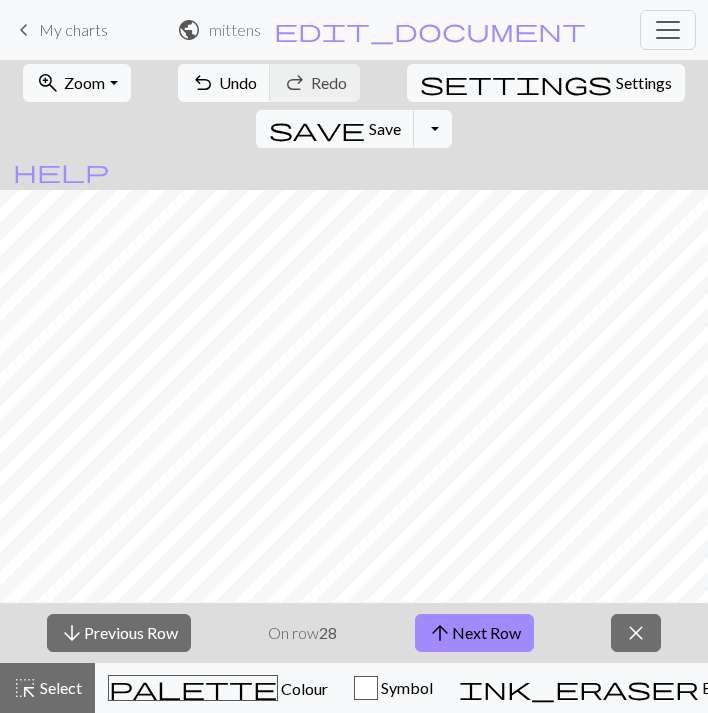 click on "Knitting mode" at bounding box center (1151, 687) 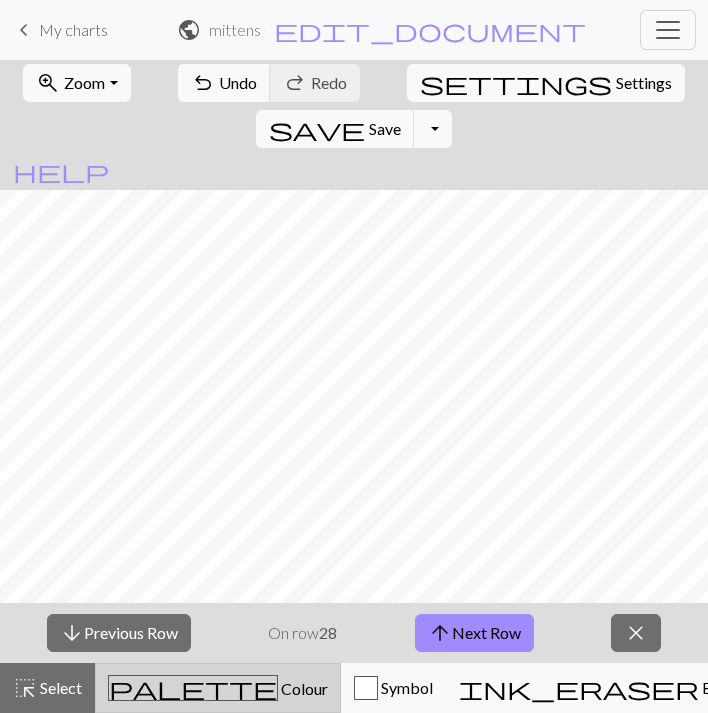 click on "Colour" at bounding box center (303, 688) 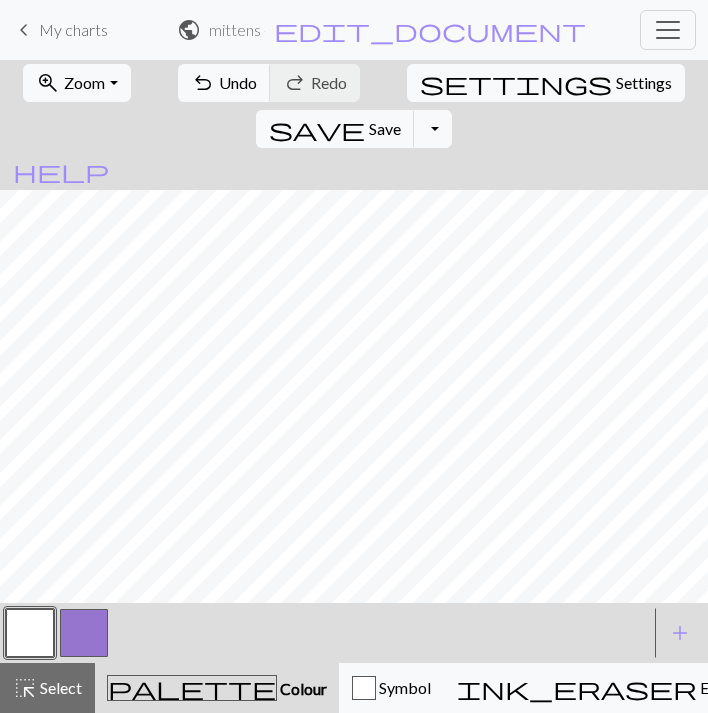 click at bounding box center [84, 633] 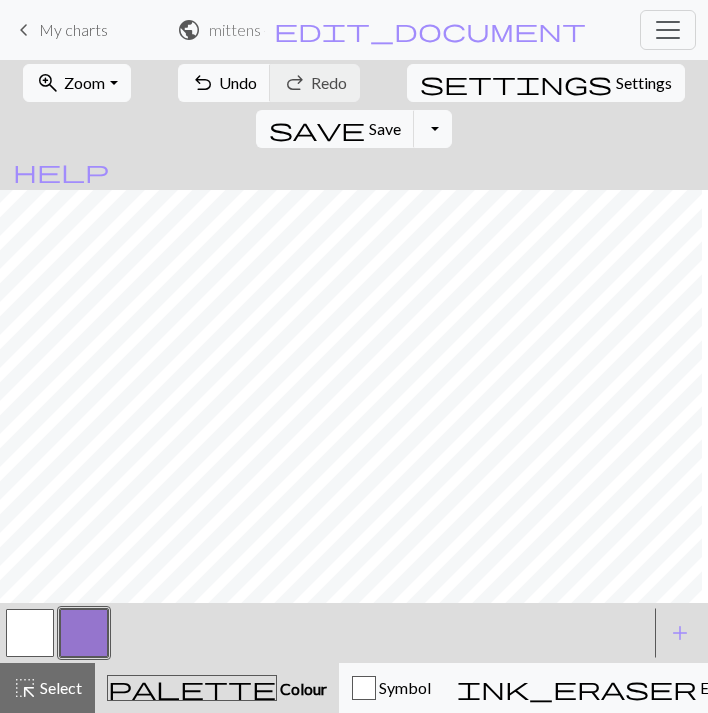 scroll, scrollTop: 271, scrollLeft: 186, axis: both 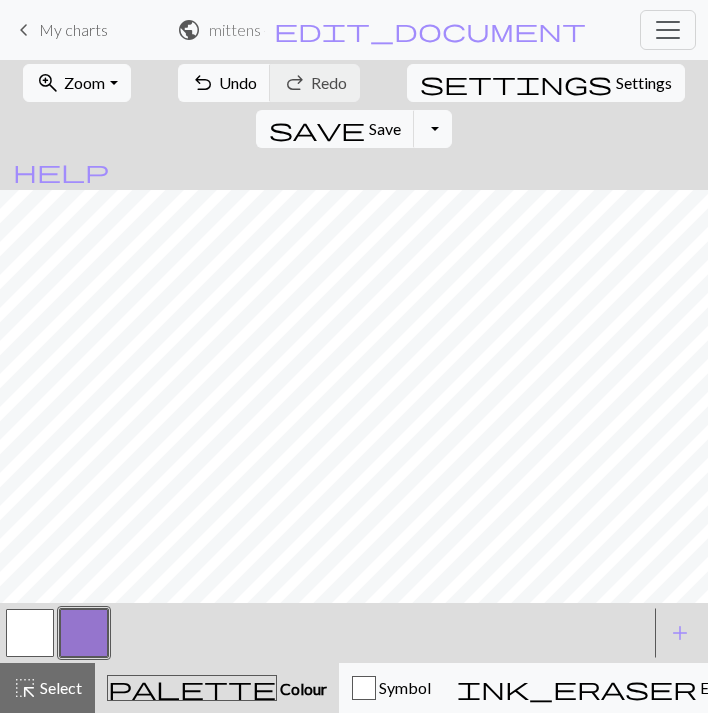 click at bounding box center [30, 633] 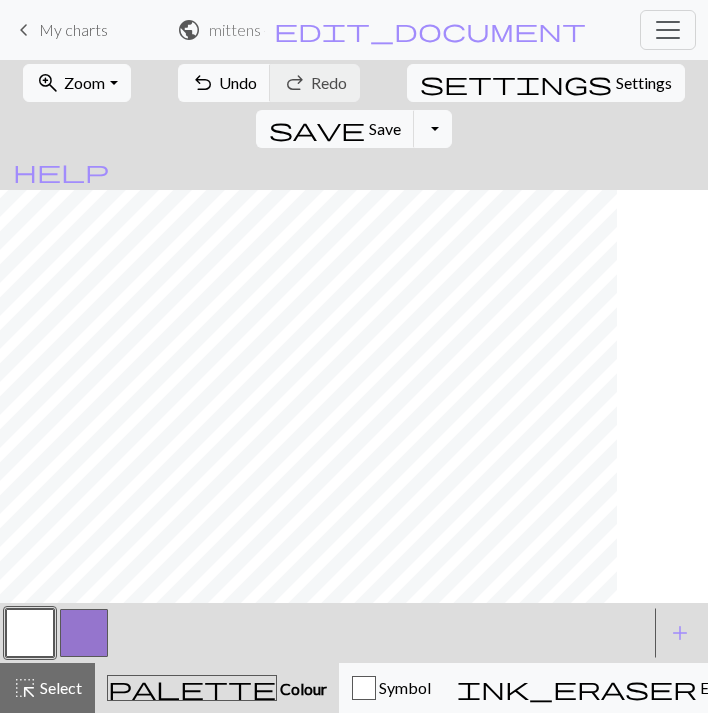 scroll, scrollTop: 271, scrollLeft: 110, axis: both 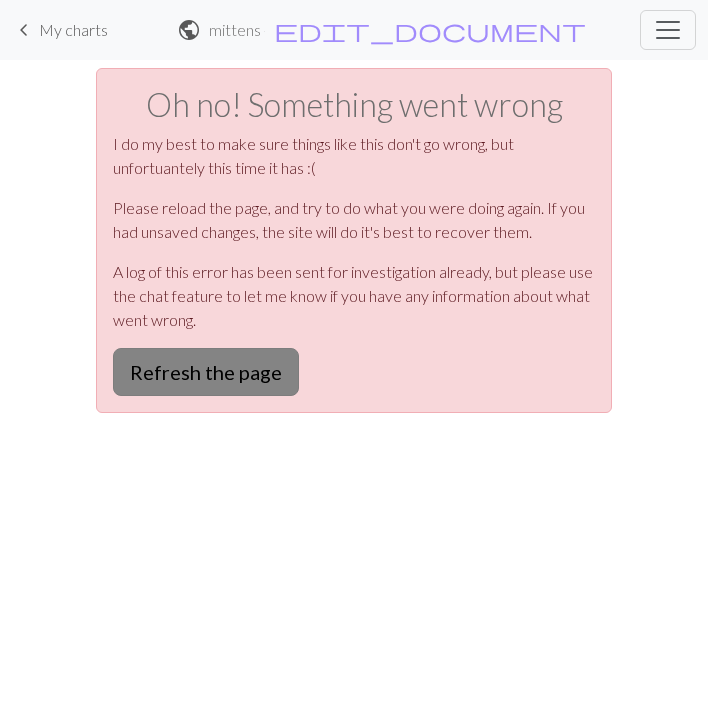 click on "Refresh the page" at bounding box center (206, 372) 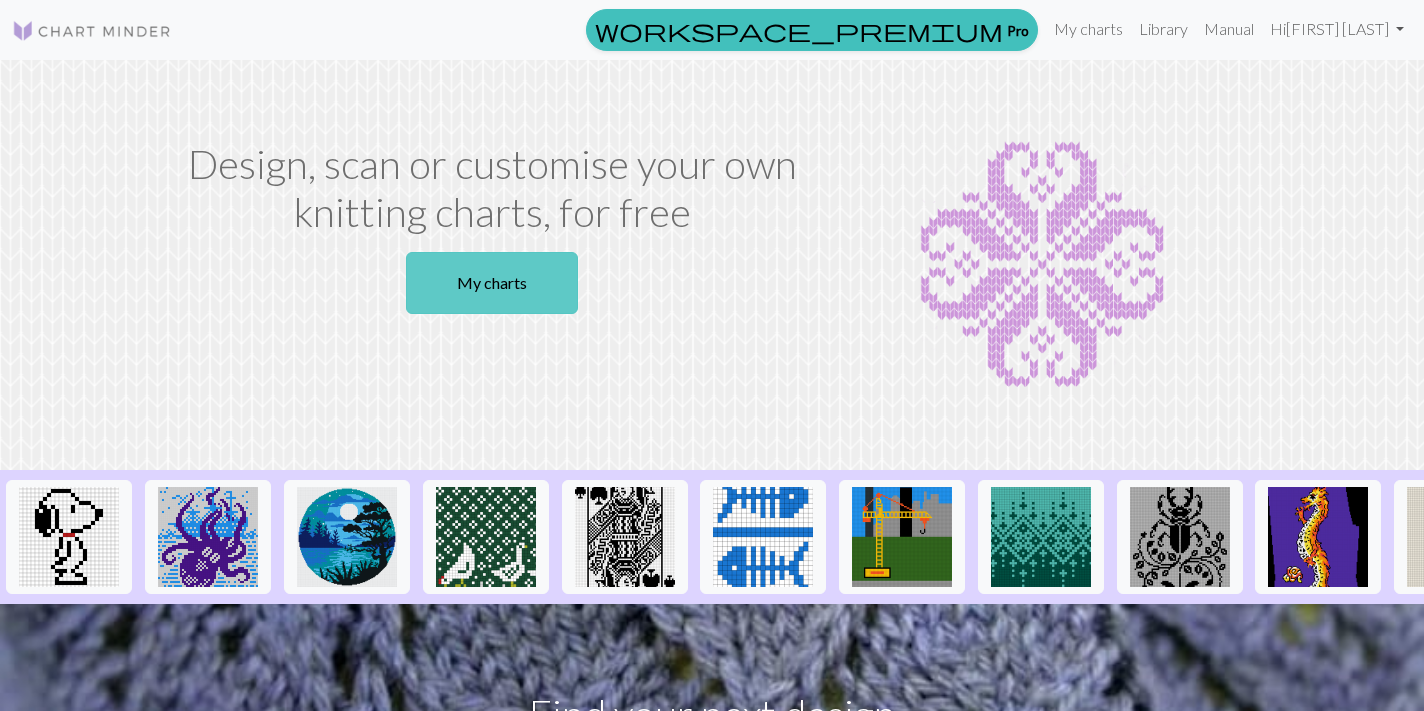 scroll, scrollTop: 0, scrollLeft: 0, axis: both 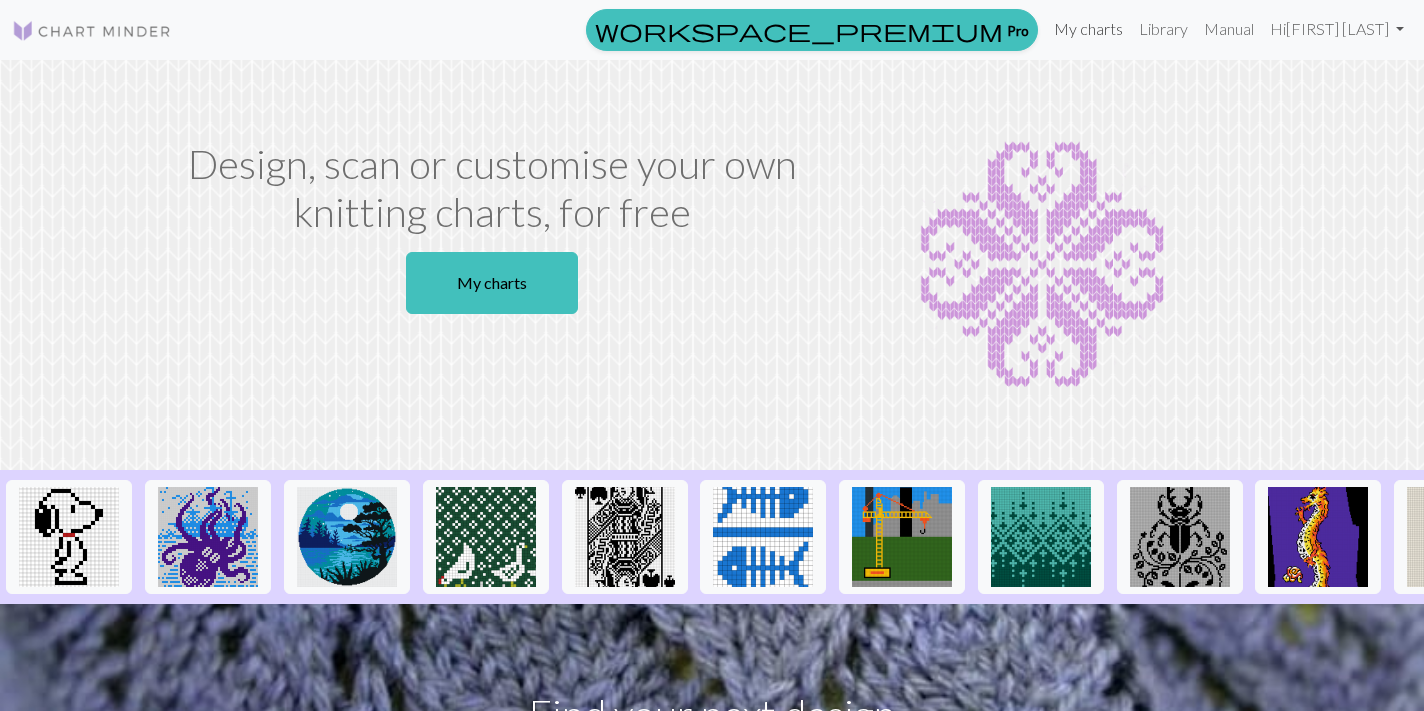 click on "My charts" at bounding box center (1088, 29) 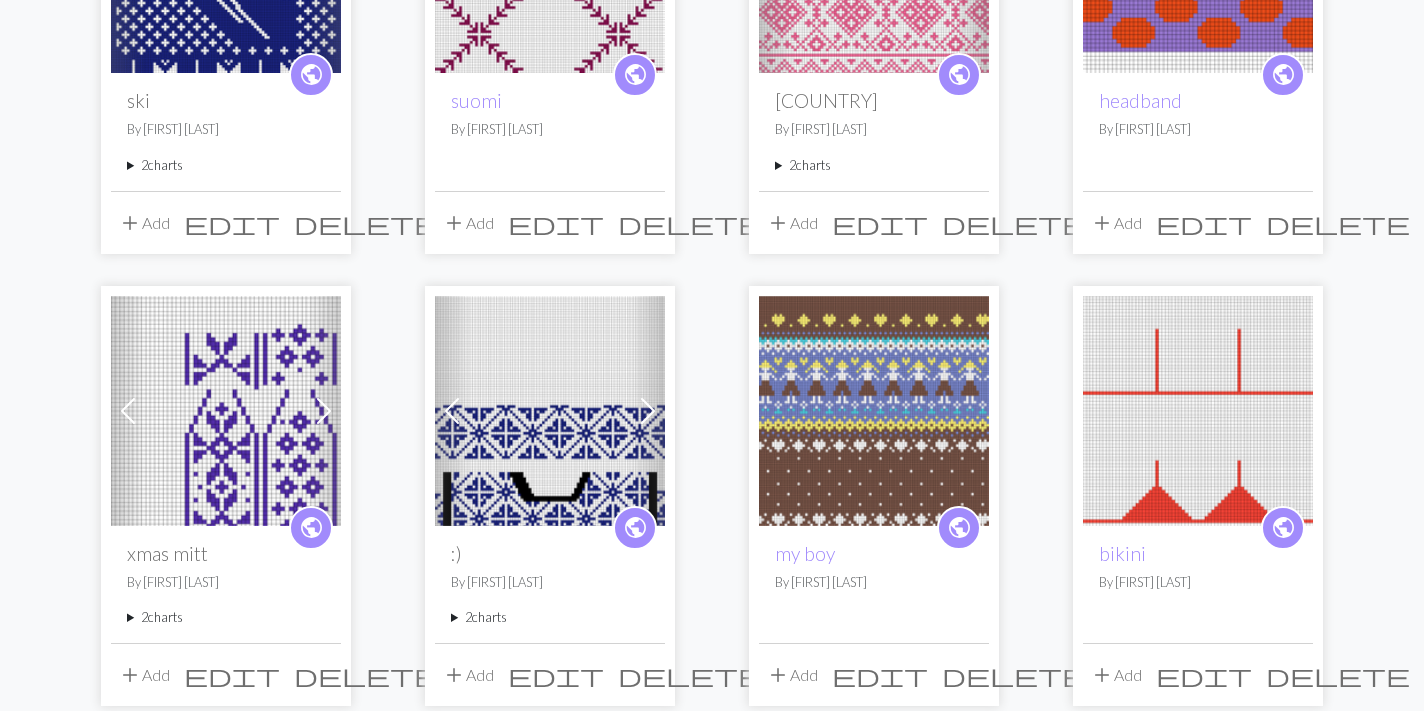 scroll, scrollTop: 897, scrollLeft: 0, axis: vertical 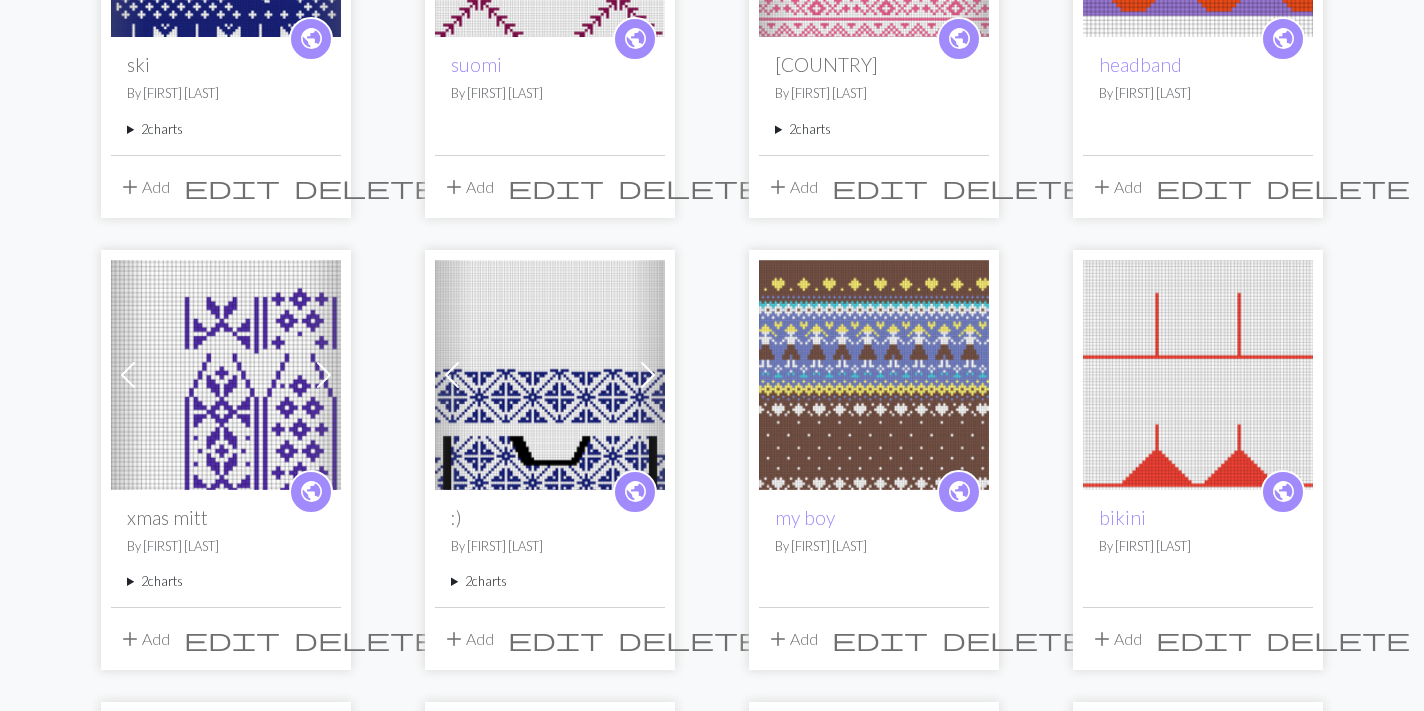 click on "2  charts" at bounding box center (226, 581) 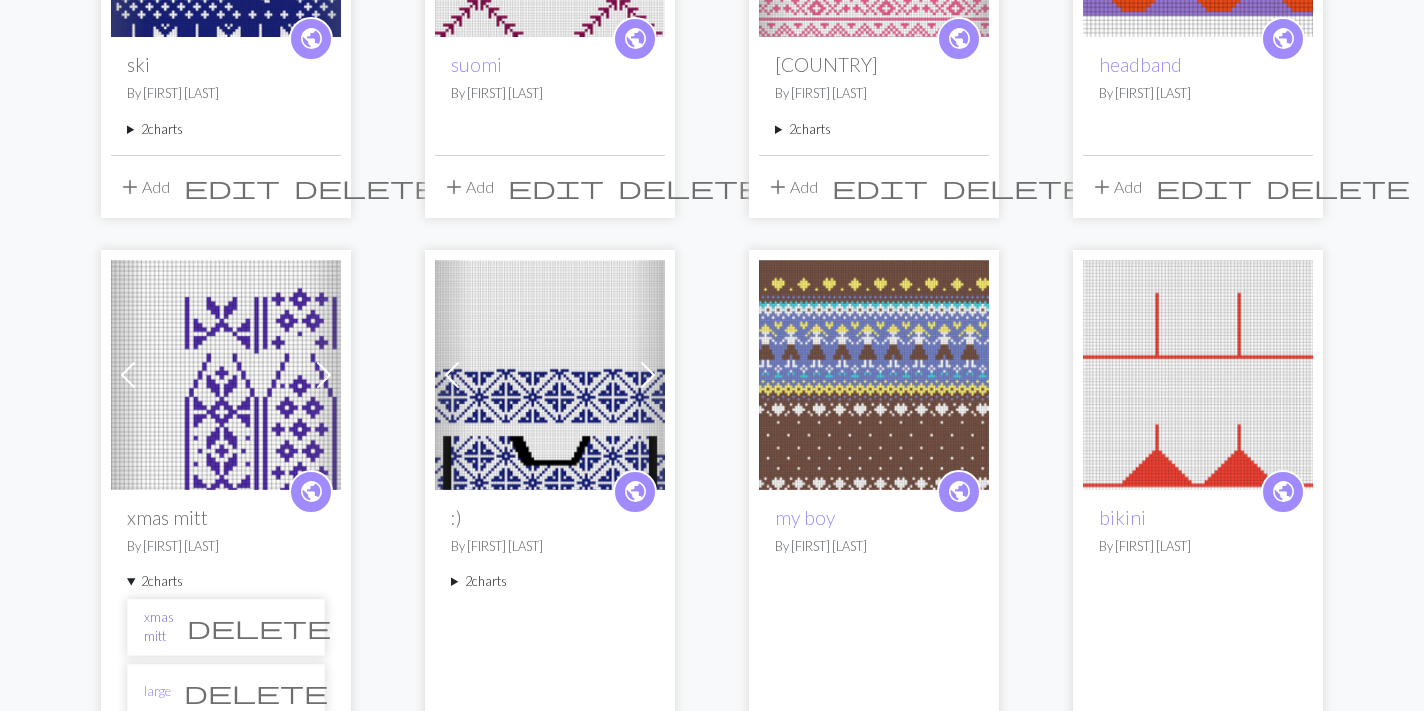 click on "xmas mitt" at bounding box center [159, 627] 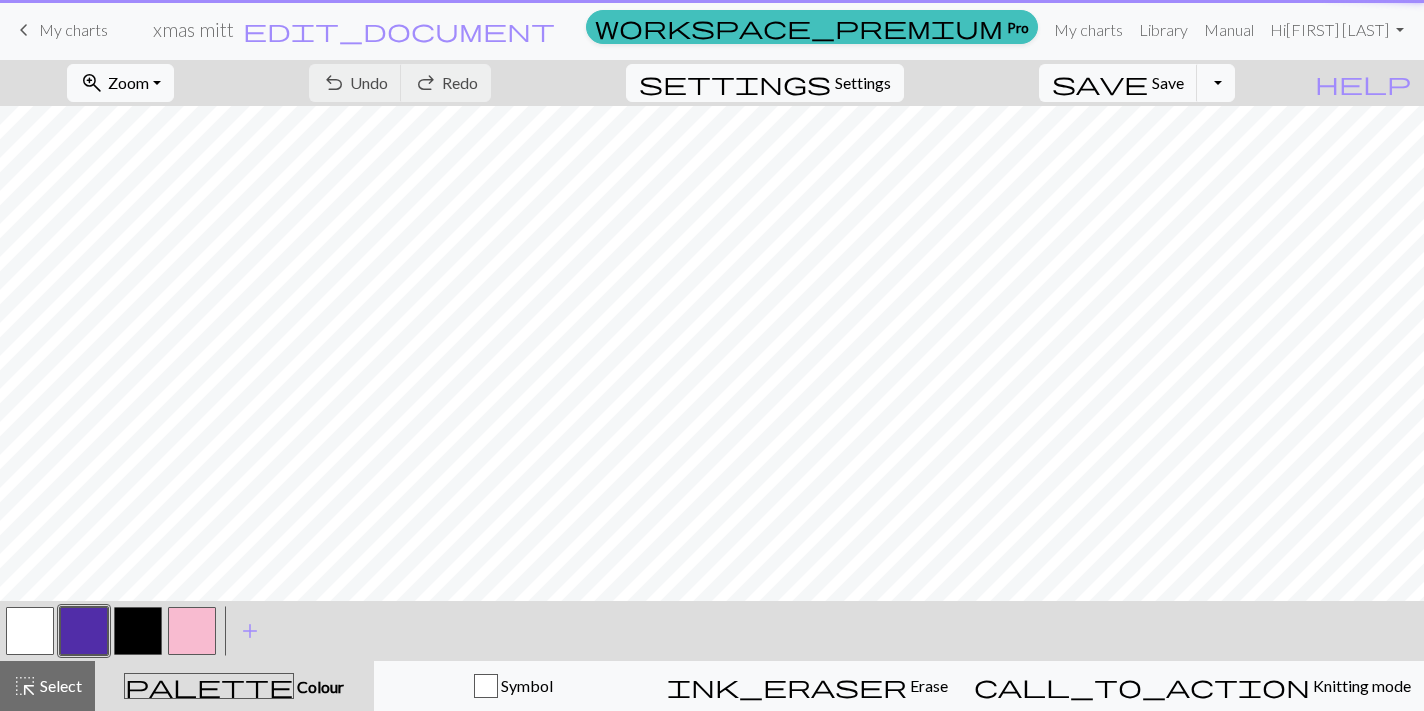 scroll, scrollTop: 0, scrollLeft: 0, axis: both 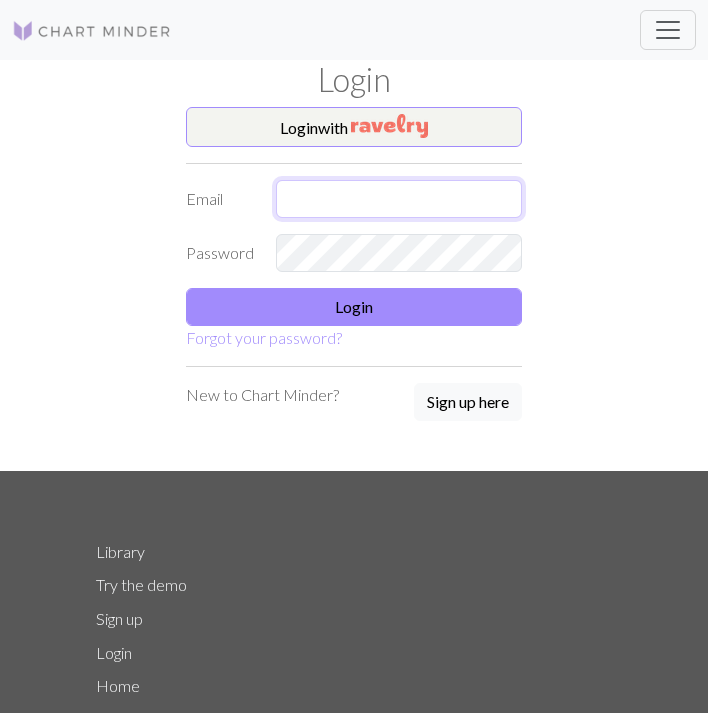 type on "quinn.nixon15@example.com" 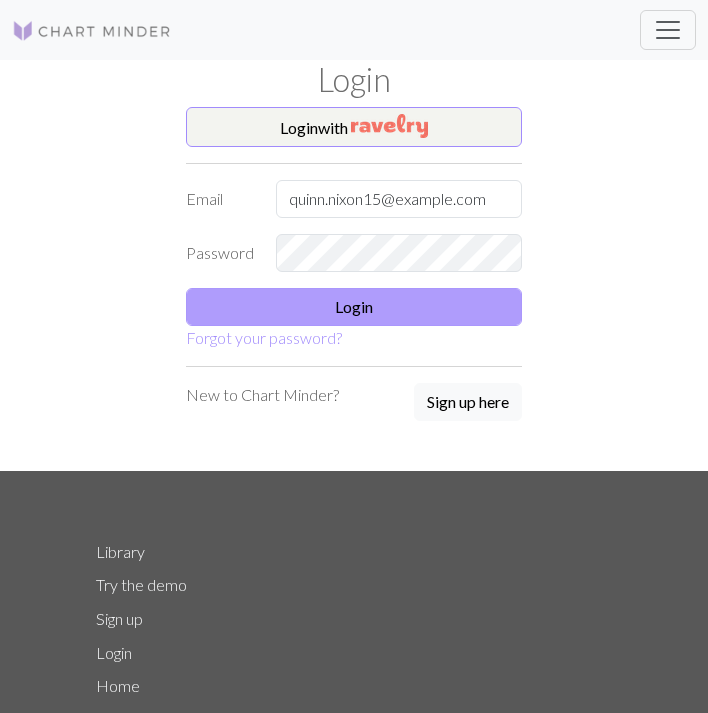 click on "Login" at bounding box center [354, 307] 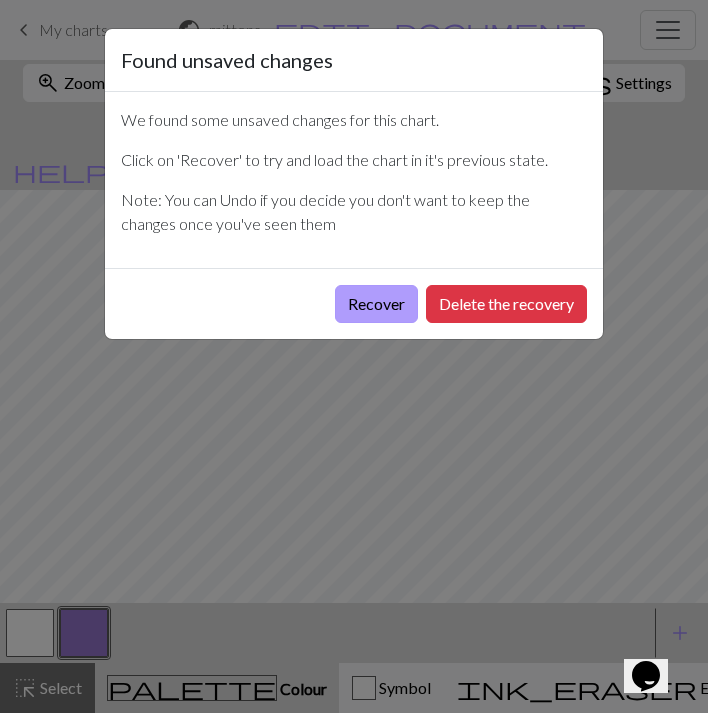 click on "Recover" at bounding box center (376, 304) 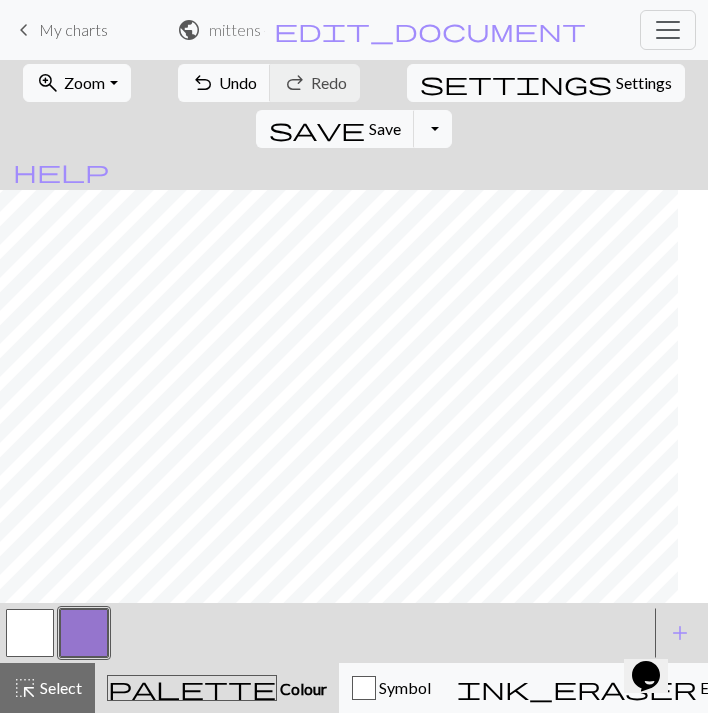scroll, scrollTop: 365, scrollLeft: 249, axis: both 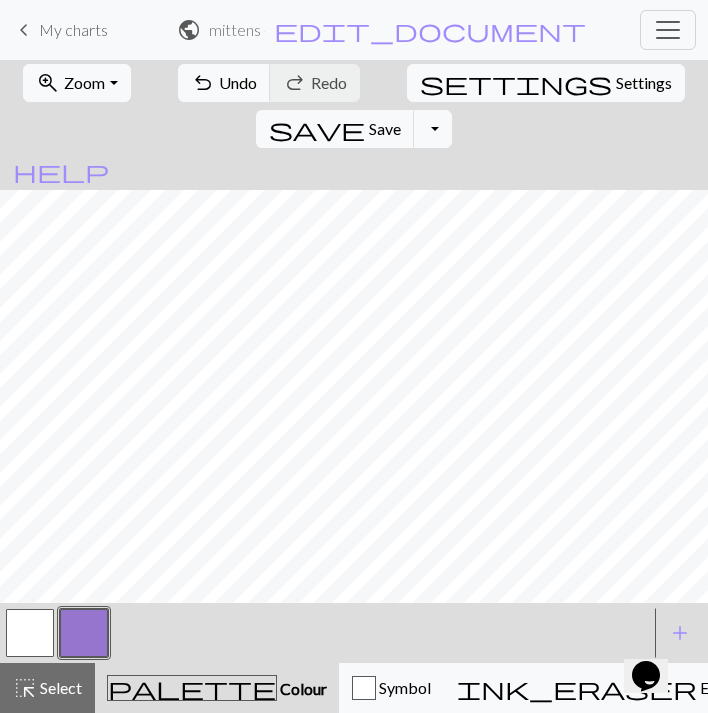 click at bounding box center [30, 633] 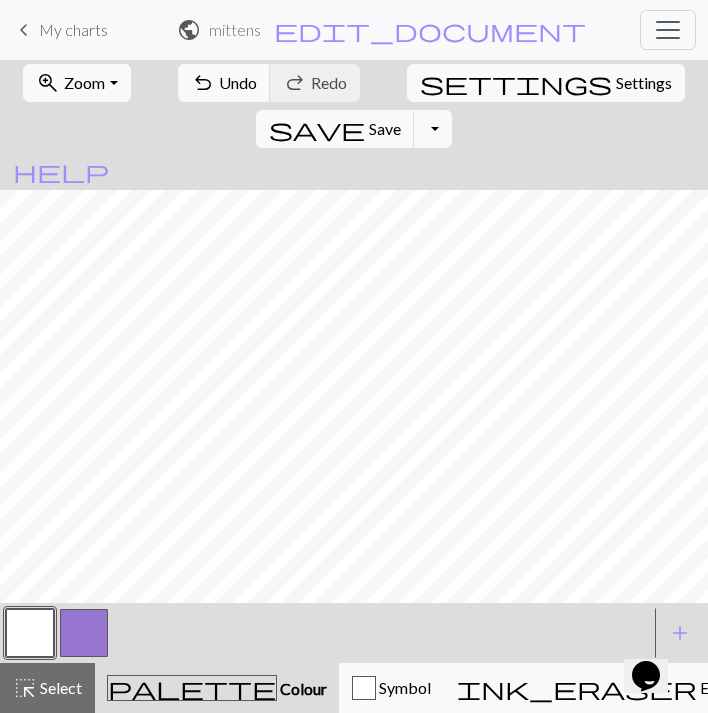 click at bounding box center (84, 633) 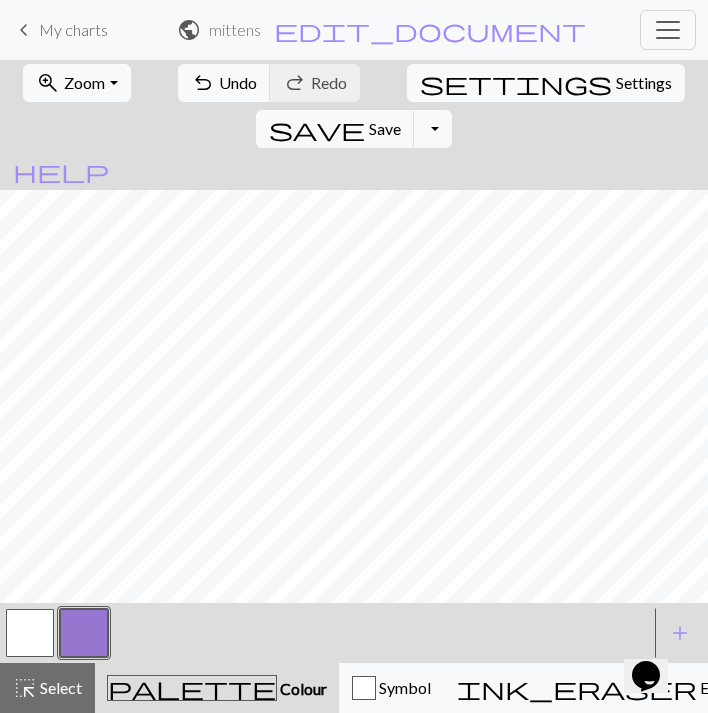 scroll, scrollTop: 285, scrollLeft: 217, axis: both 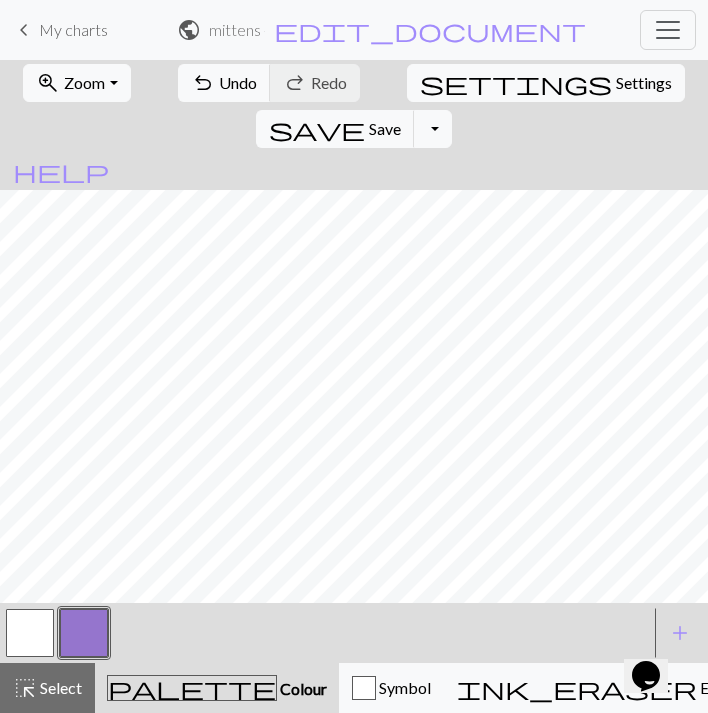click at bounding box center (30, 633) 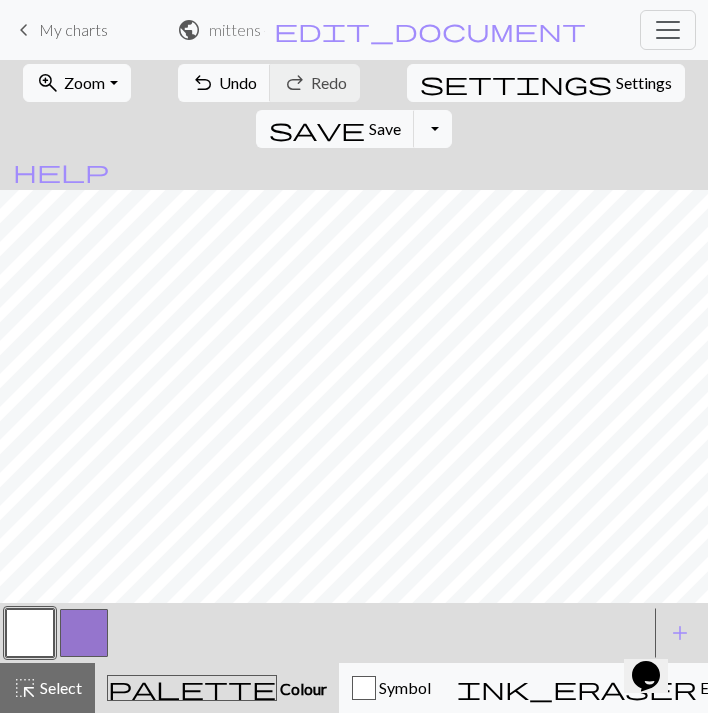 click at bounding box center [326, 633] 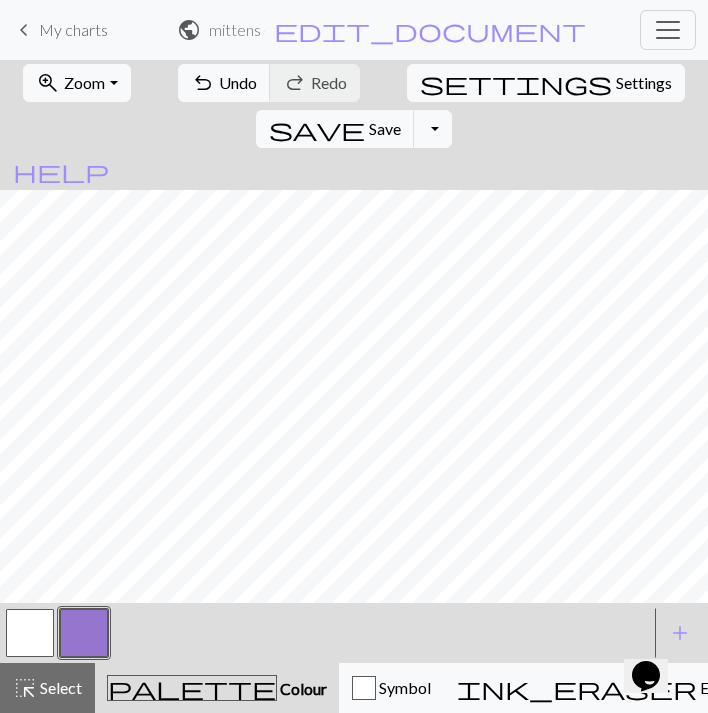 click at bounding box center (30, 633) 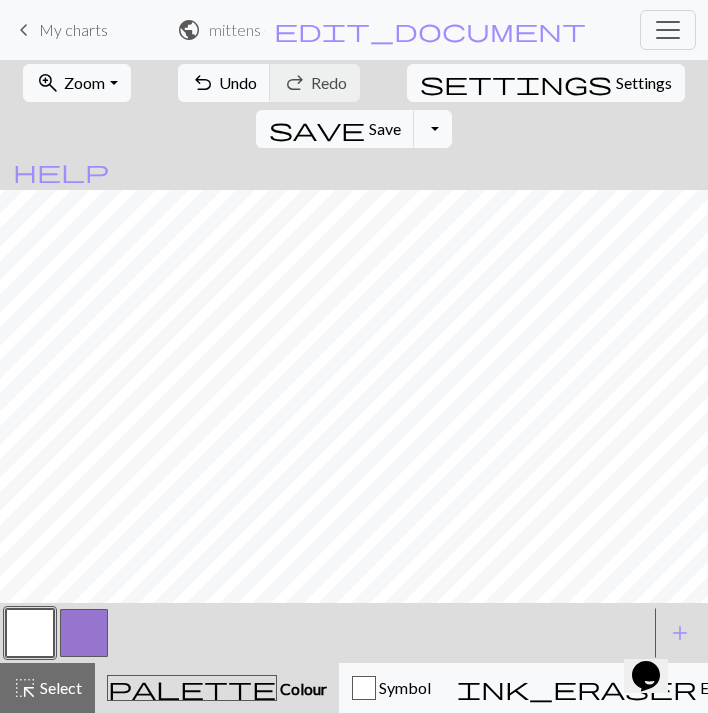 scroll, scrollTop: 256, scrollLeft: 217, axis: both 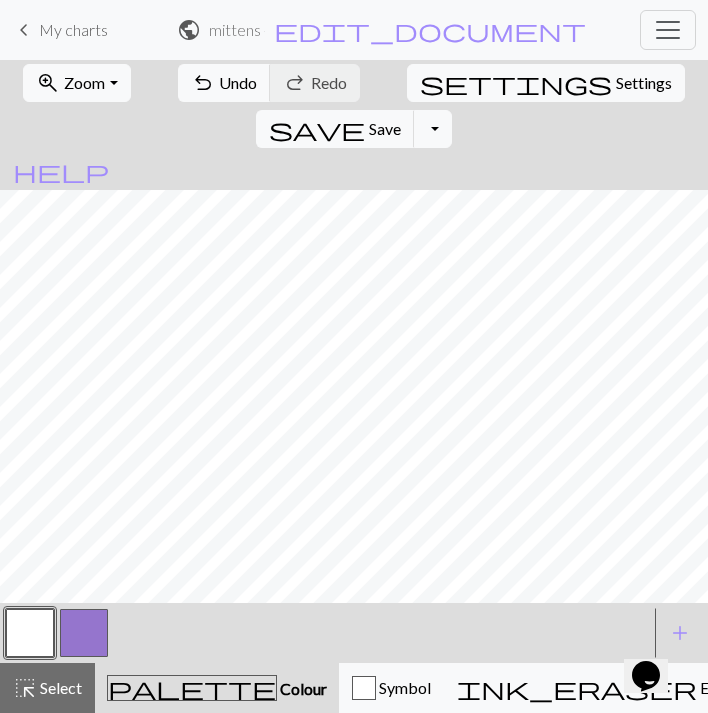 click at bounding box center [84, 633] 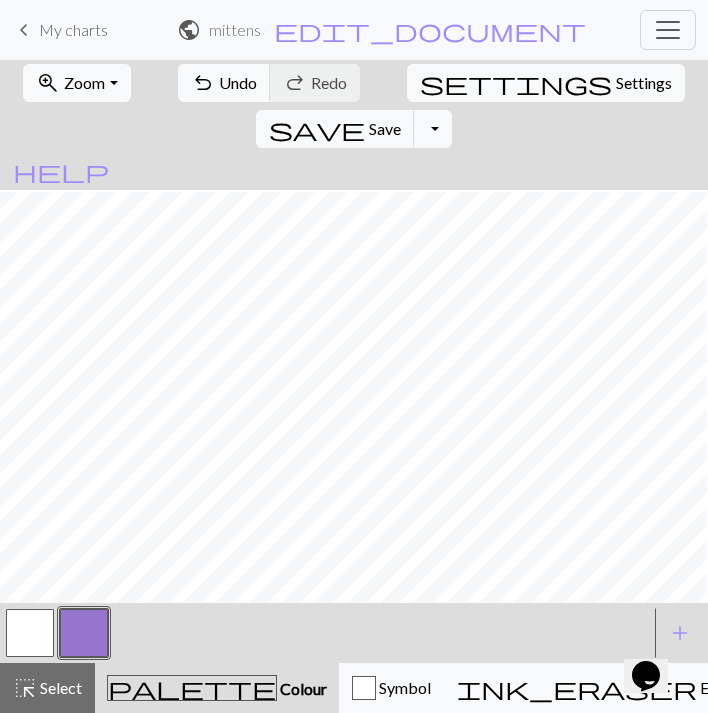 scroll, scrollTop: 258, scrollLeft: 129, axis: both 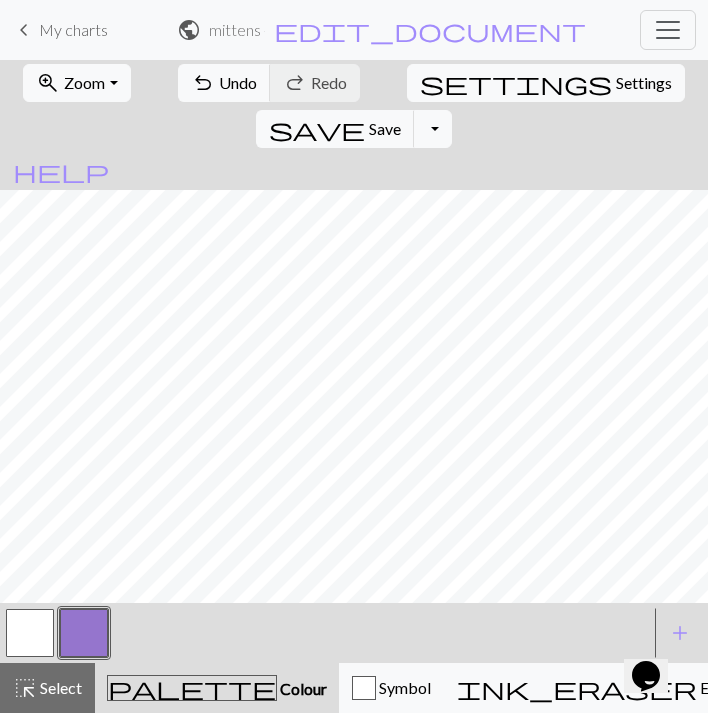 click at bounding box center (30, 633) 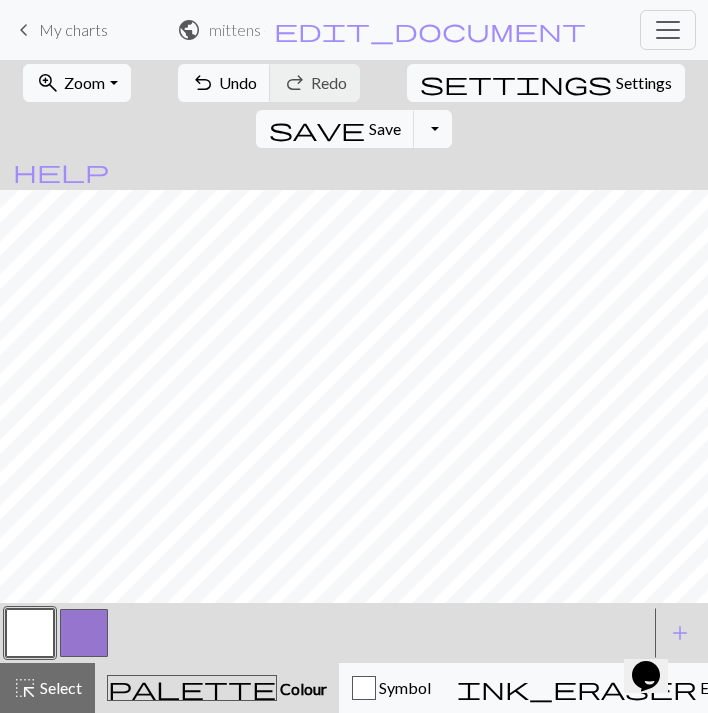 click at bounding box center [84, 633] 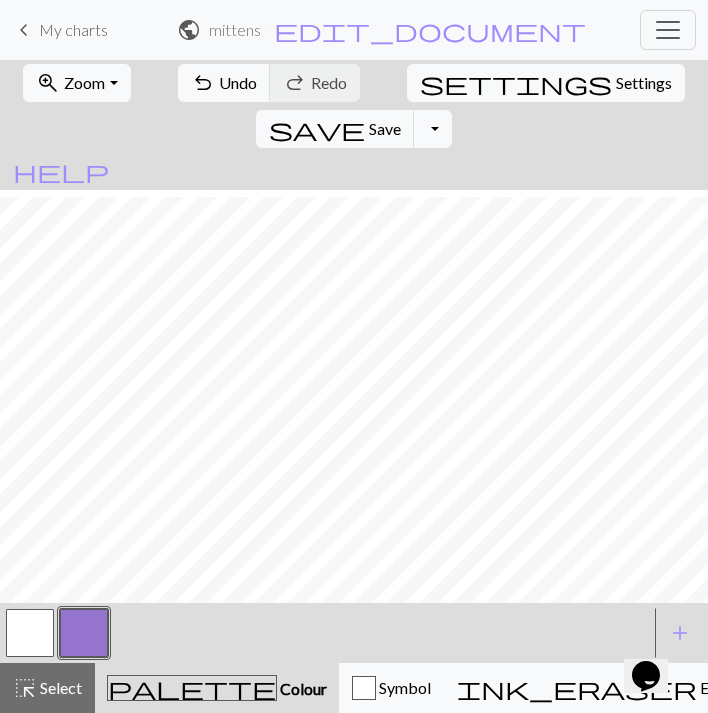 scroll, scrollTop: 316, scrollLeft: 0, axis: vertical 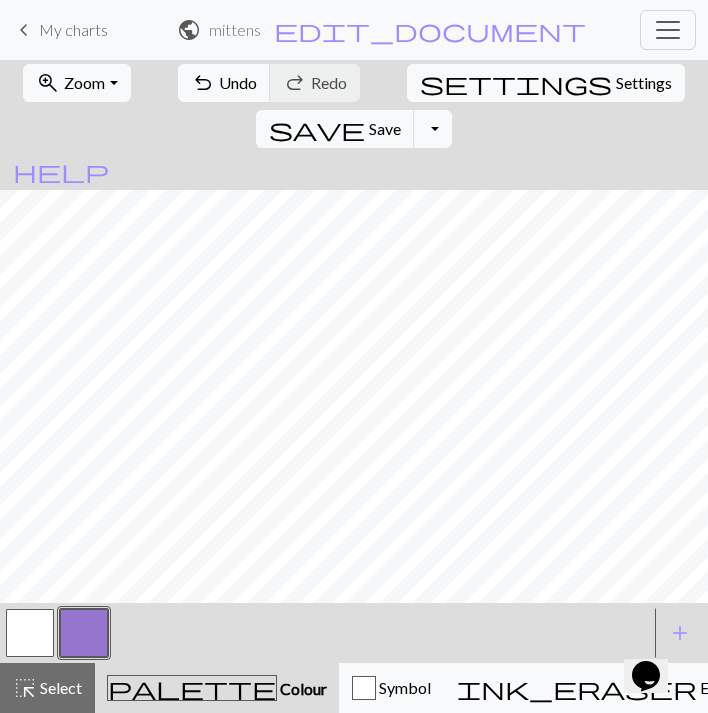 click at bounding box center [30, 633] 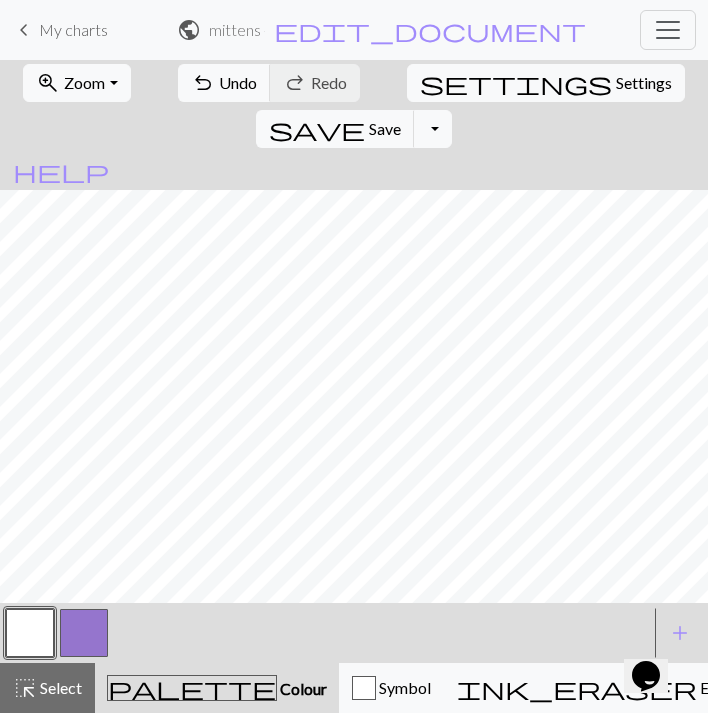 click at bounding box center (84, 633) 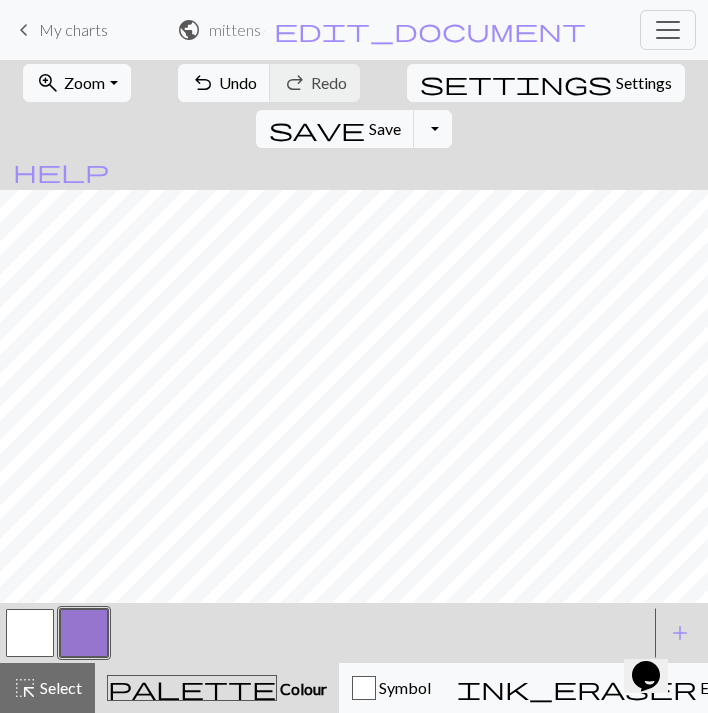click at bounding box center [30, 633] 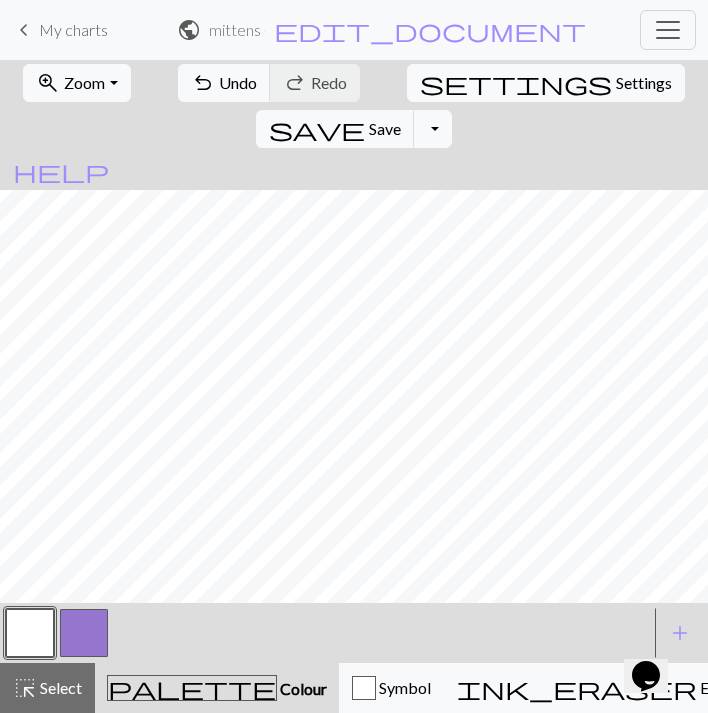 scroll, scrollTop: 255, scrollLeft: 0, axis: vertical 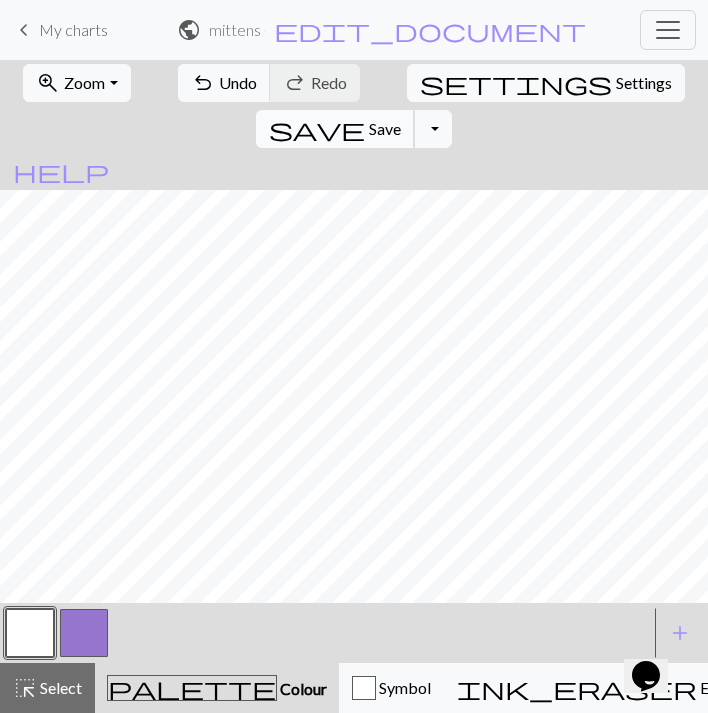 click on "save" at bounding box center [317, 129] 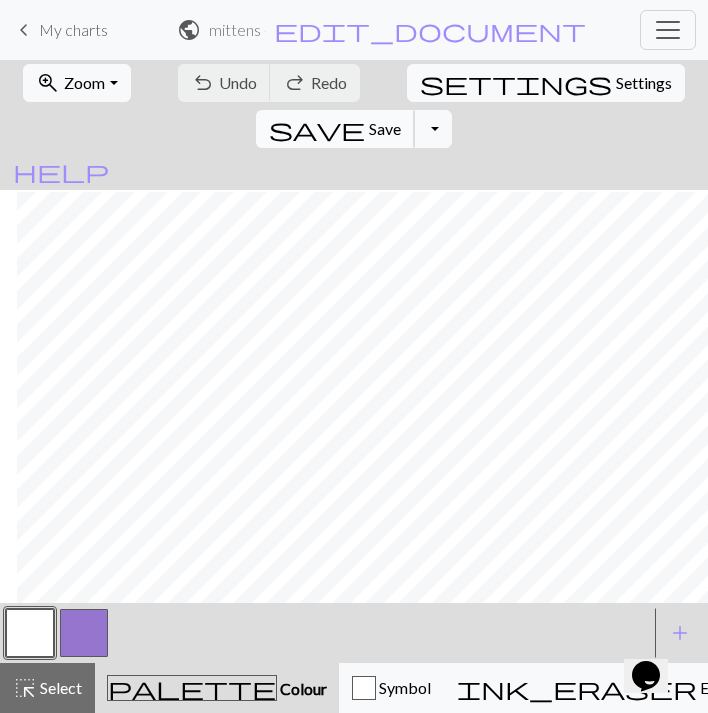 scroll, scrollTop: 261, scrollLeft: 501, axis: both 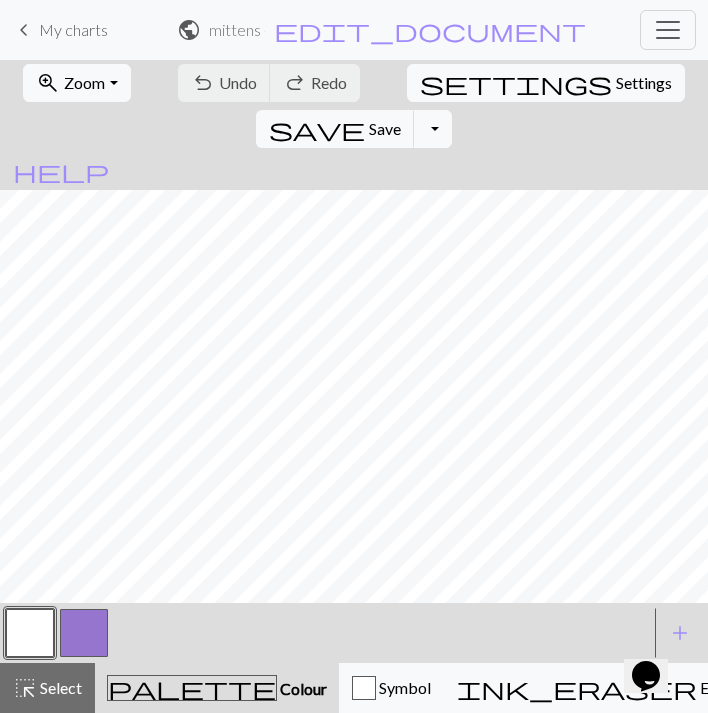 click at bounding box center [84, 633] 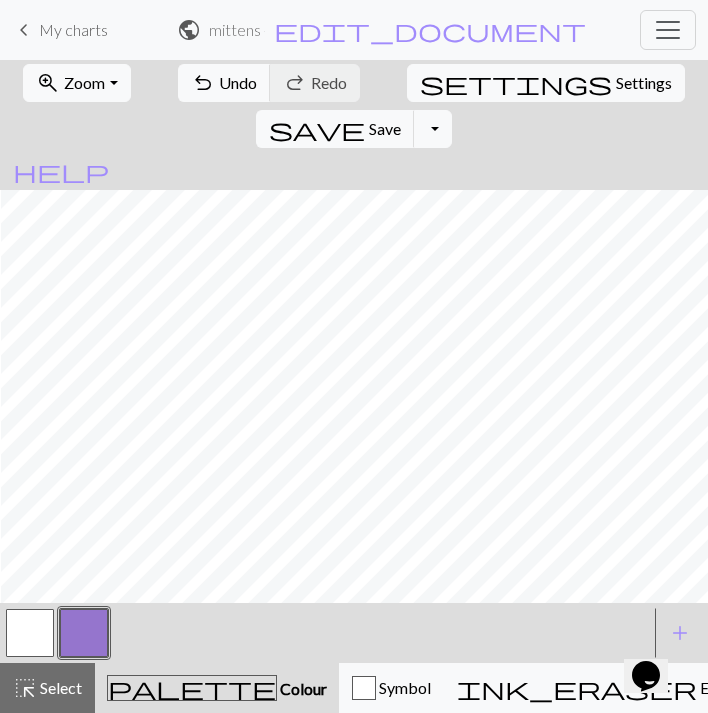 scroll, scrollTop: 262, scrollLeft: 595, axis: both 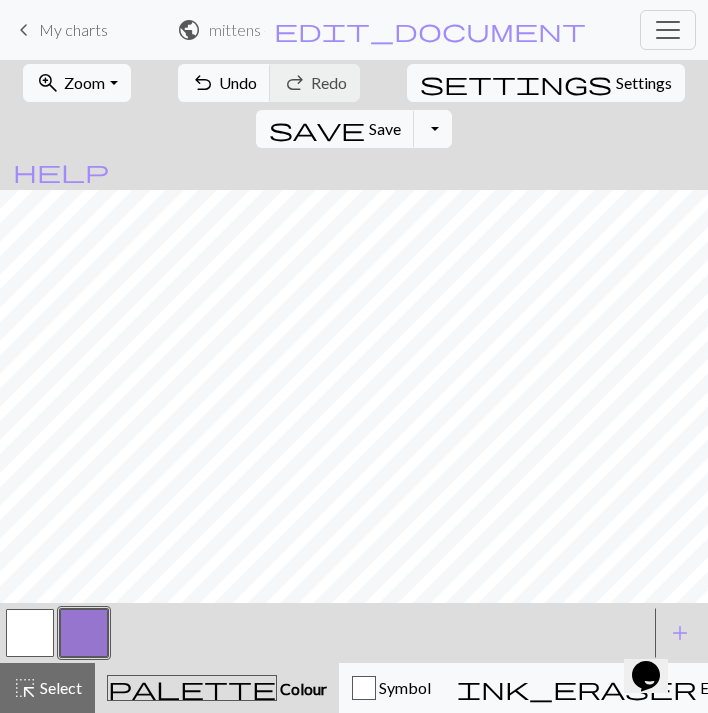 click at bounding box center (30, 633) 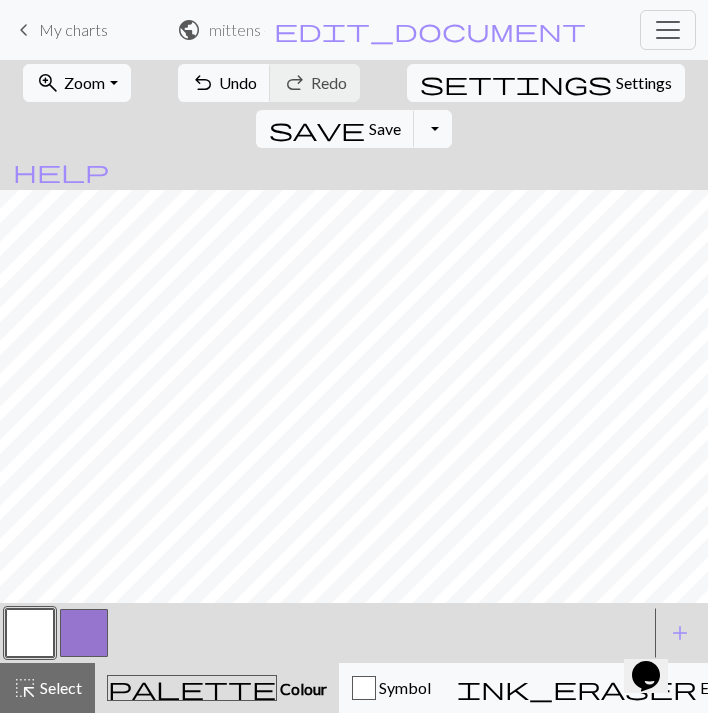 click on "call_to_action" at bounding box center (932, 688) 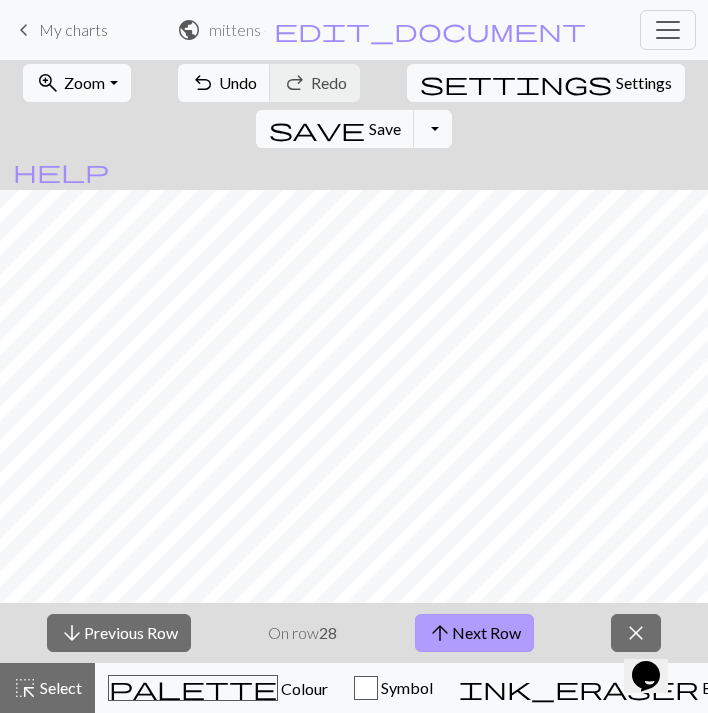 click on "arrow_upward  Next Row" at bounding box center (474, 633) 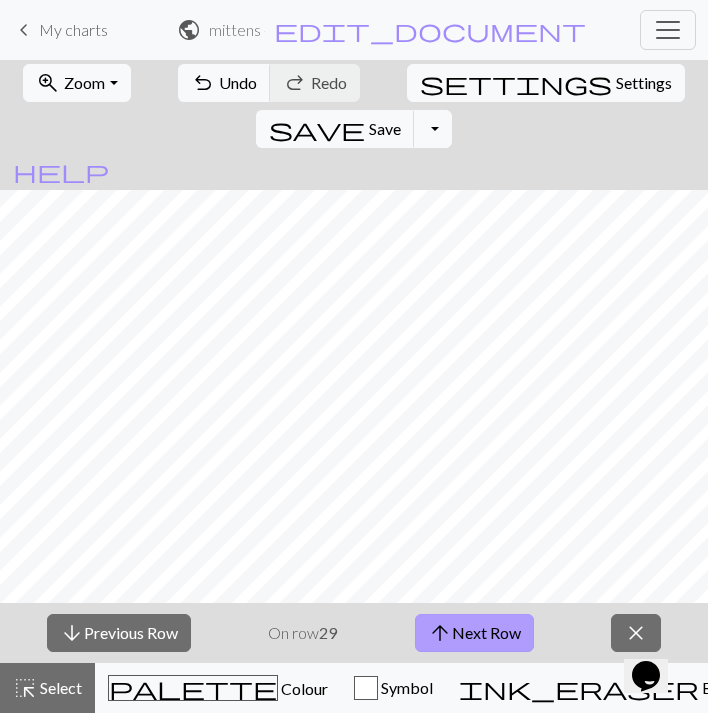 scroll, scrollTop: 368, scrollLeft: 0, axis: vertical 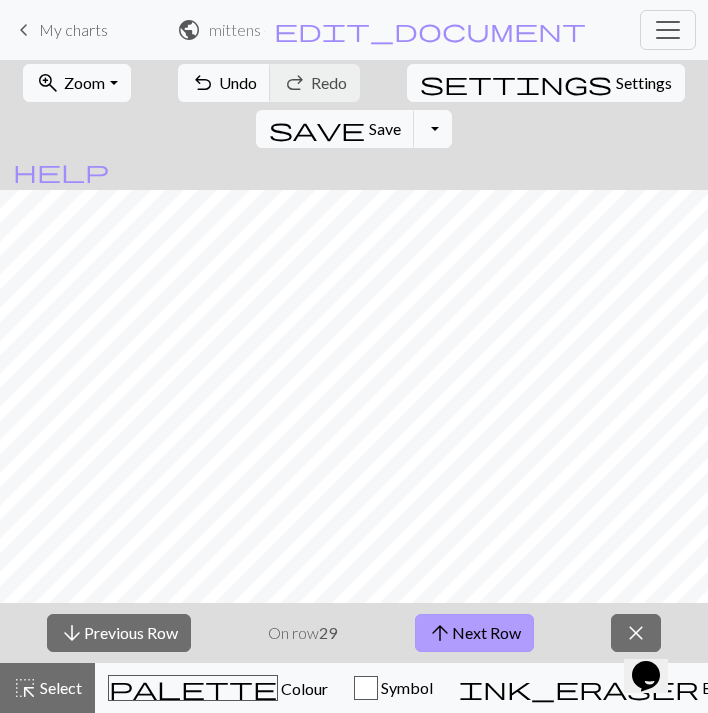 click on "arrow_upward  Next Row" at bounding box center (474, 633) 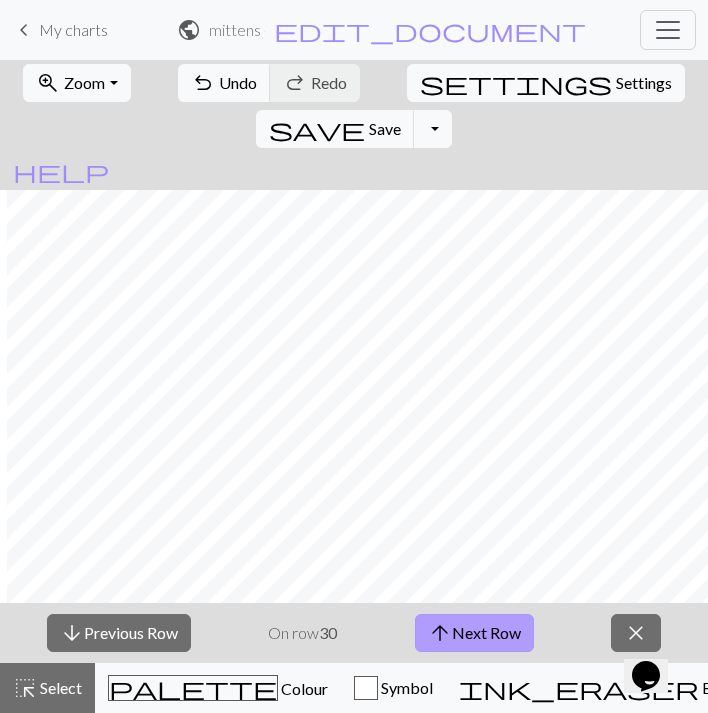 scroll, scrollTop: 378, scrollLeft: 594, axis: both 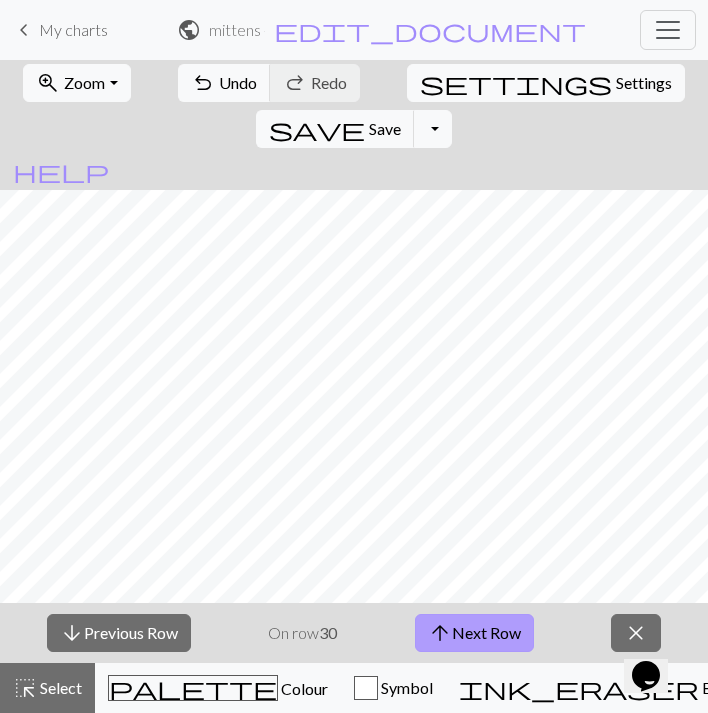 click on "arrow_upward  Next Row" at bounding box center (474, 633) 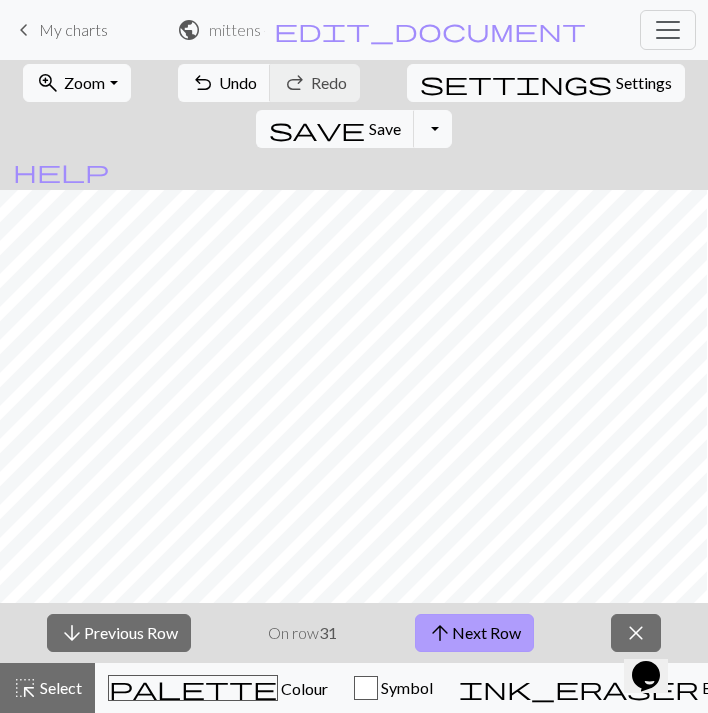 scroll, scrollTop: 379, scrollLeft: 17, axis: both 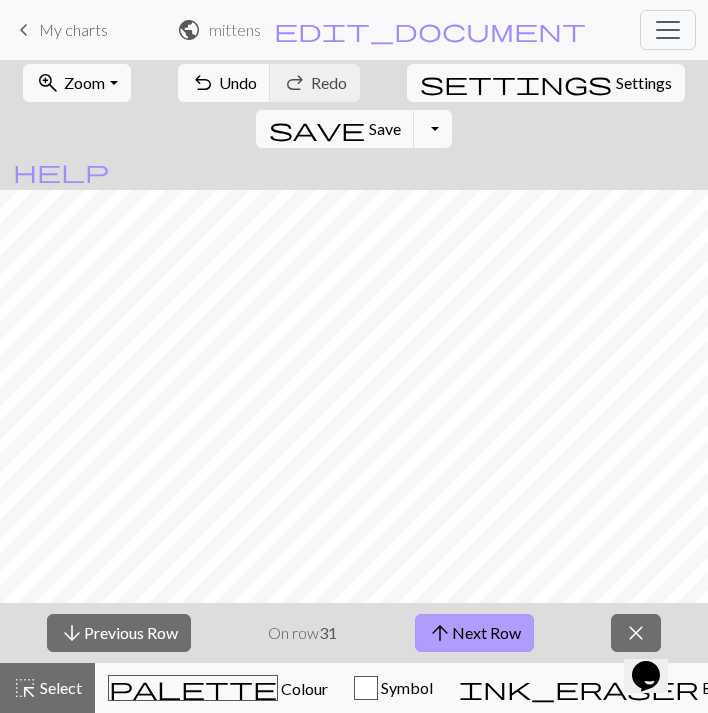 click on "arrow_upward  Next Row" at bounding box center [474, 633] 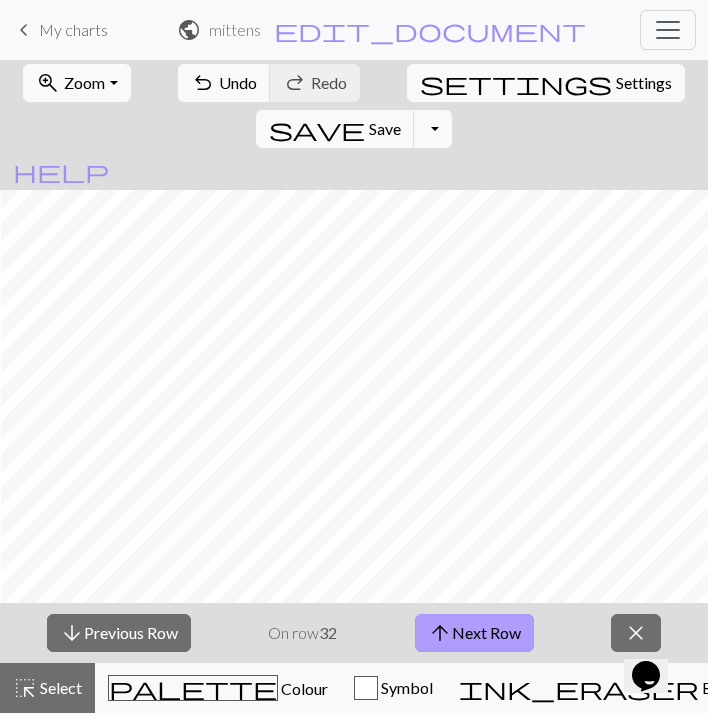 scroll, scrollTop: 360, scrollLeft: 595, axis: both 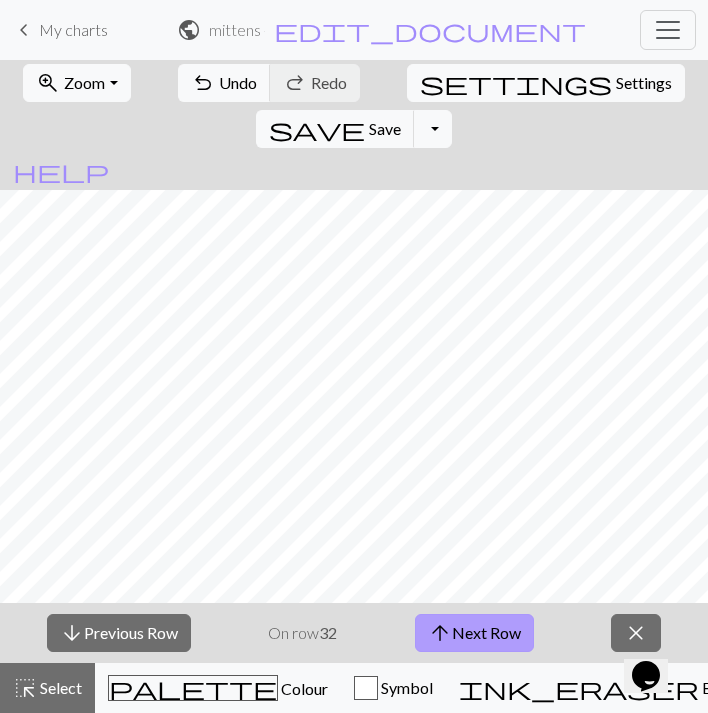 click on "arrow_upward  Next Row" at bounding box center [474, 633] 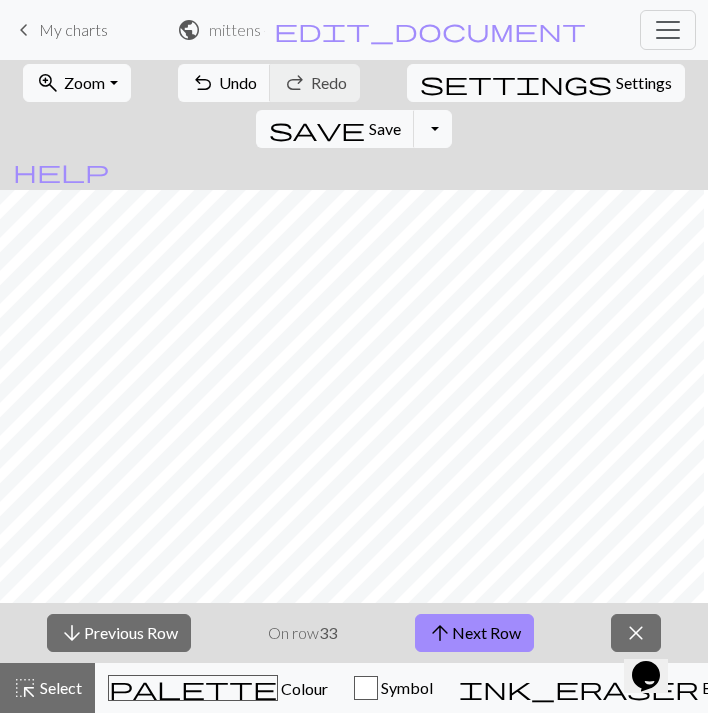 scroll, scrollTop: 348, scrollLeft: 14, axis: both 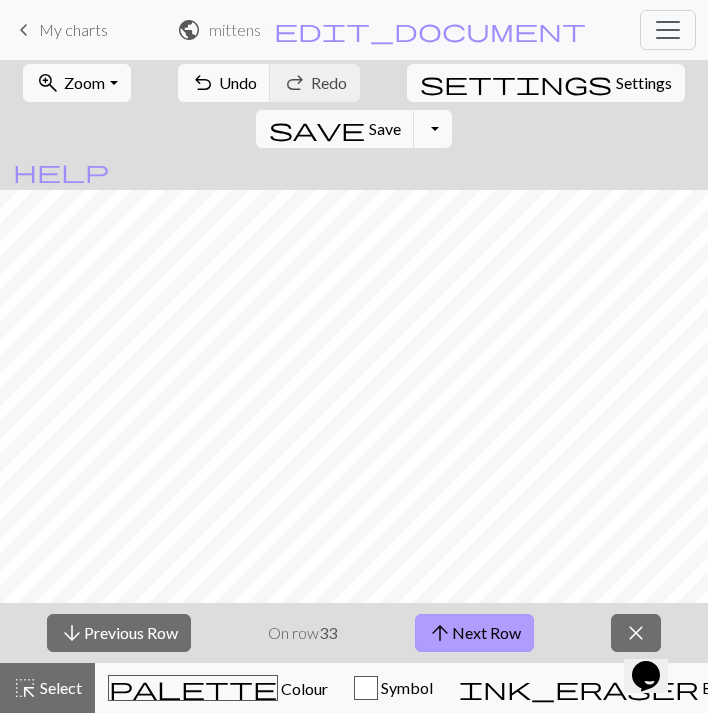 click on "arrow_upward  Next Row" at bounding box center [474, 633] 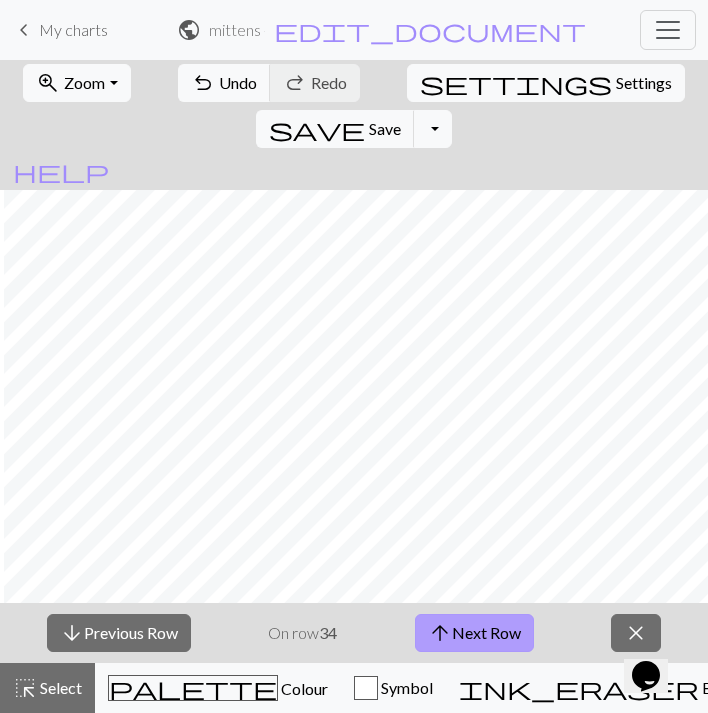 scroll, scrollTop: 348, scrollLeft: 596, axis: both 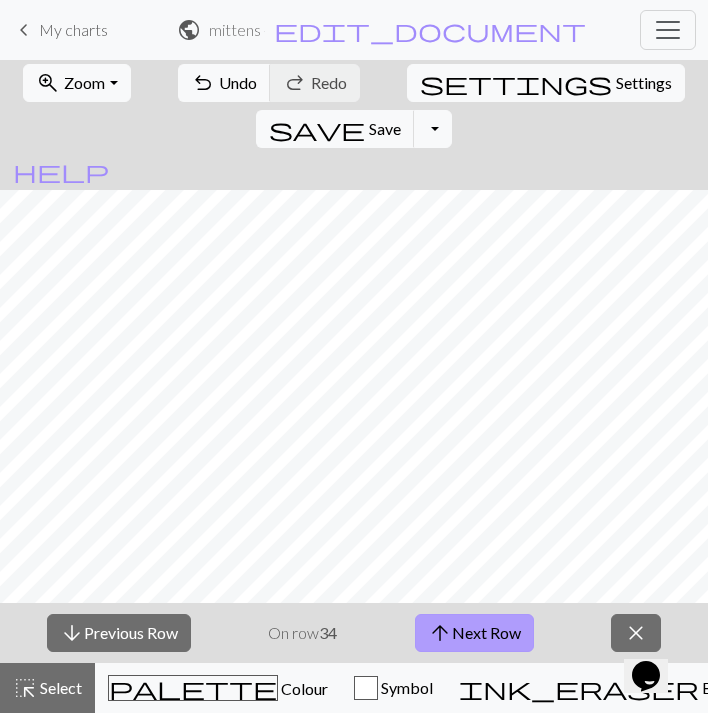 click on "arrow_upward  Next Row" at bounding box center [474, 633] 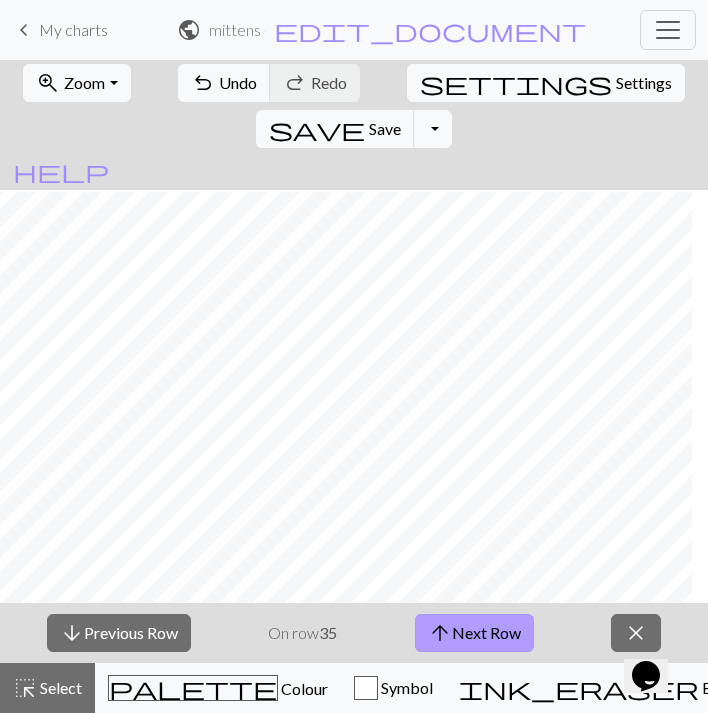 scroll, scrollTop: 333, scrollLeft: 21, axis: both 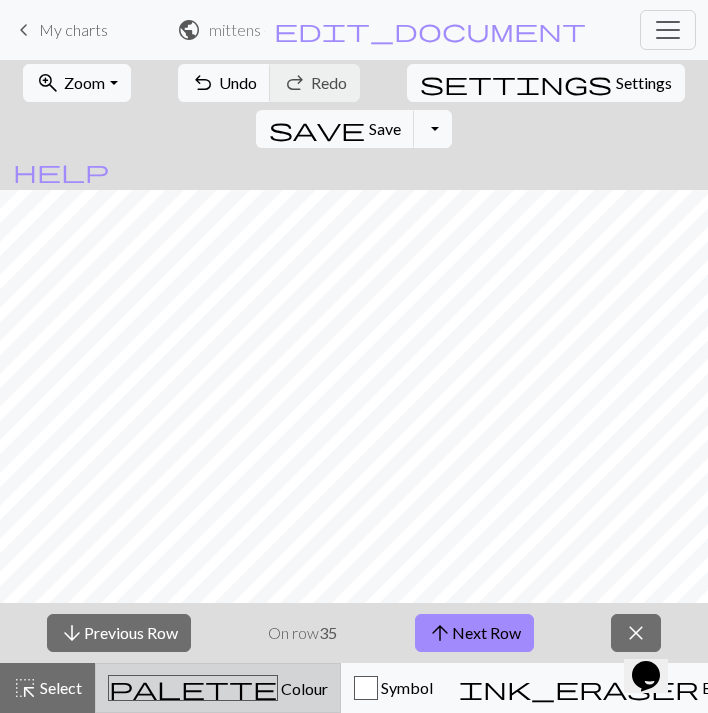 click on "Colour" at bounding box center (303, 688) 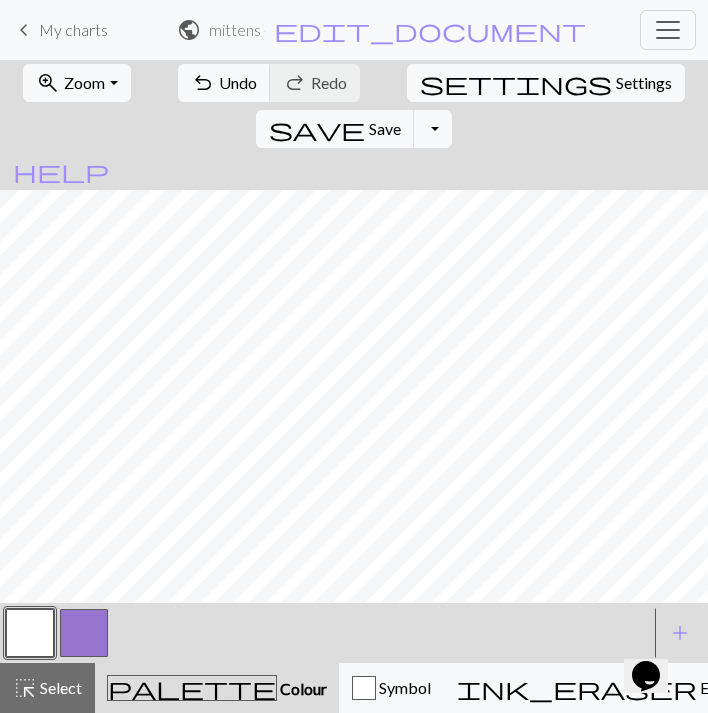 click at bounding box center [84, 633] 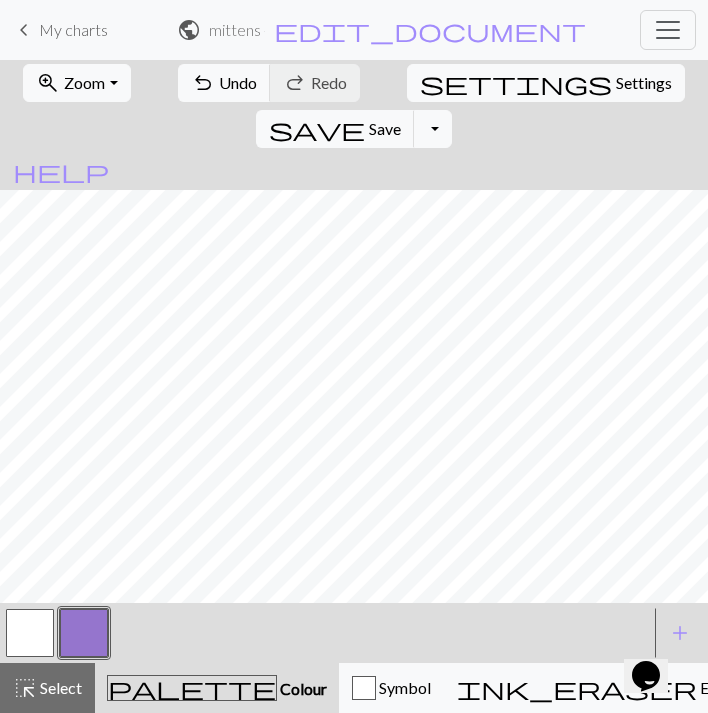 click on "call_to_action   Knitting mode   Knitting mode" at bounding box center [982, 688] 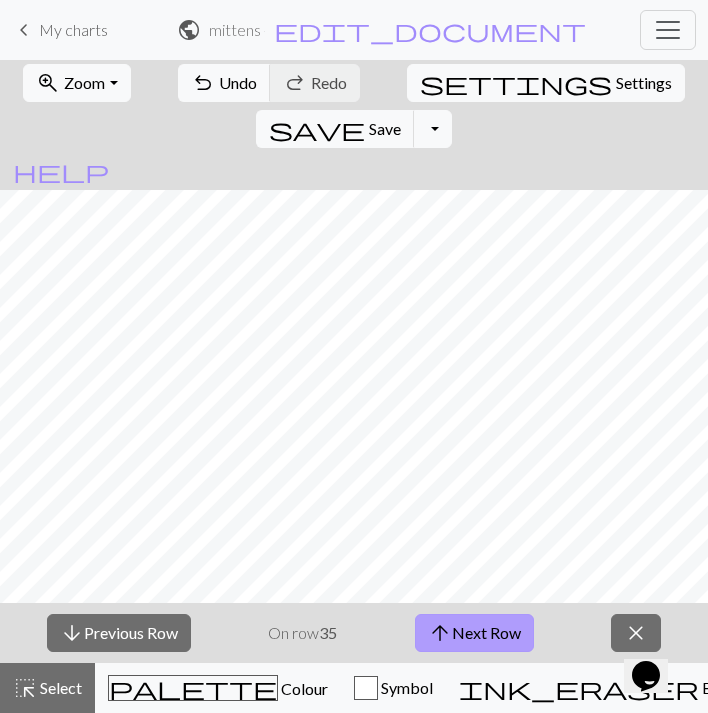click on "arrow_upward  Next Row" at bounding box center [474, 633] 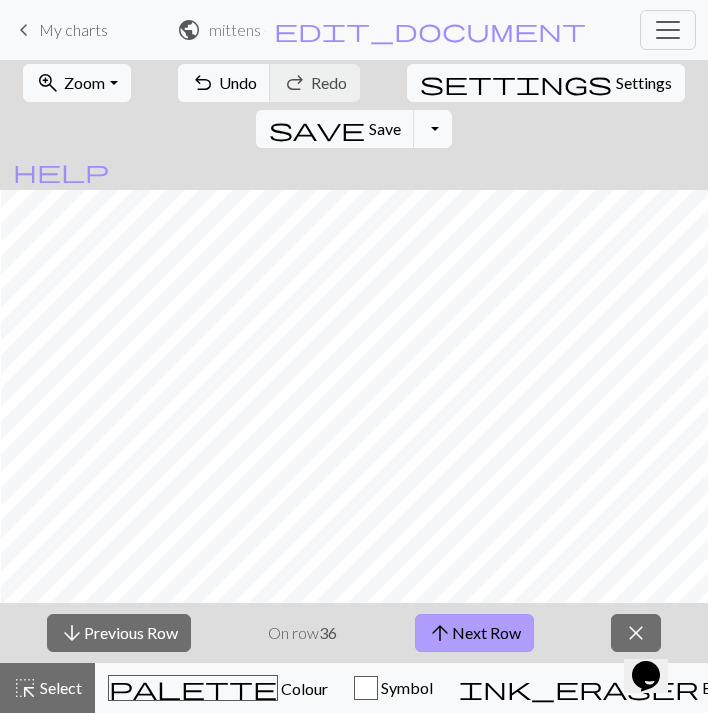scroll, scrollTop: 332, scrollLeft: 595, axis: both 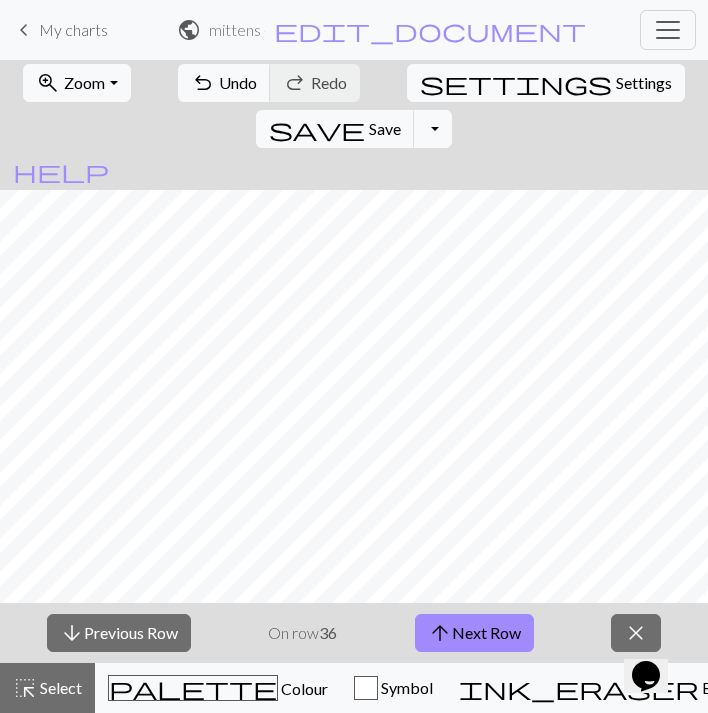 click on "arrow_downward Previous Row On row  36 arrow_upward  Next Row close" at bounding box center (354, 633) 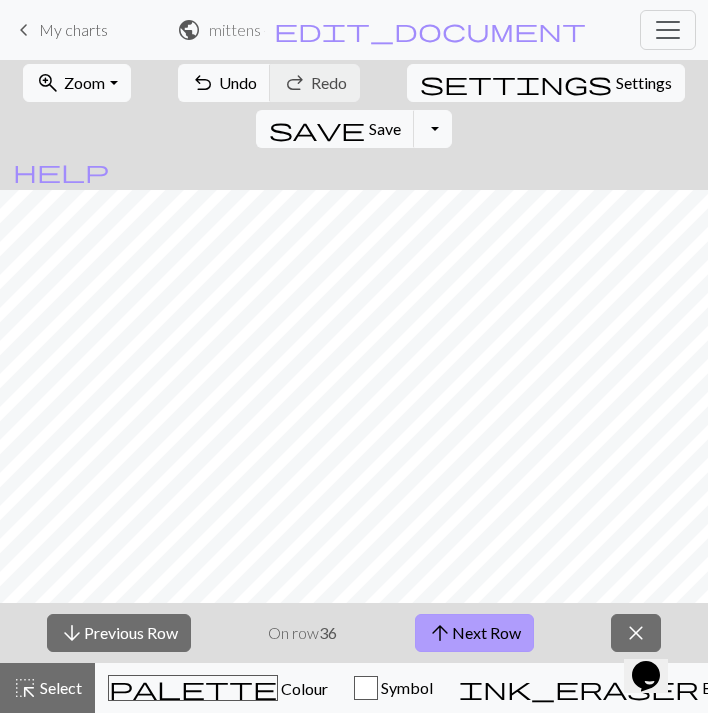 click on "arrow_upward  Next Row" at bounding box center [474, 633] 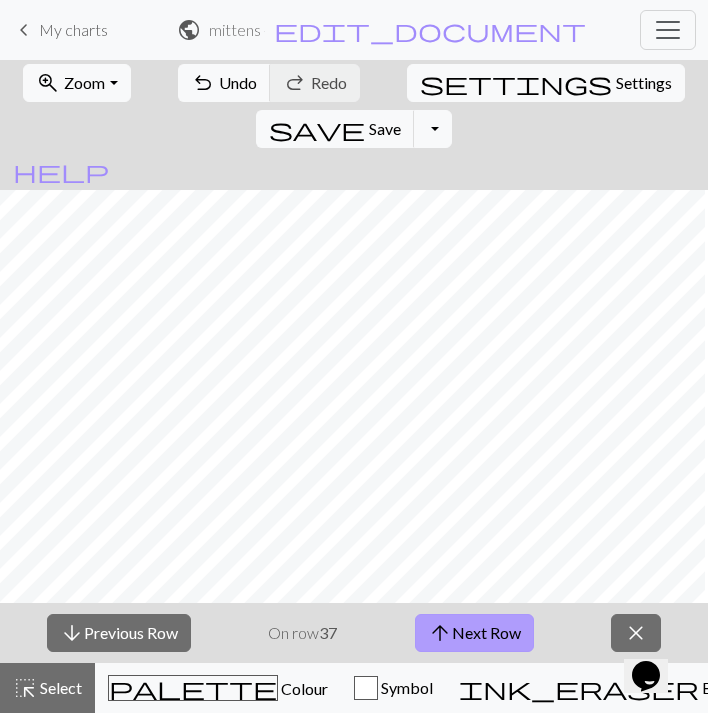 scroll, scrollTop: 332, scrollLeft: 0, axis: vertical 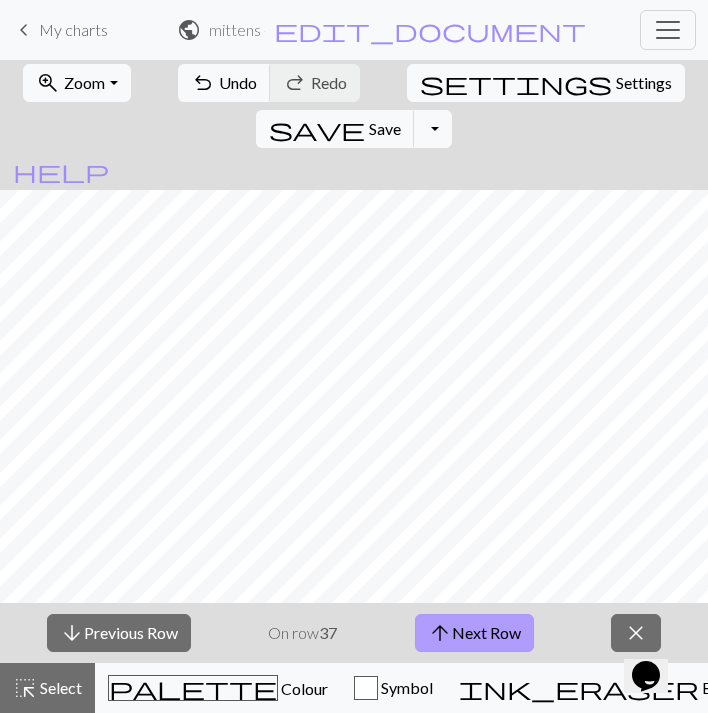 click on "arrow_upward  Next Row" at bounding box center (474, 633) 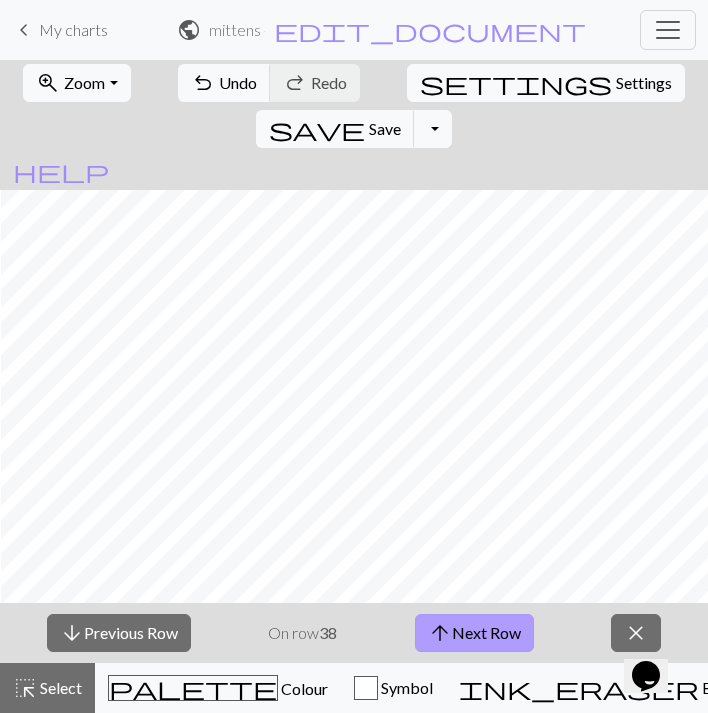 scroll, scrollTop: 290, scrollLeft: 595, axis: both 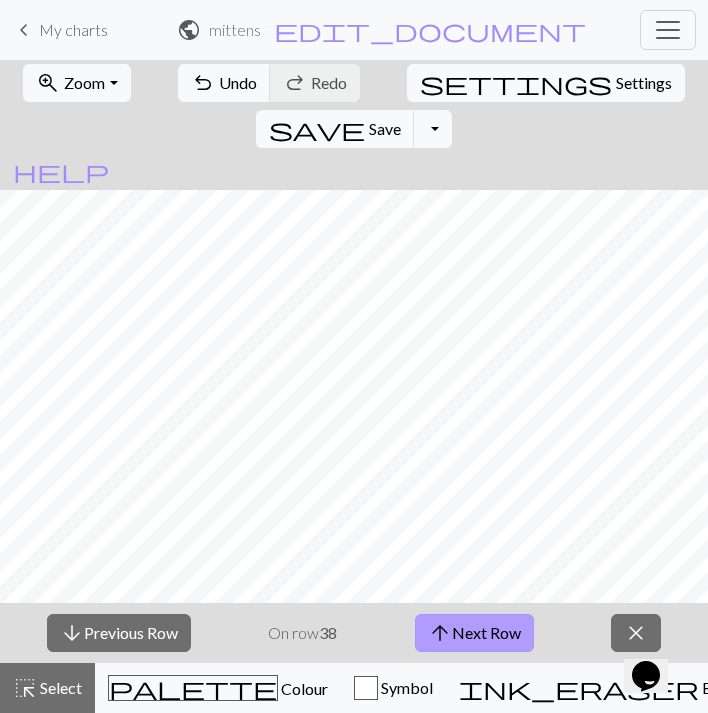click on "arrow_upward  Next Row" at bounding box center (474, 633) 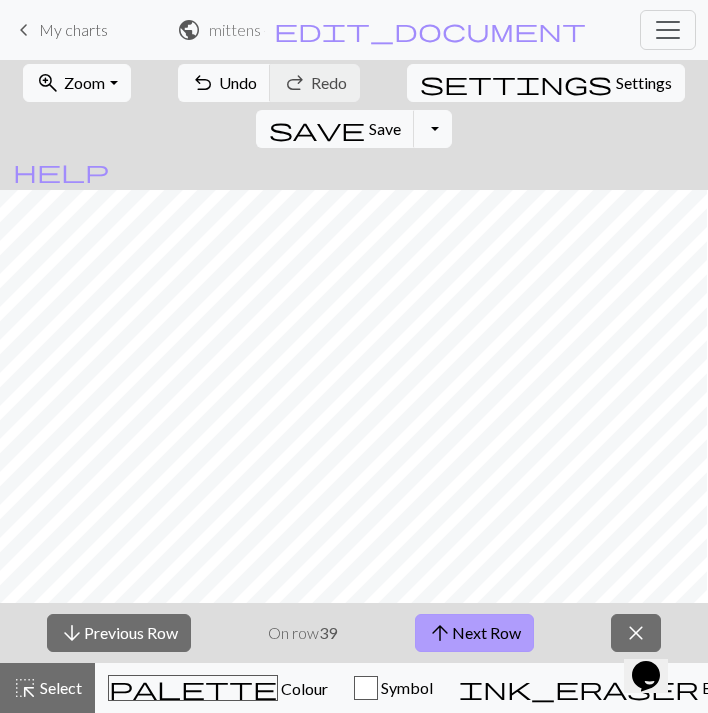 scroll, scrollTop: 242, scrollLeft: 0, axis: vertical 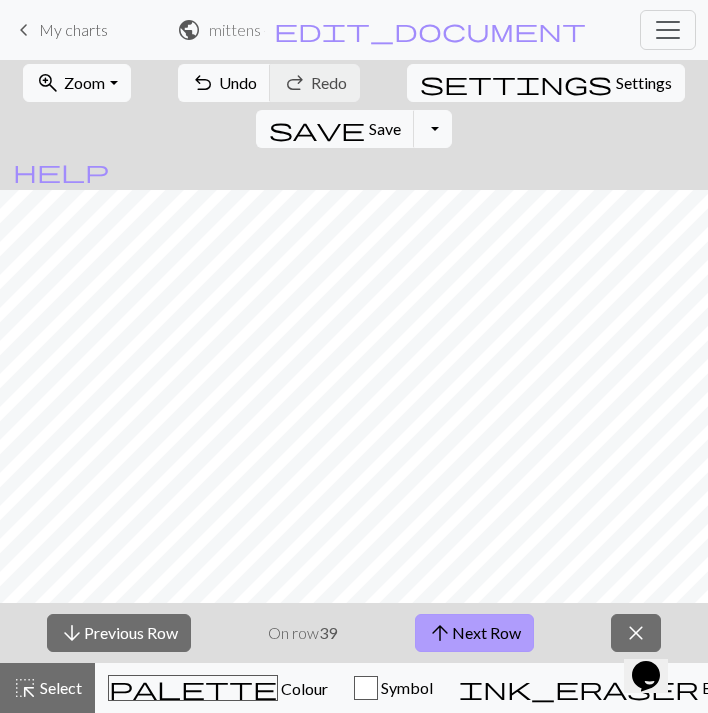 click on "arrow_upward  Next Row" at bounding box center (474, 633) 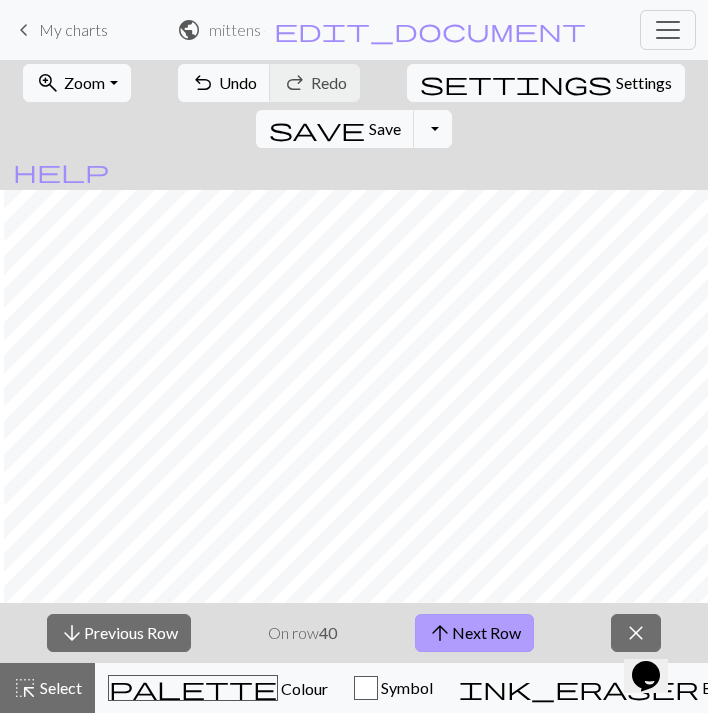 scroll, scrollTop: 242, scrollLeft: 596, axis: both 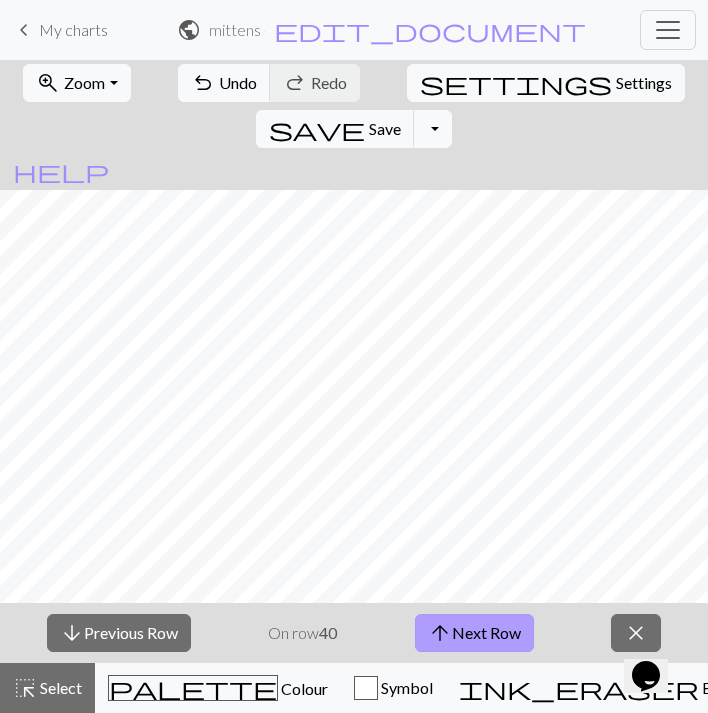 click on "arrow_upward  Next Row" at bounding box center [474, 633] 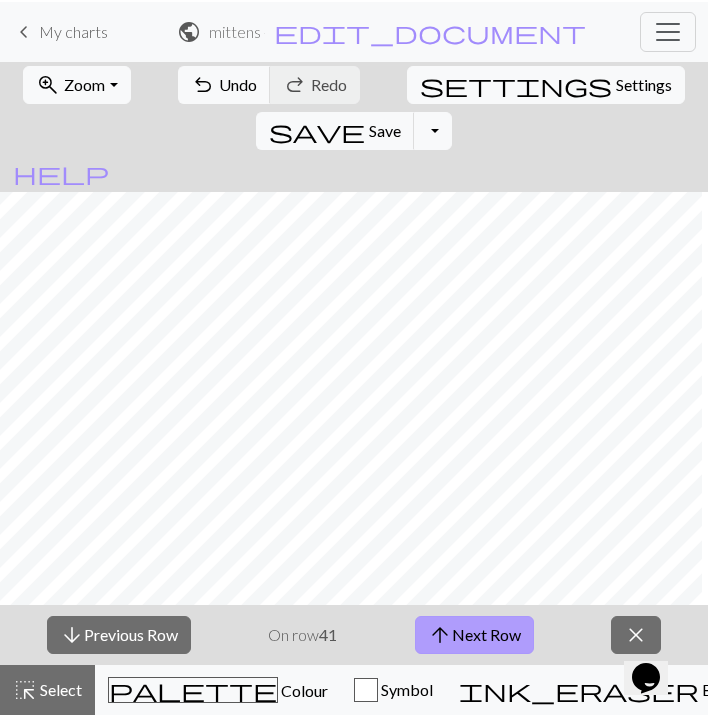 scroll, scrollTop: 242, scrollLeft: 9, axis: both 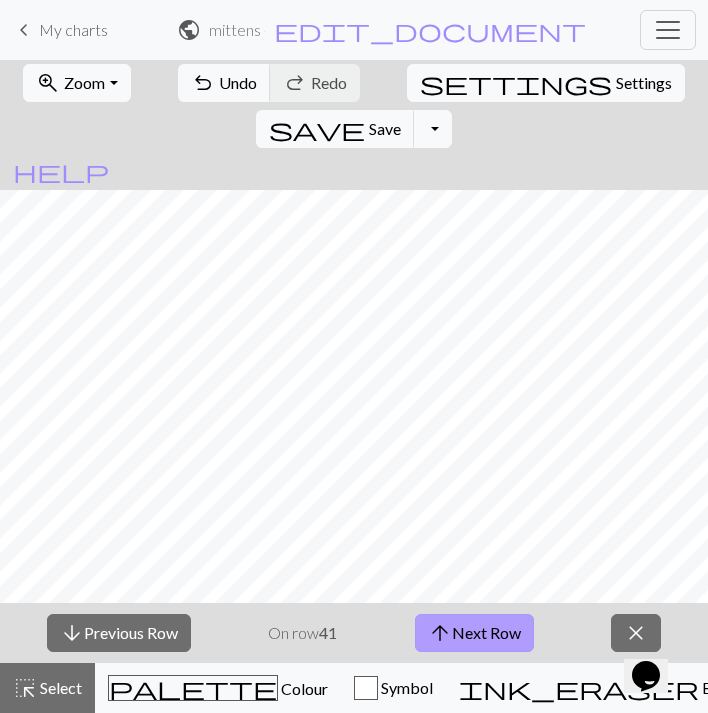 click on "arrow_upward  Next Row" at bounding box center [474, 633] 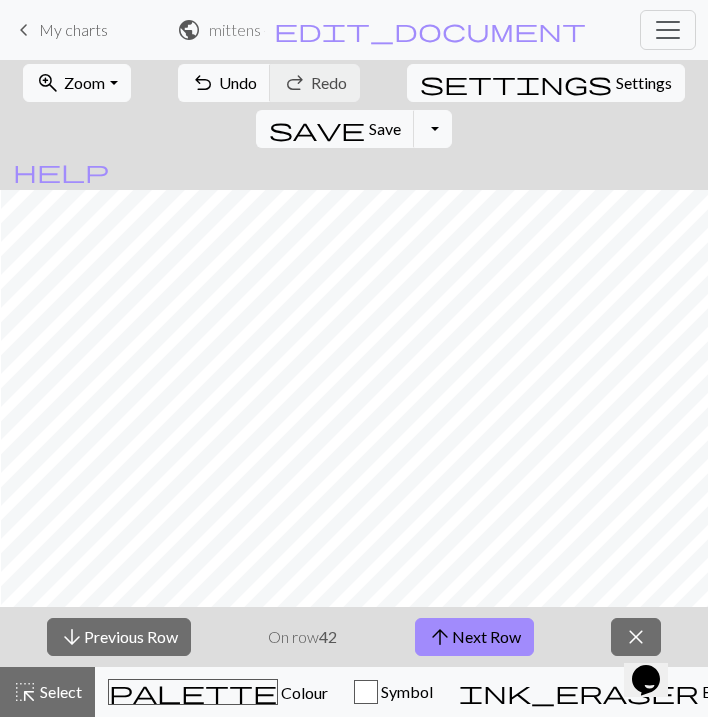 scroll, scrollTop: 650, scrollLeft: 595, axis: both 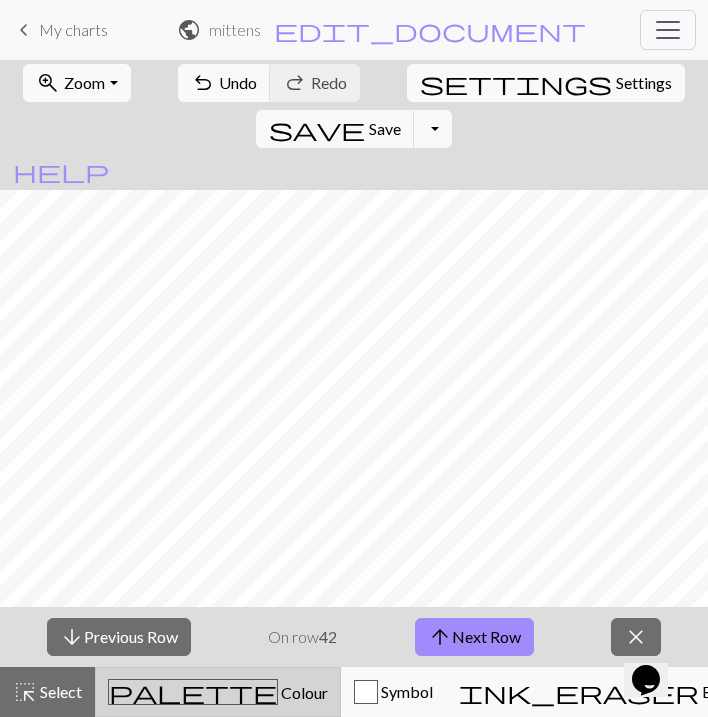 click on "Colour" at bounding box center (303, 692) 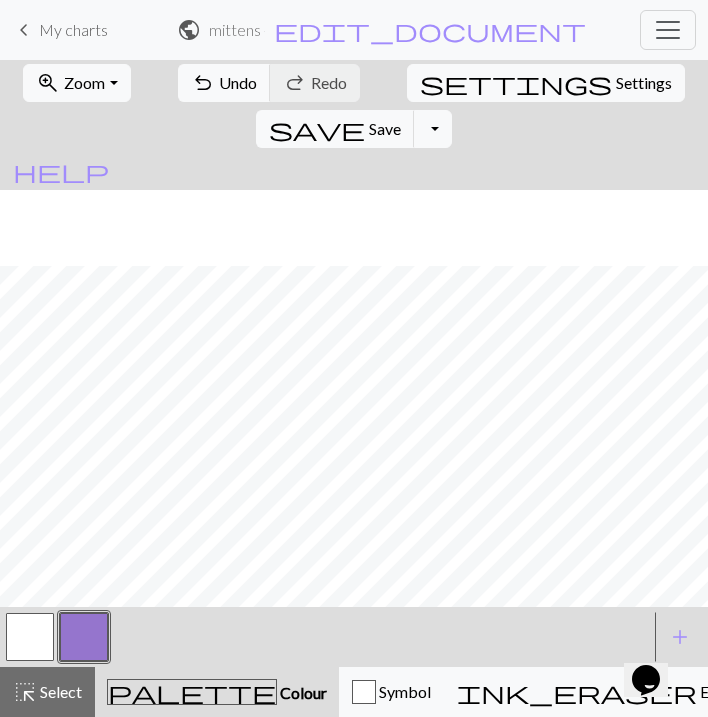 scroll, scrollTop: 798, scrollLeft: 595, axis: both 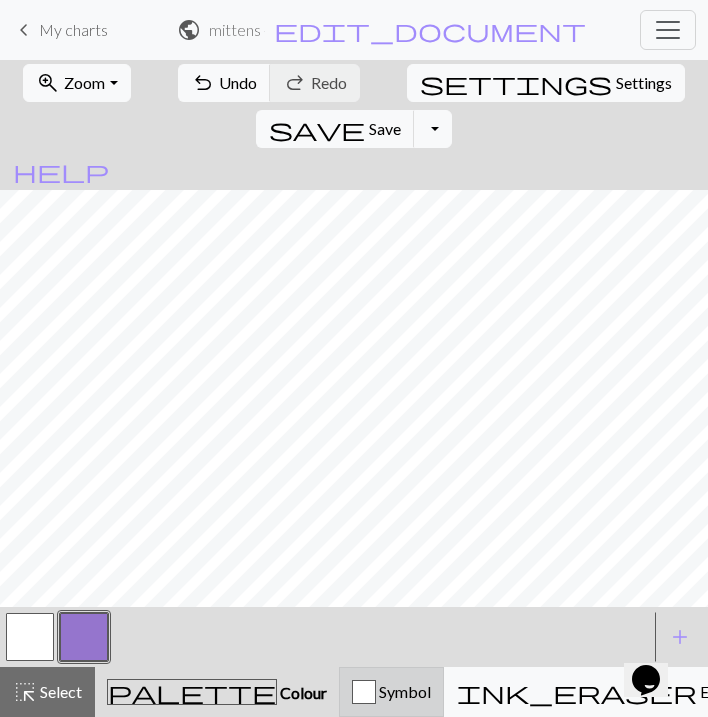 click at bounding box center [364, 692] 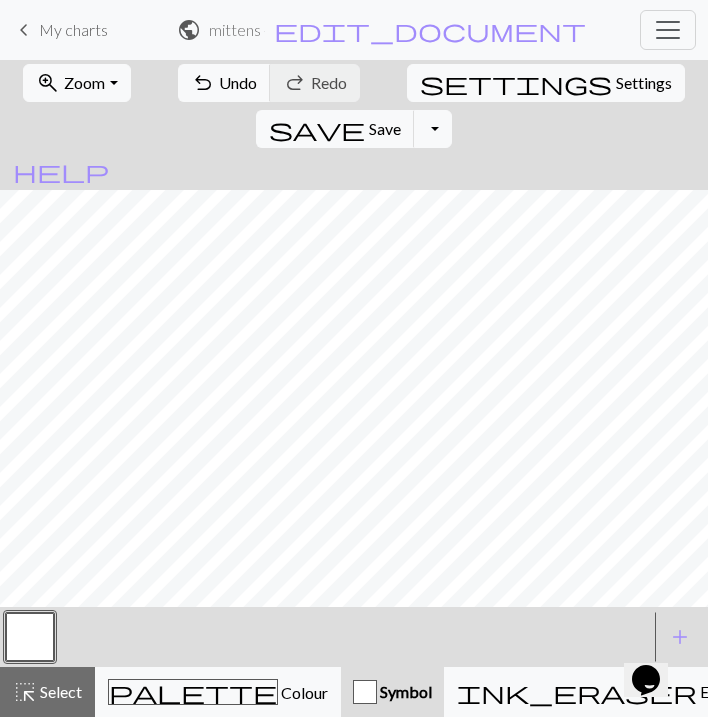 click at bounding box center (30, 637) 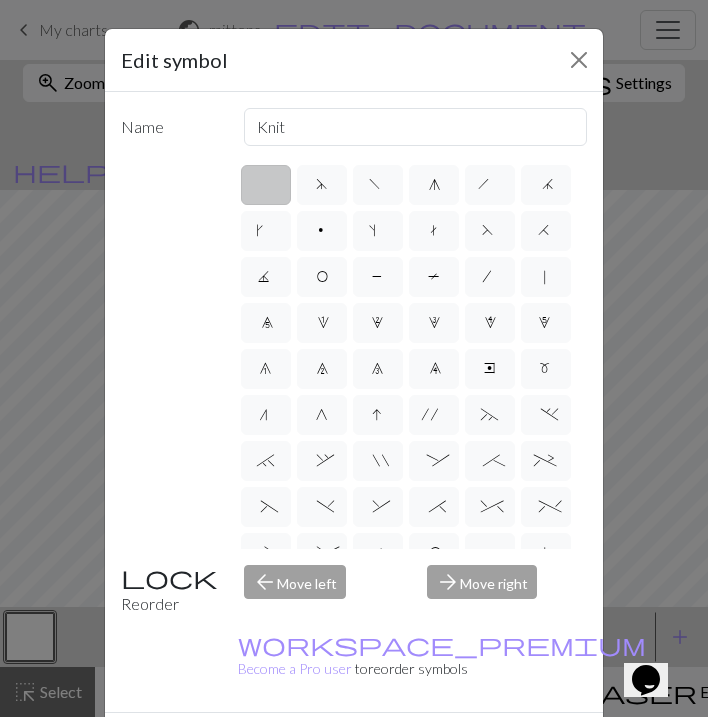 scroll, scrollTop: 0, scrollLeft: 0, axis: both 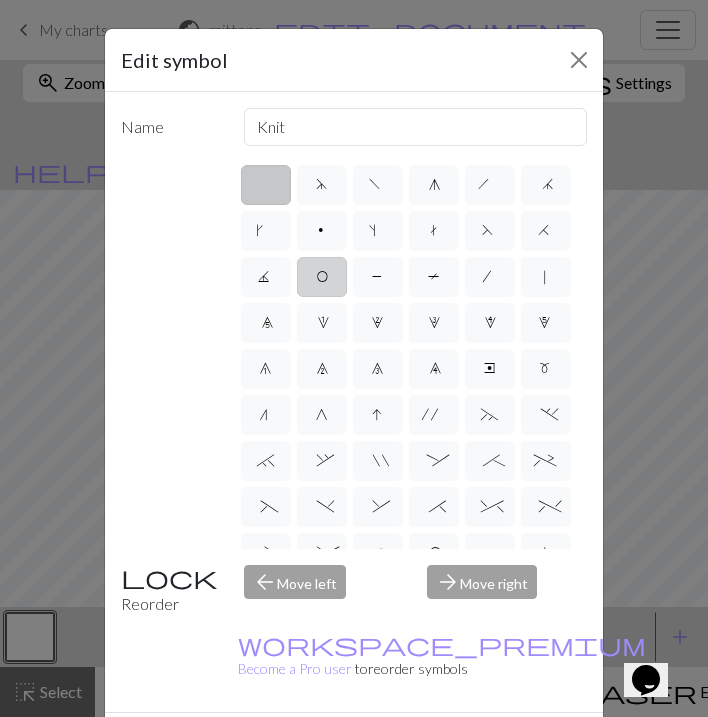 click on "O" at bounding box center (322, 279) 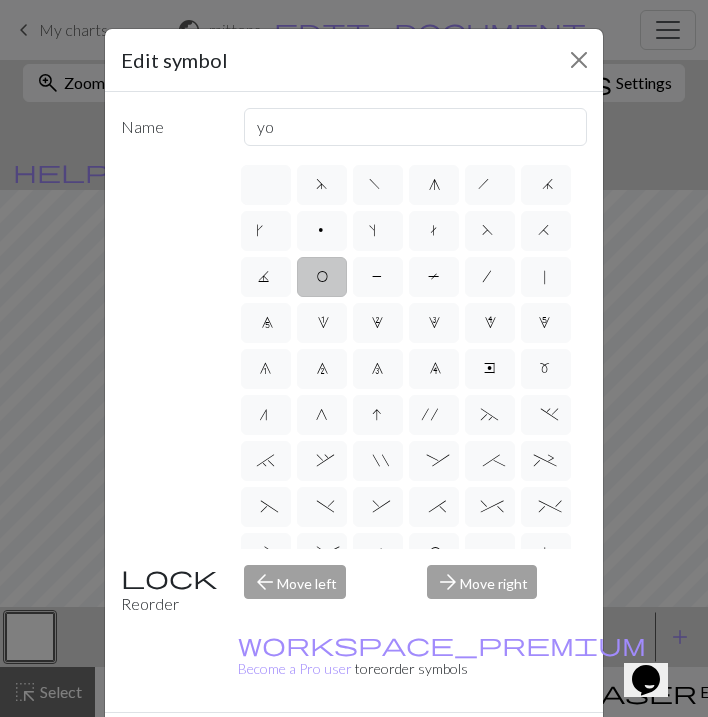 click on "Done" at bounding box center [474, 748] 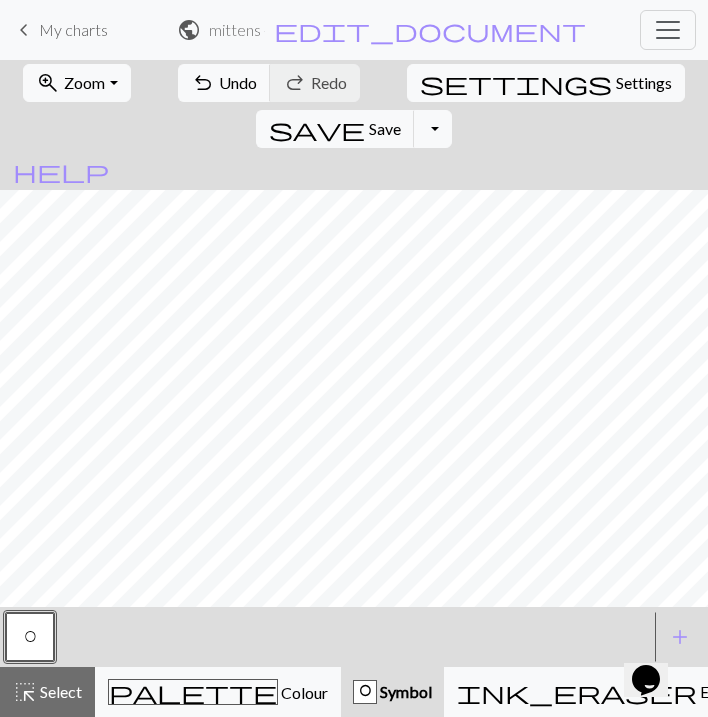 click on "O" at bounding box center [30, 637] 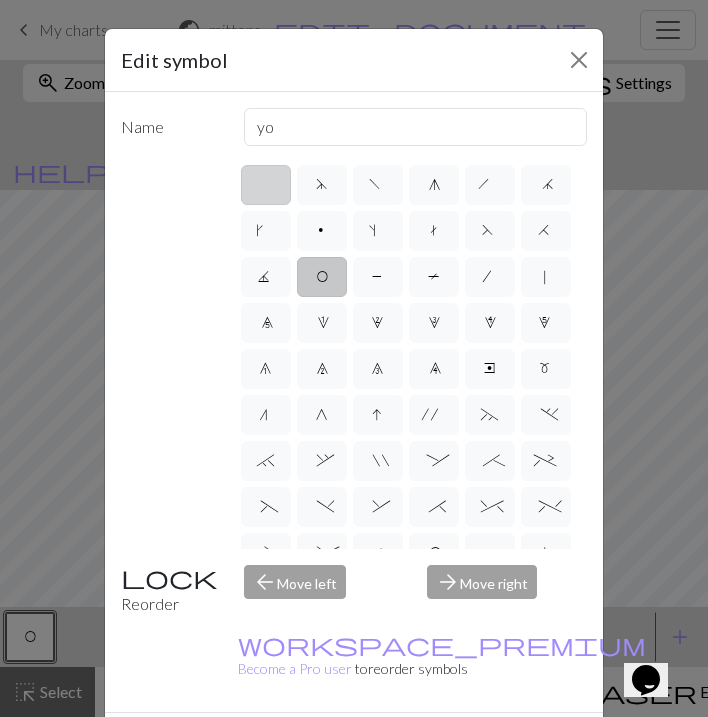 click at bounding box center [266, 185] 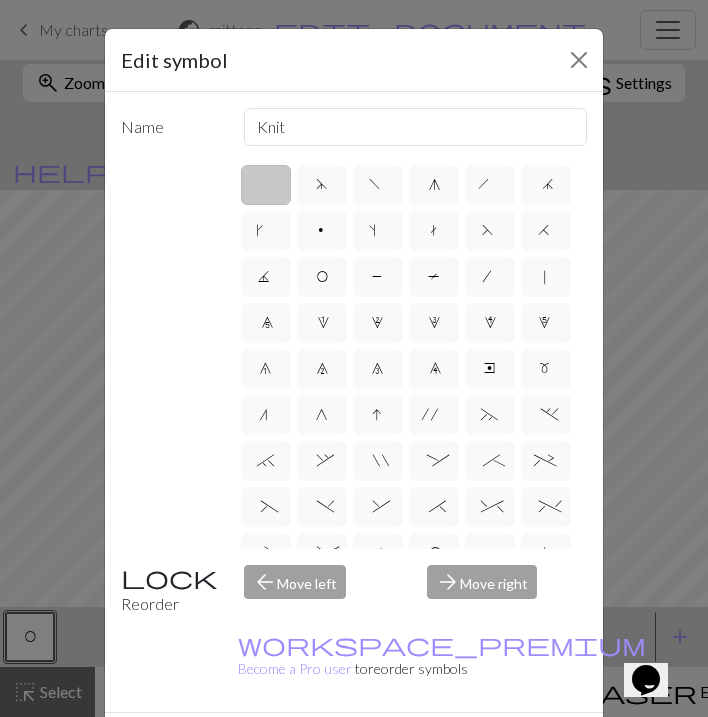 click on "Done" at bounding box center [474, 748] 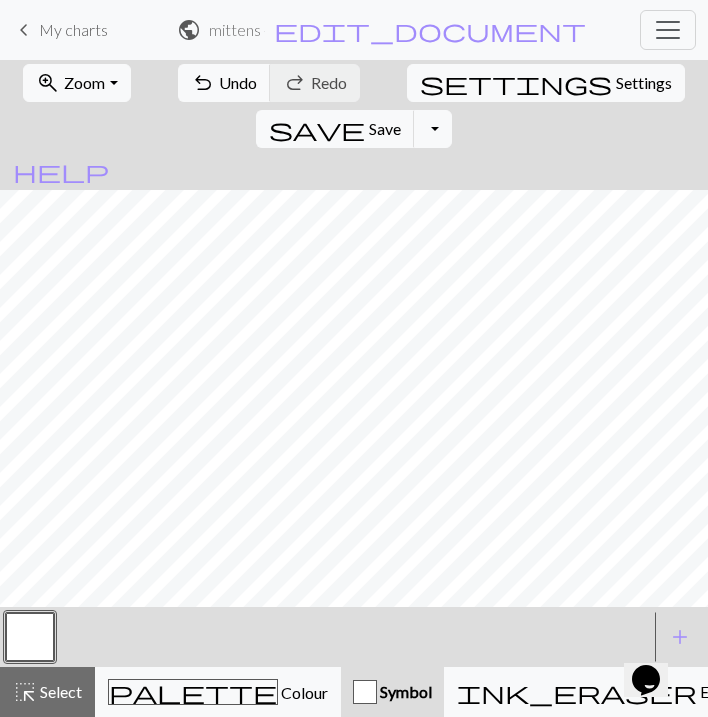 scroll, scrollTop: 0, scrollLeft: 0, axis: both 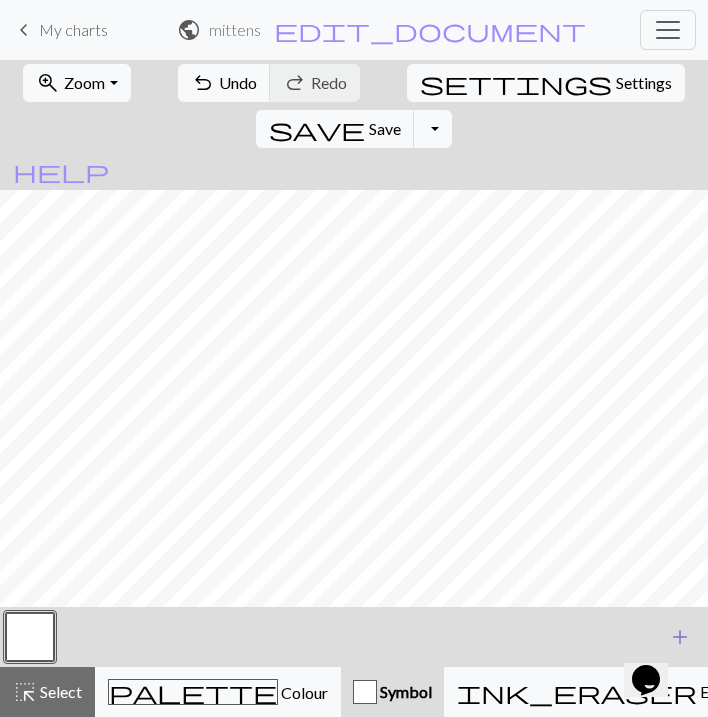 click on "add Add a  symbol" at bounding box center (680, 637) 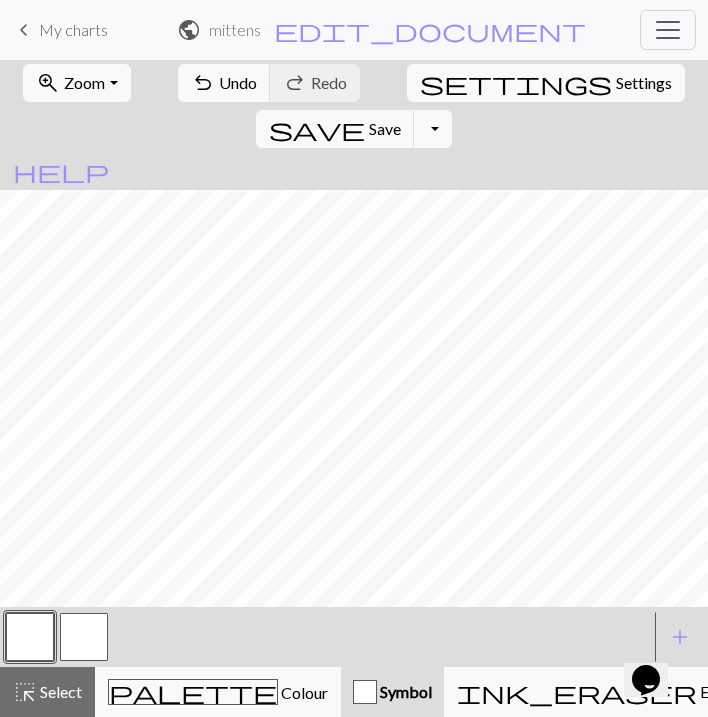 click at bounding box center [84, 637] 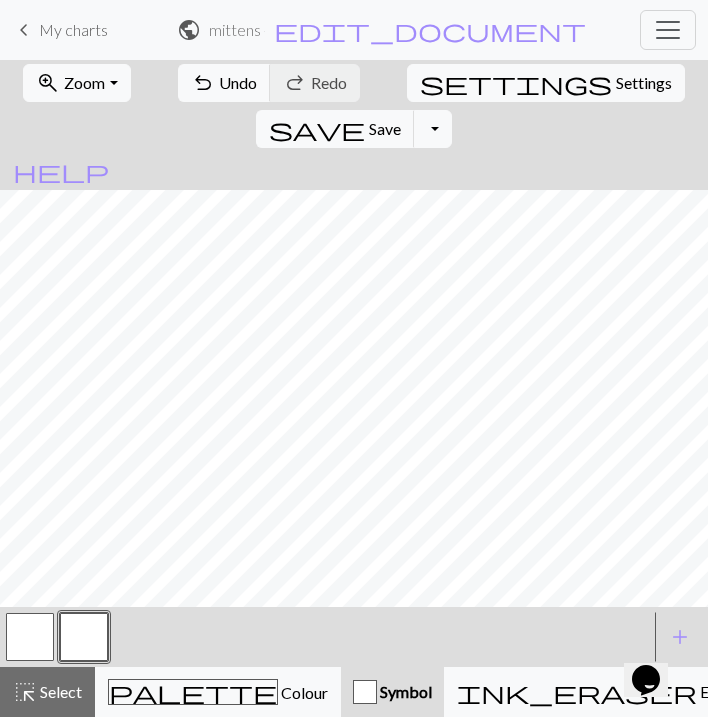 click at bounding box center (84, 637) 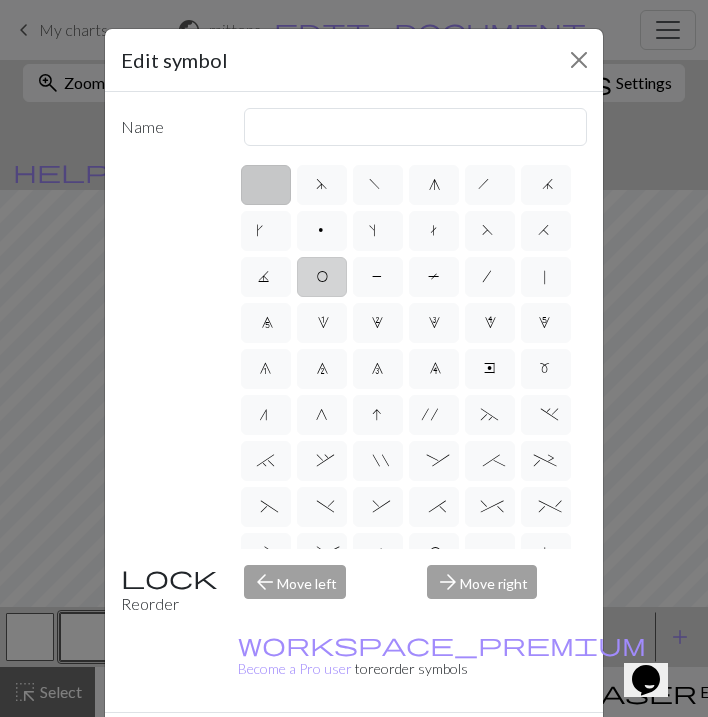 click on "O" at bounding box center (322, 279) 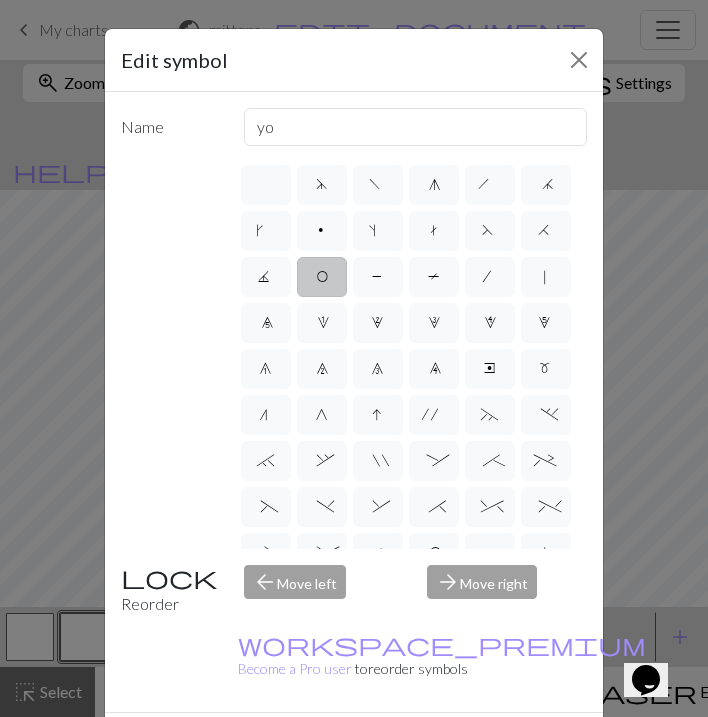 click on "Done" at bounding box center [474, 748] 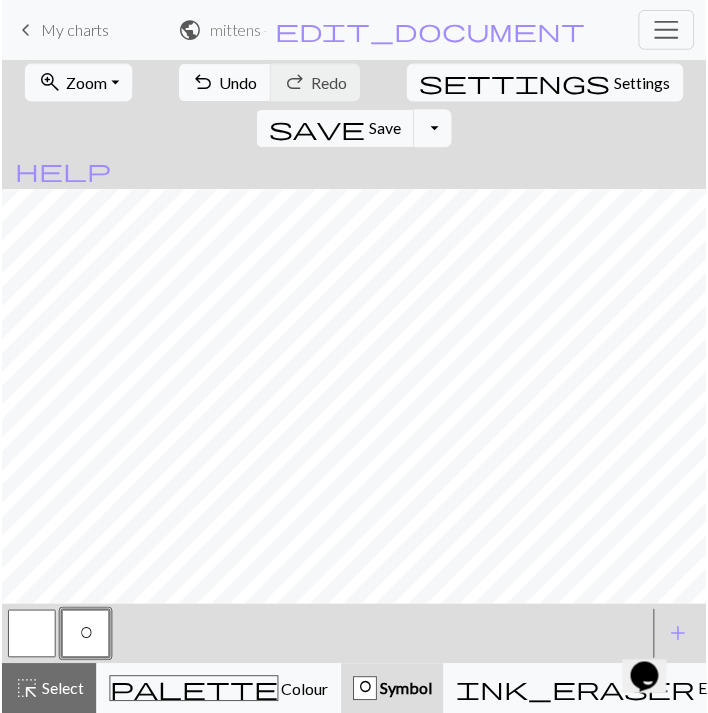 scroll, scrollTop: 598, scrollLeft: 595, axis: both 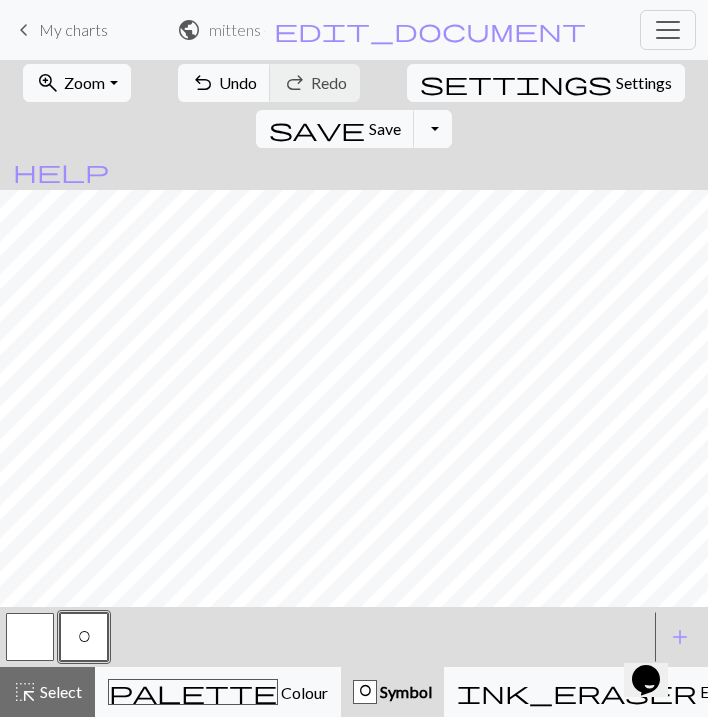click on "call_to_action" at bounding box center (932, 692) 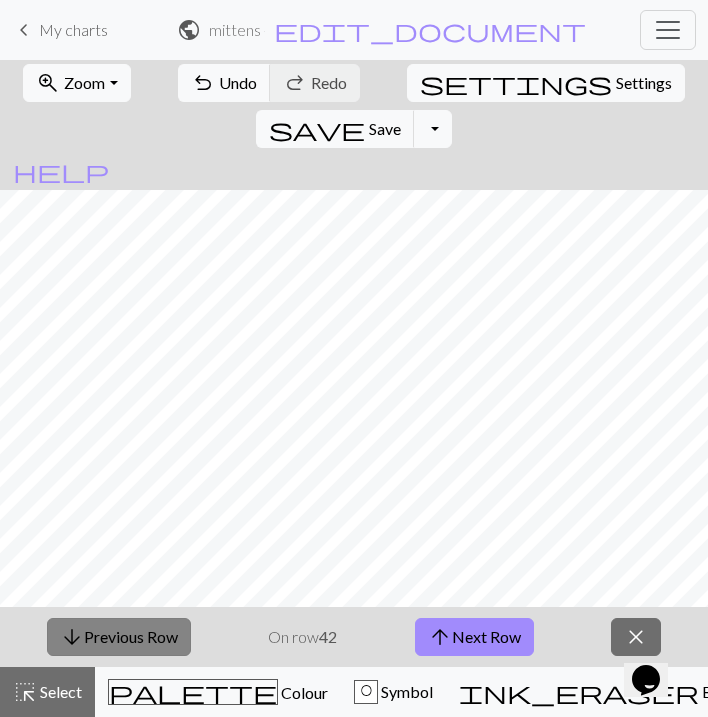 click on "arrow_downward Previous Row" at bounding box center [119, 637] 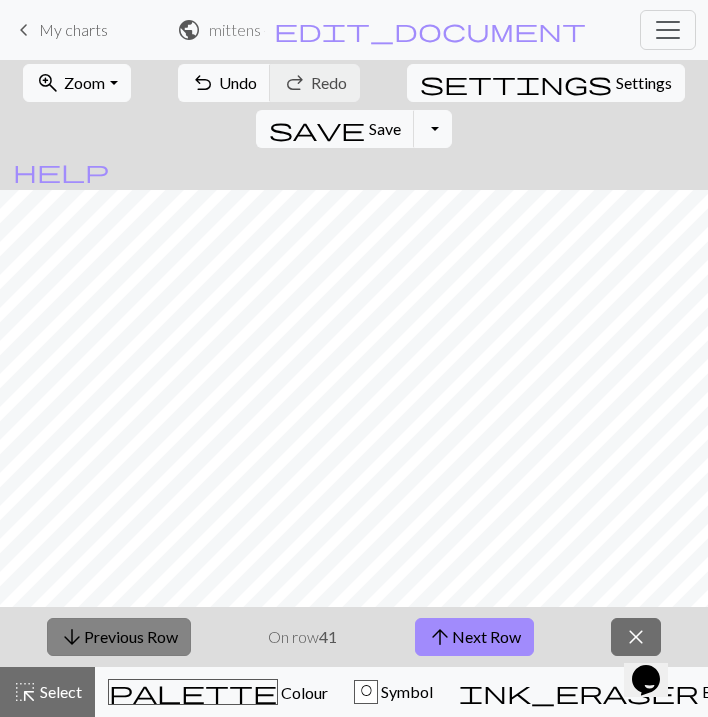 click on "arrow_downward Previous Row" at bounding box center [119, 637] 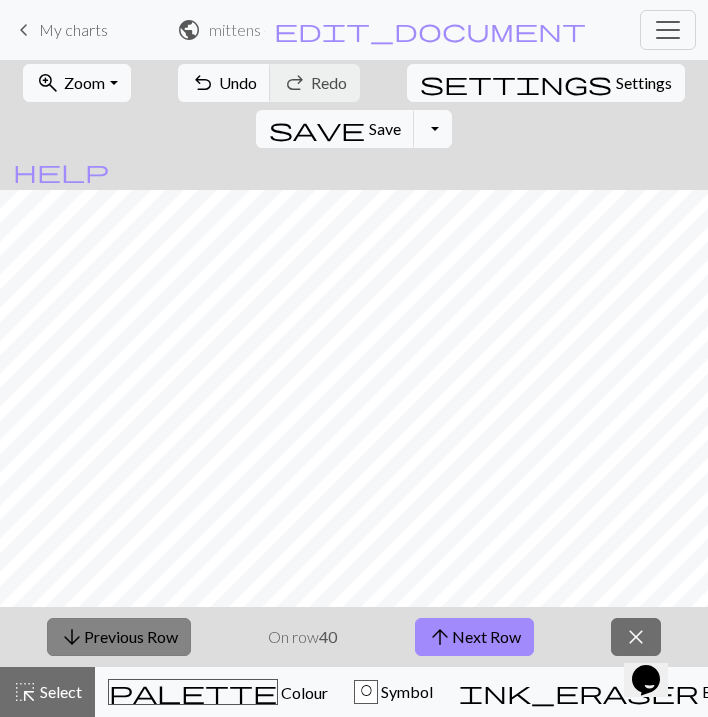 click on "arrow_downward Previous Row" at bounding box center (119, 637) 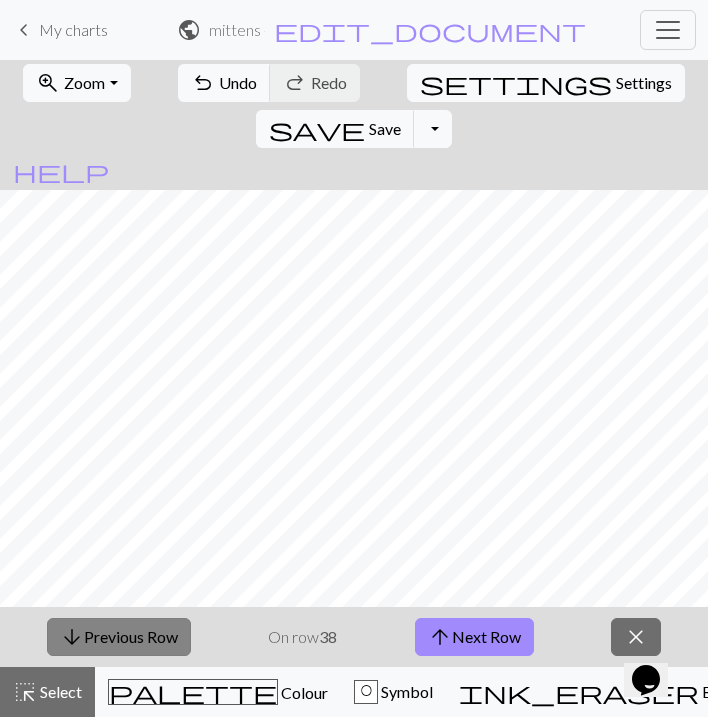 click on "arrow_downward Previous Row" at bounding box center (119, 637) 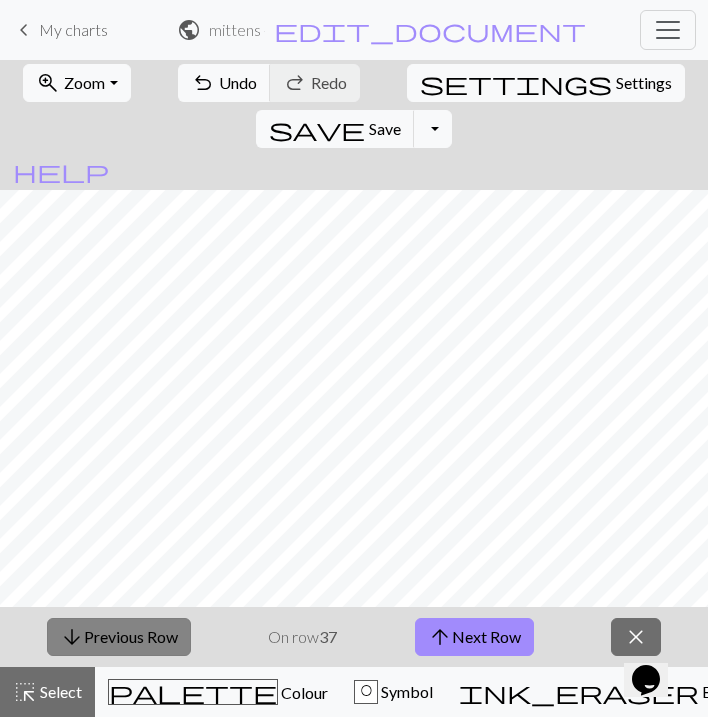click on "arrow_downward Previous Row" at bounding box center (119, 637) 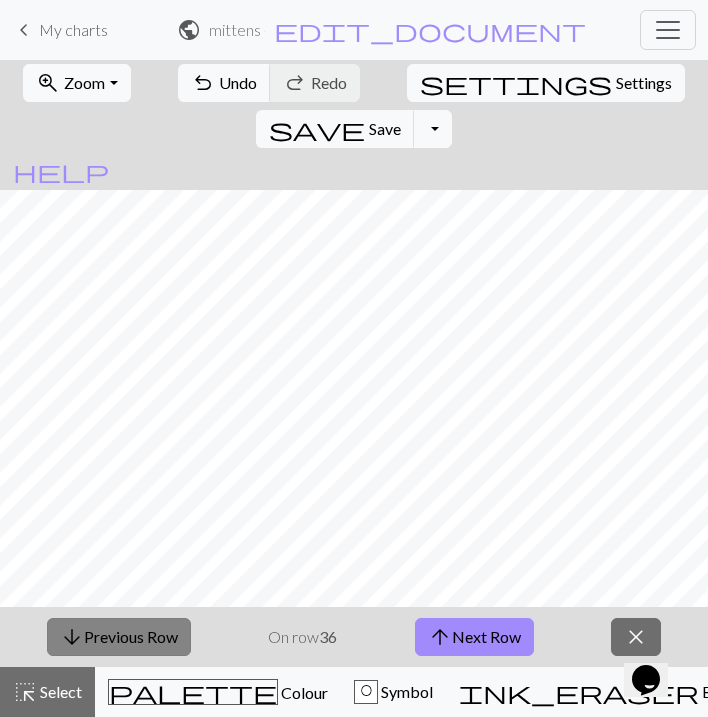 click on "arrow_downward Previous Row" at bounding box center (119, 637) 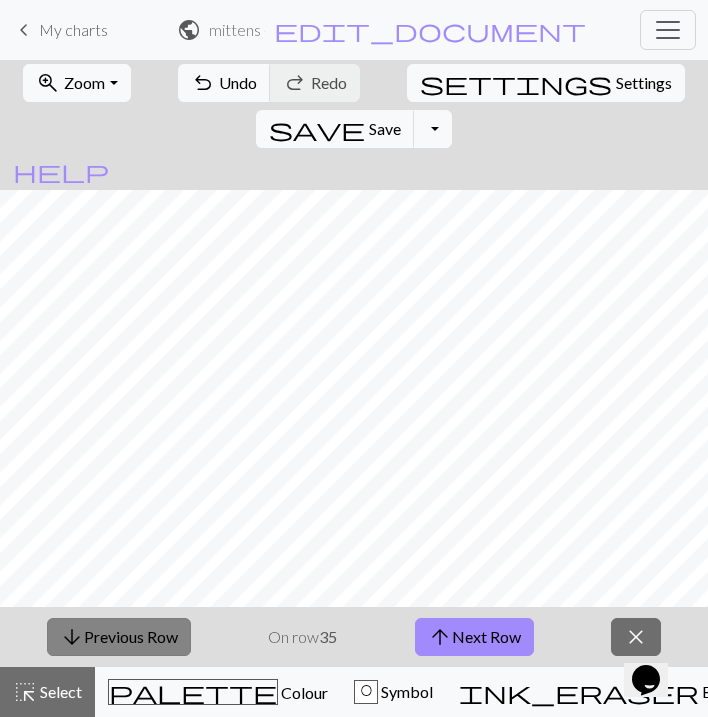 click on "arrow_downward Previous Row" at bounding box center [119, 637] 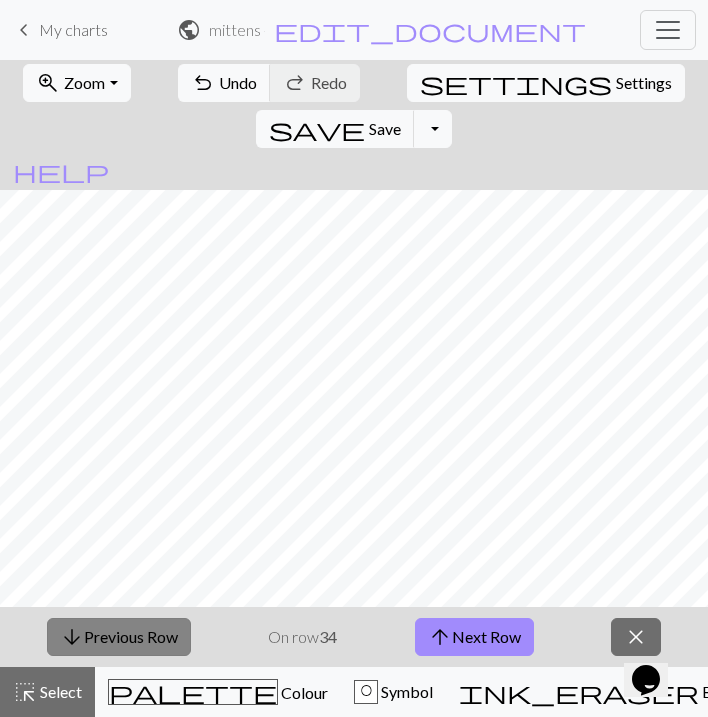 click on "arrow_downward Previous Row" at bounding box center (119, 637) 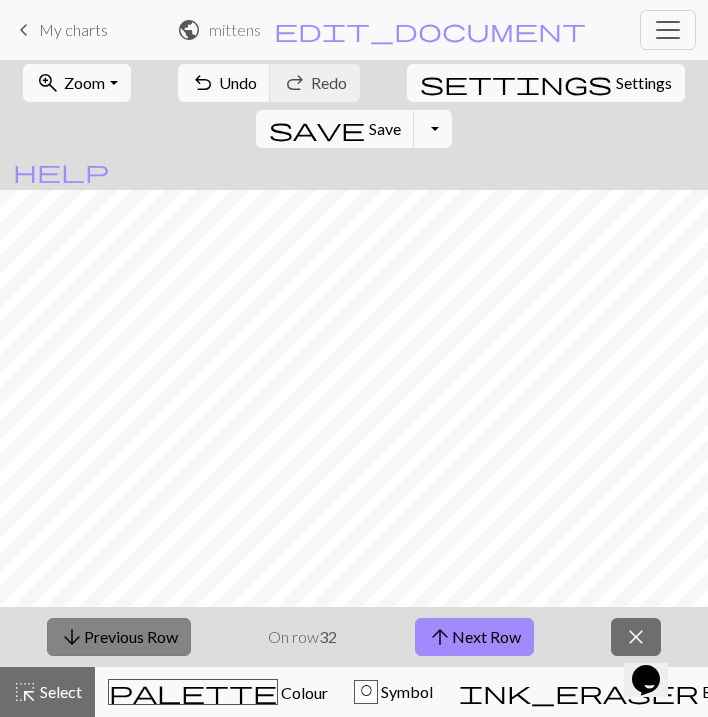 click on "arrow_downward Previous Row" at bounding box center [119, 637] 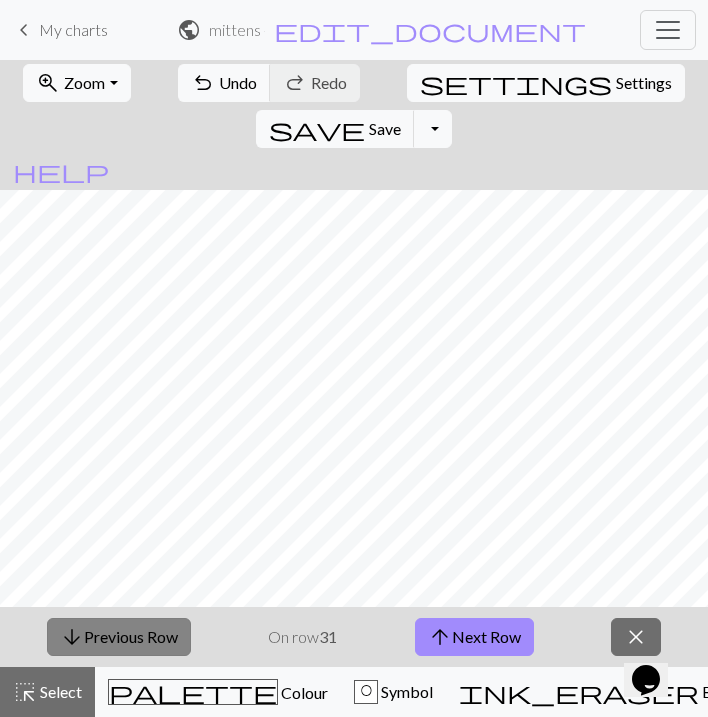 click on "arrow_downward Previous Row" at bounding box center [119, 637] 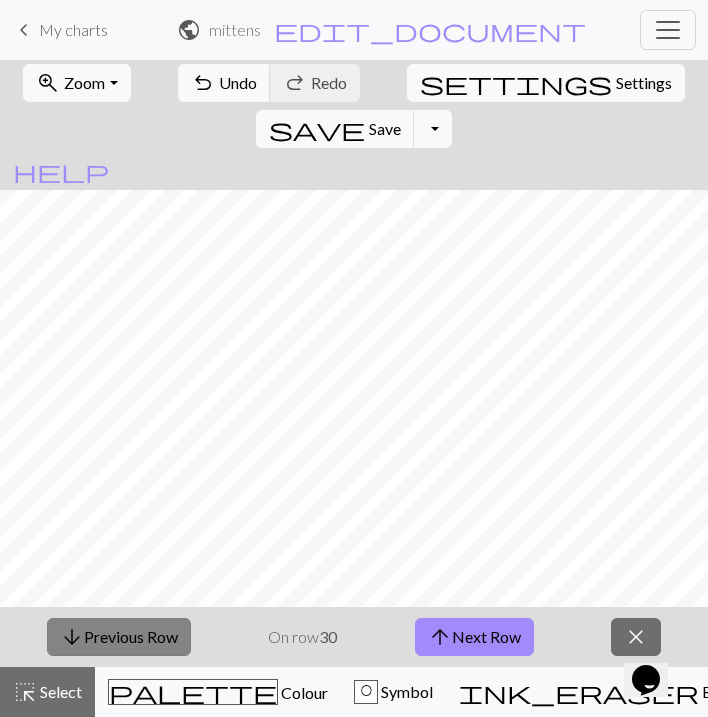 click on "arrow_downward Previous Row" at bounding box center (119, 637) 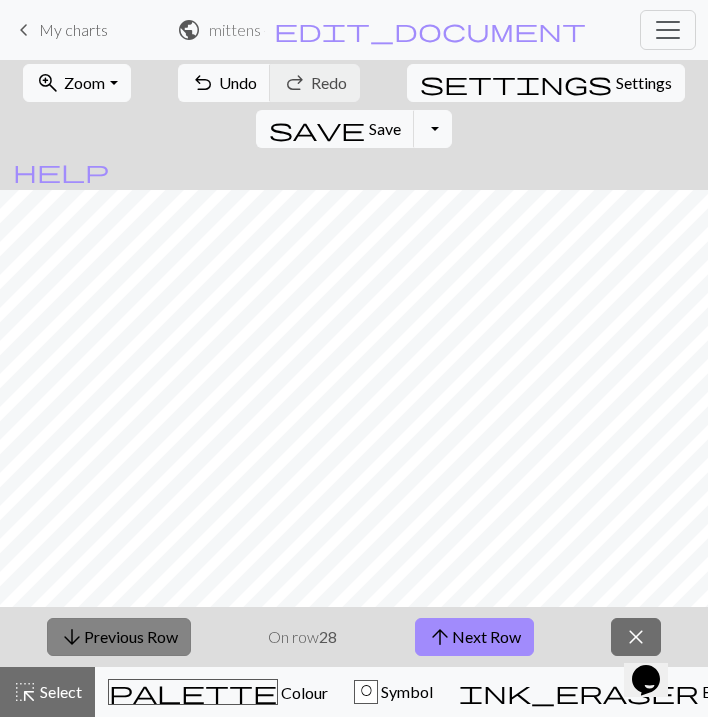 click on "arrow_downward Previous Row" at bounding box center (119, 637) 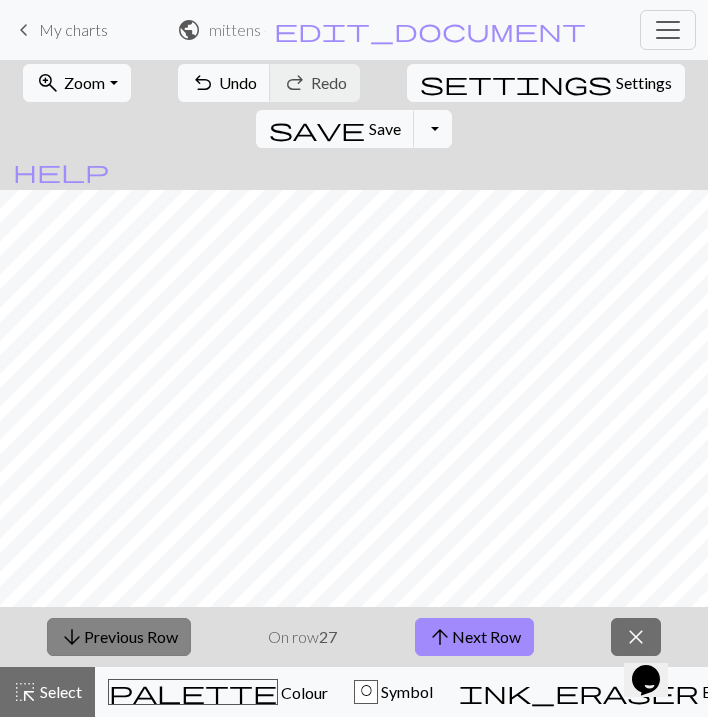 click on "arrow_downward Previous Row" at bounding box center [119, 637] 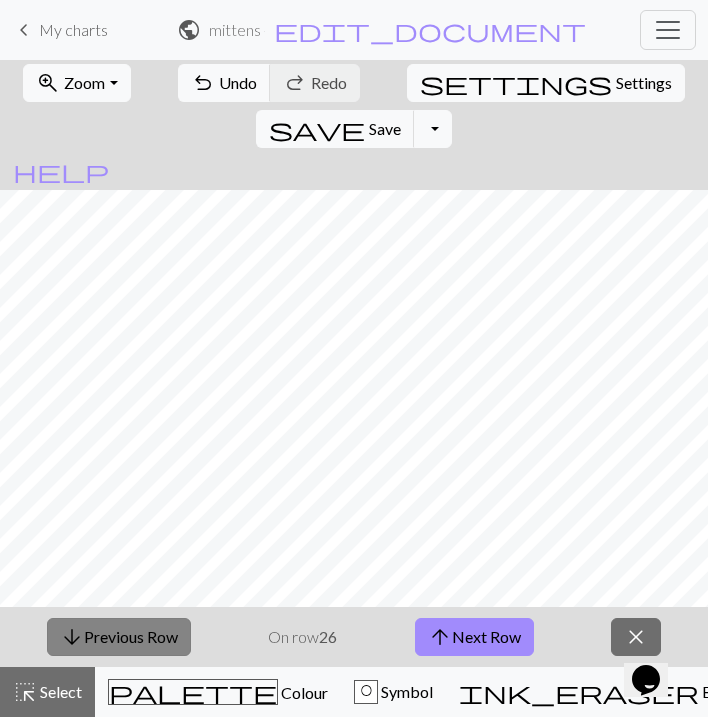 click on "arrow_downward Previous Row" at bounding box center [119, 637] 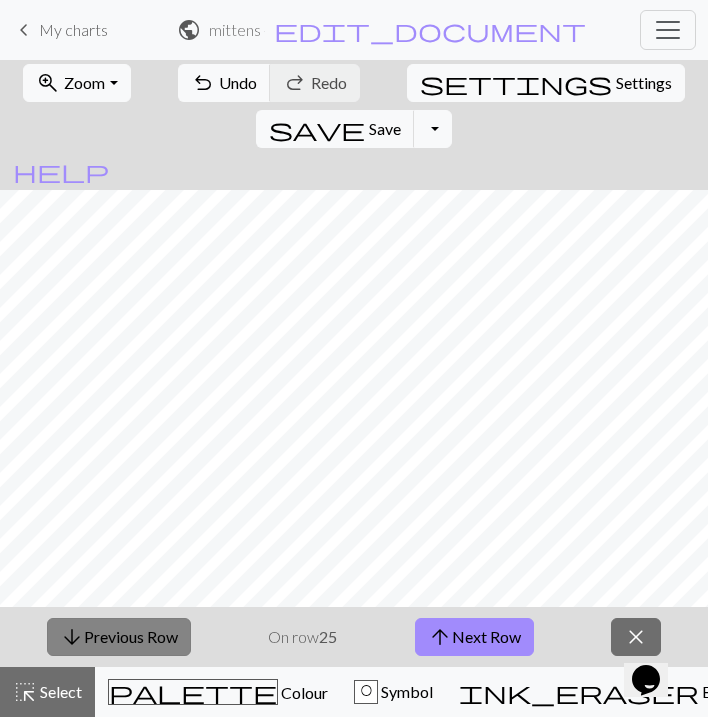 click on "arrow_downward Previous Row" at bounding box center [119, 637] 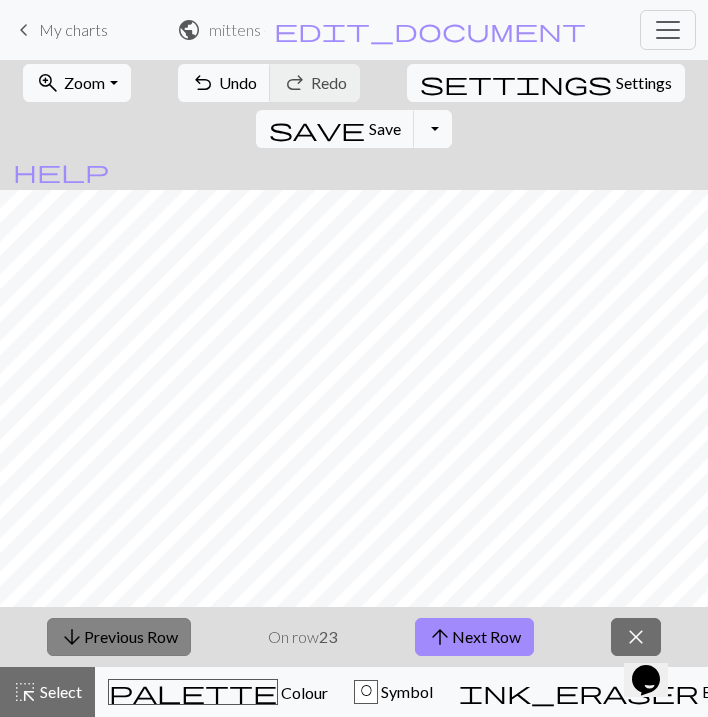 click on "arrow_downward Previous Row" at bounding box center (119, 637) 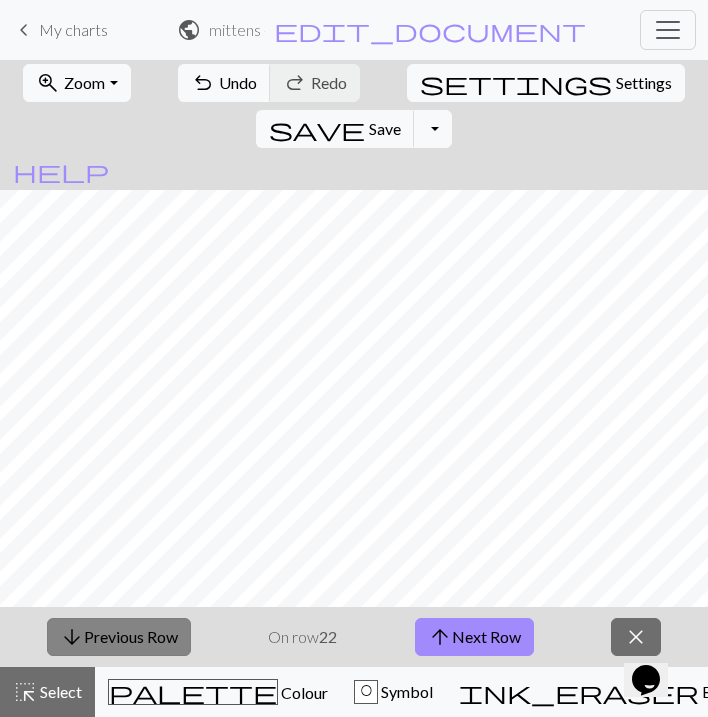 click on "arrow_downward Previous Row" at bounding box center (119, 637) 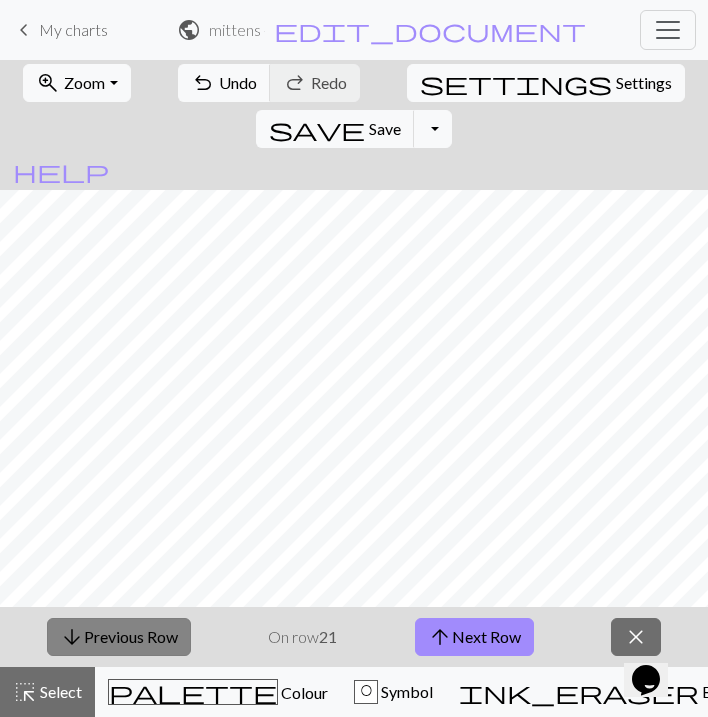 click on "arrow_downward Previous Row" at bounding box center [119, 637] 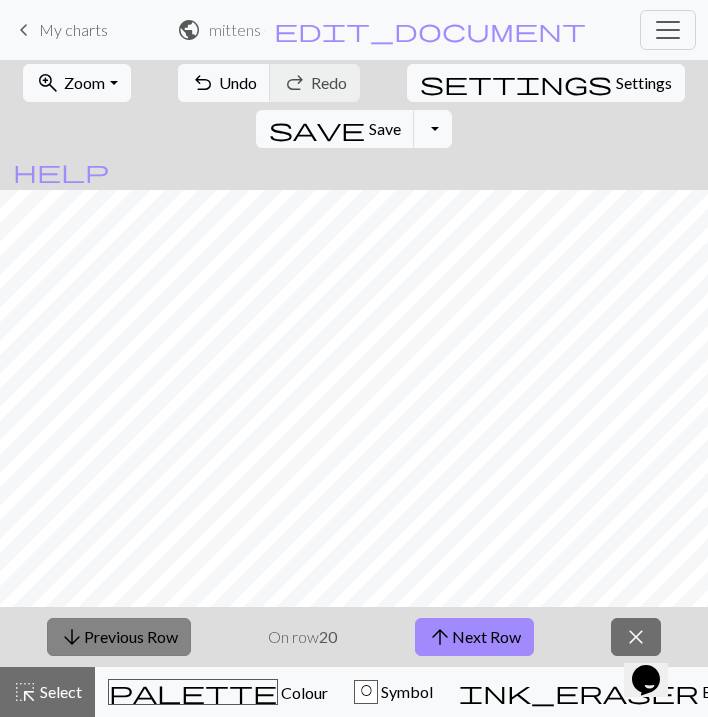 click on "arrow_downward Previous Row" at bounding box center [119, 637] 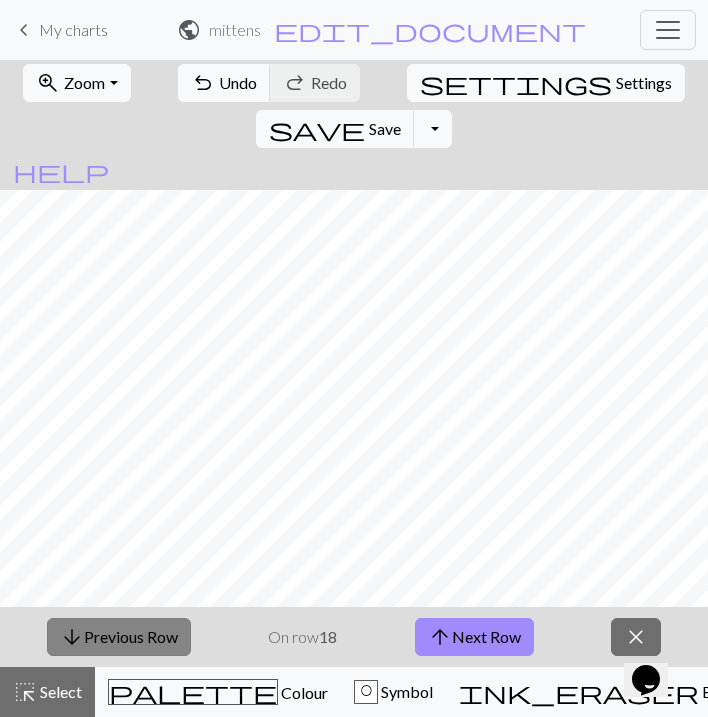 click on "arrow_downward Previous Row" at bounding box center [119, 637] 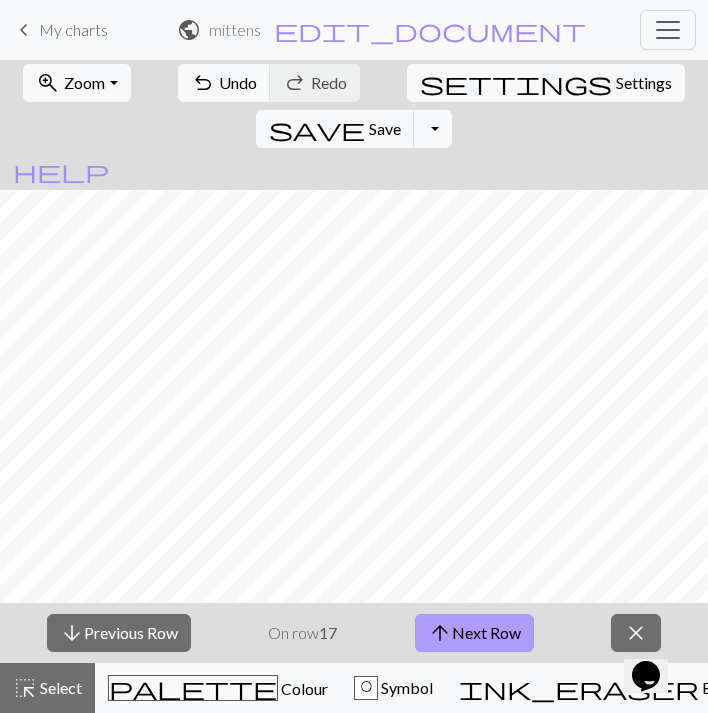 click on "arrow_upward  Next Row" at bounding box center (474, 633) 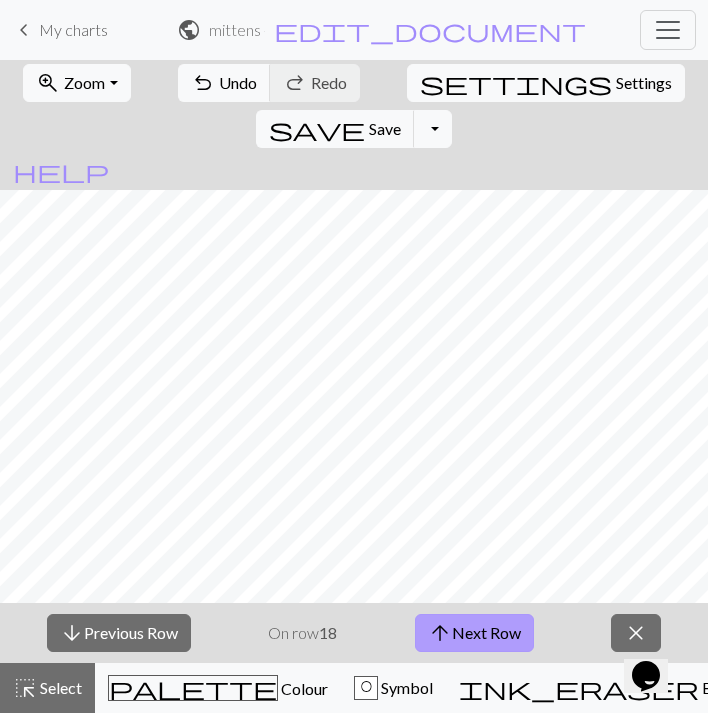 click on "arrow_upward  Next Row" at bounding box center (474, 633) 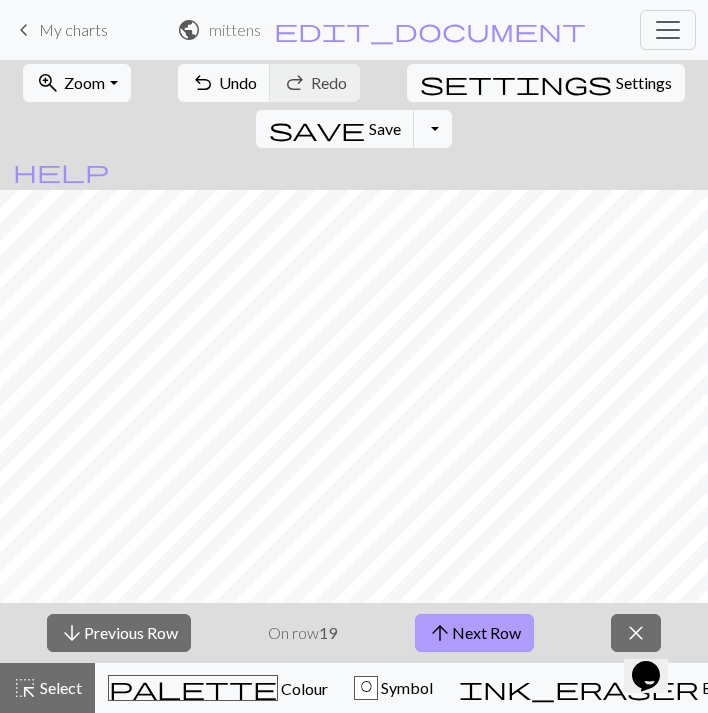 click on "arrow_upward  Next Row" at bounding box center (474, 633) 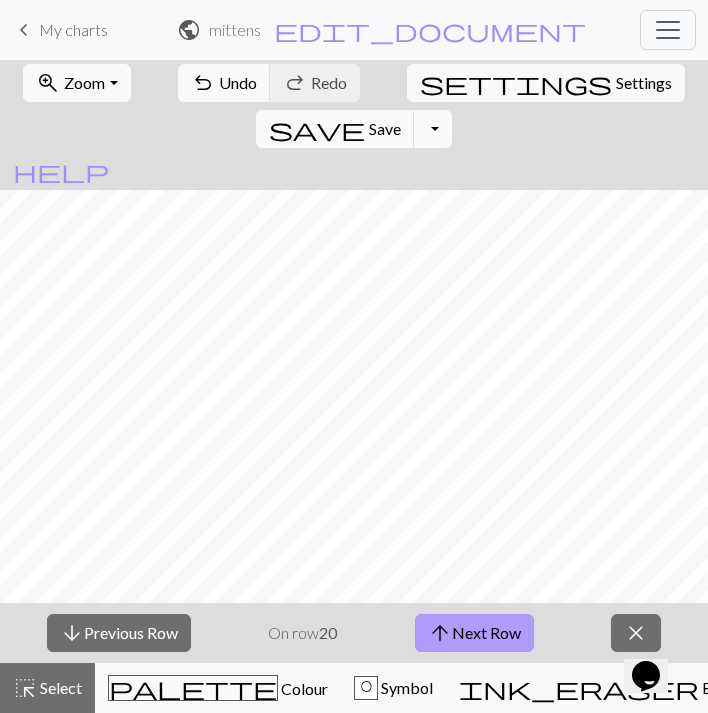 click on "arrow_upward  Next Row" at bounding box center [474, 633] 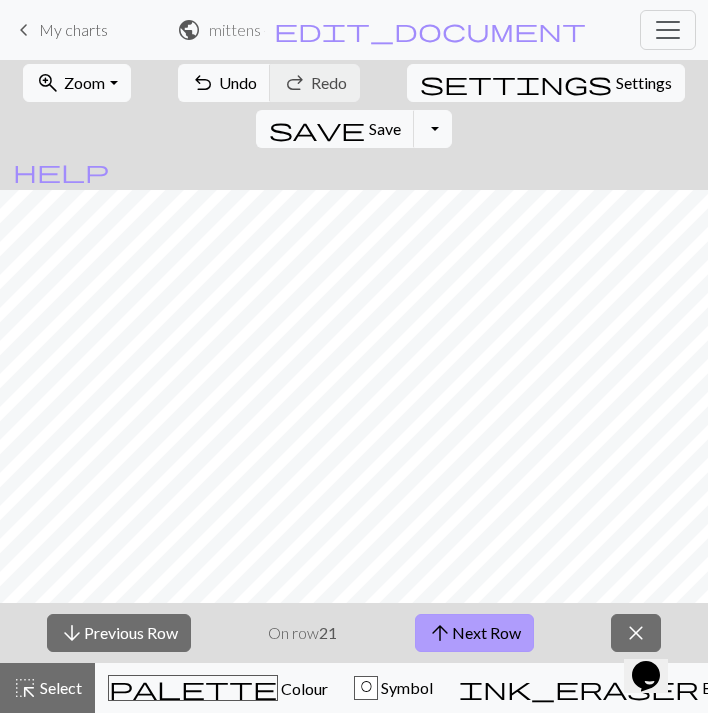 click on "arrow_upward  Next Row" at bounding box center (474, 633) 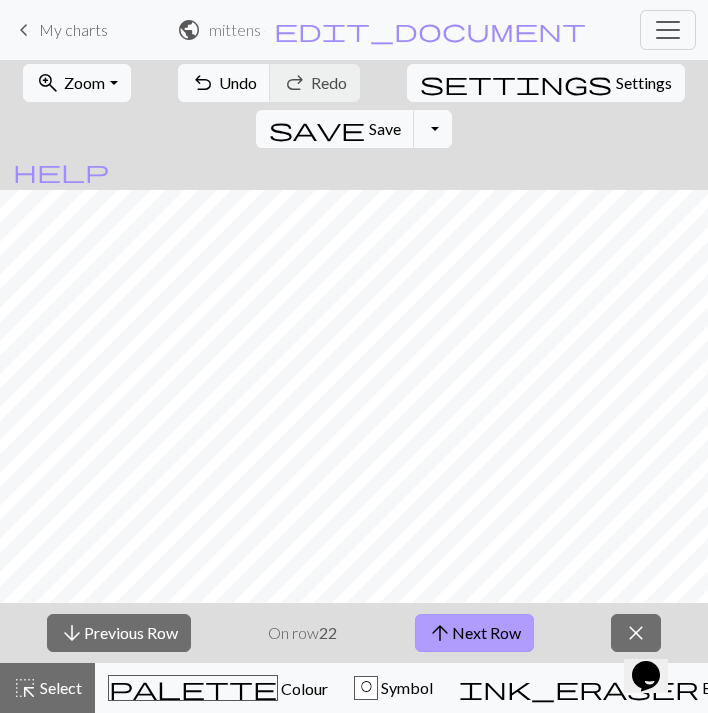 click on "arrow_upward  Next Row" at bounding box center [474, 633] 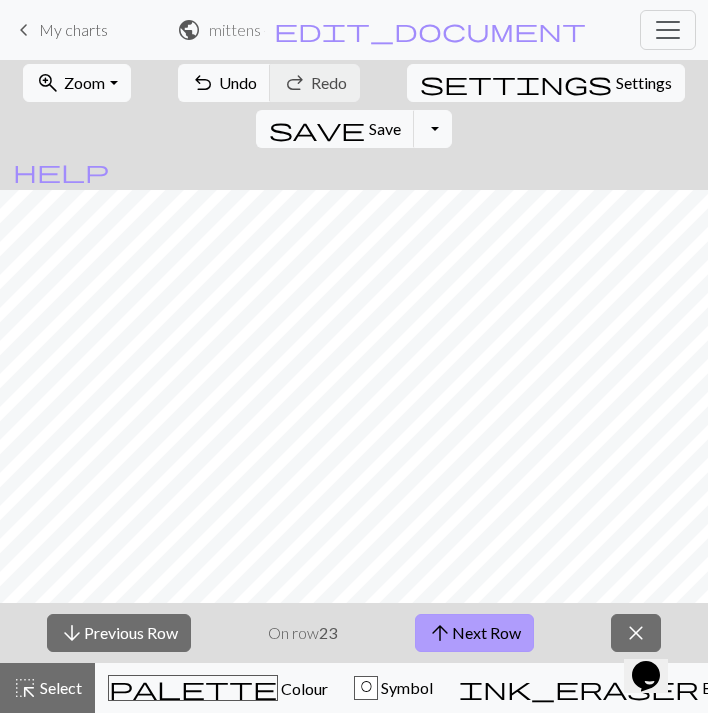 click on "arrow_upward  Next Row" at bounding box center (474, 633) 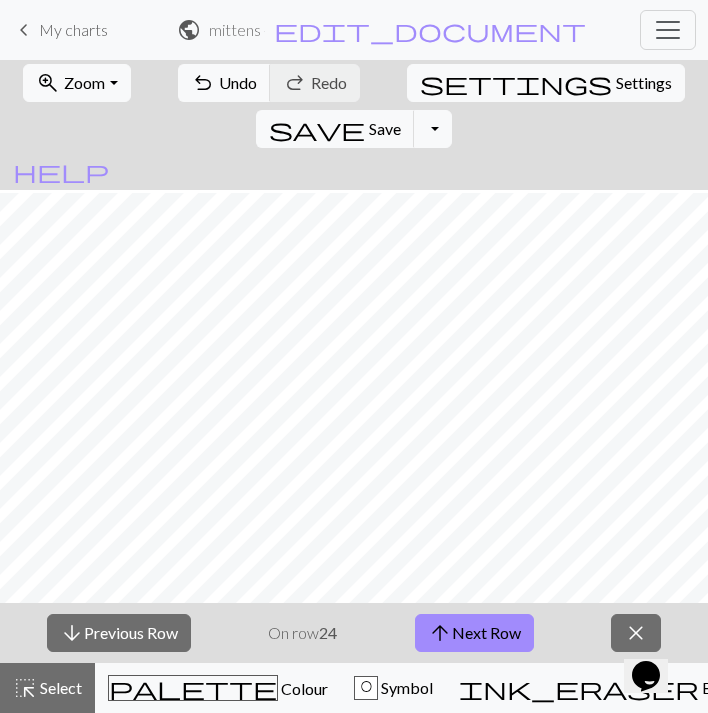 scroll, scrollTop: 518, scrollLeft: 595, axis: both 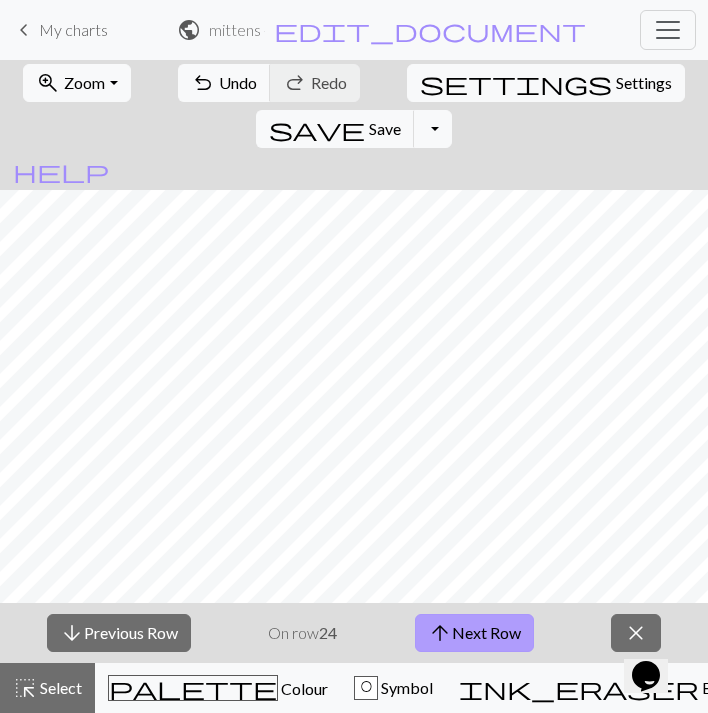 click on "arrow_upward  Next Row" at bounding box center (474, 633) 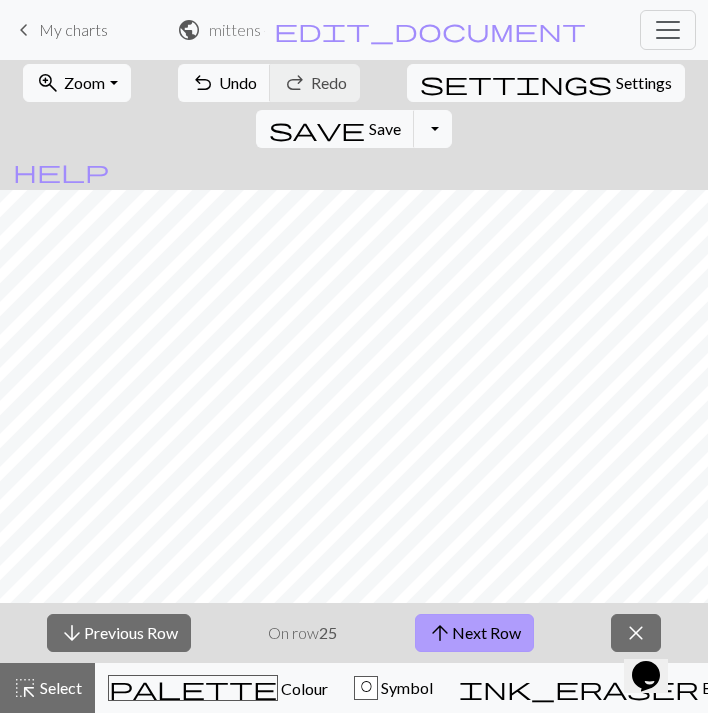 scroll, scrollTop: 506, scrollLeft: 594, axis: both 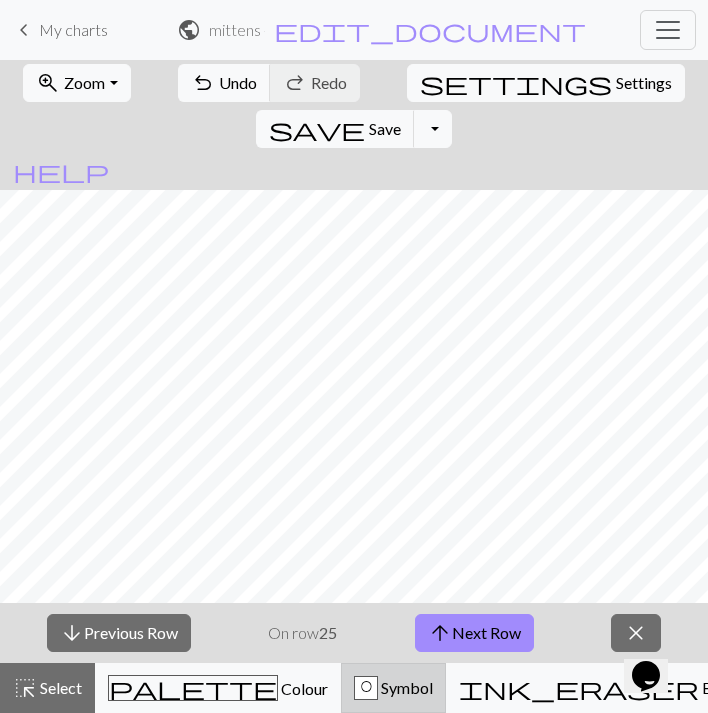click on "Symbol" at bounding box center [405, 687] 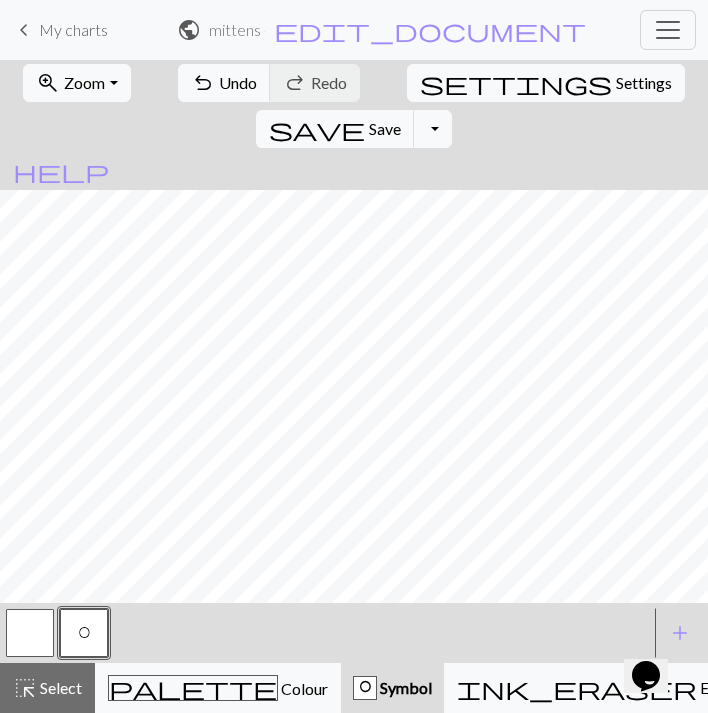 click on "call_to_action" at bounding box center (932, 688) 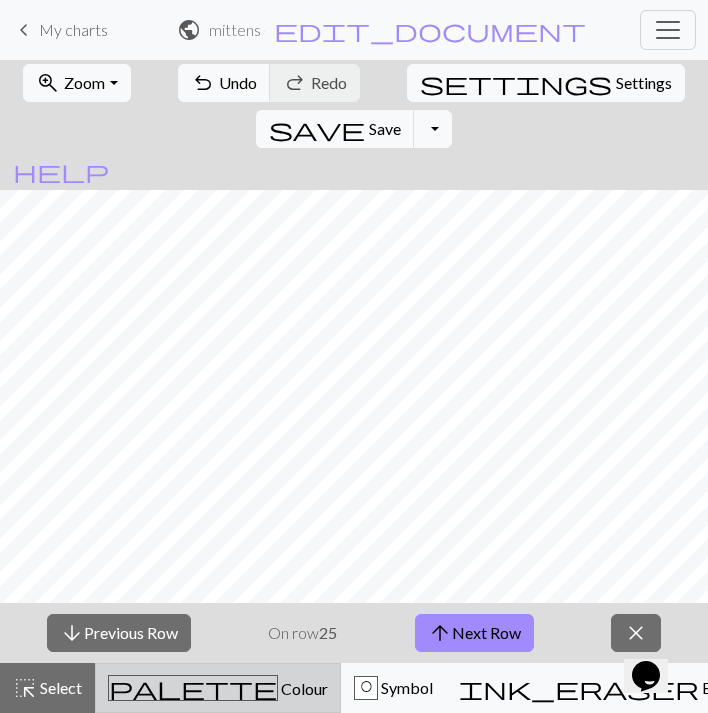 click on "Colour" at bounding box center [303, 688] 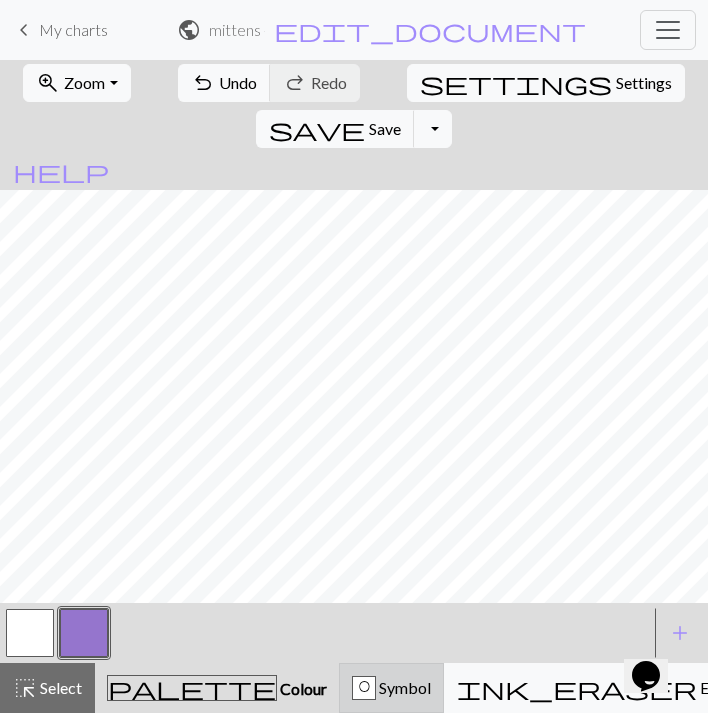 click on "Symbol" at bounding box center (403, 687) 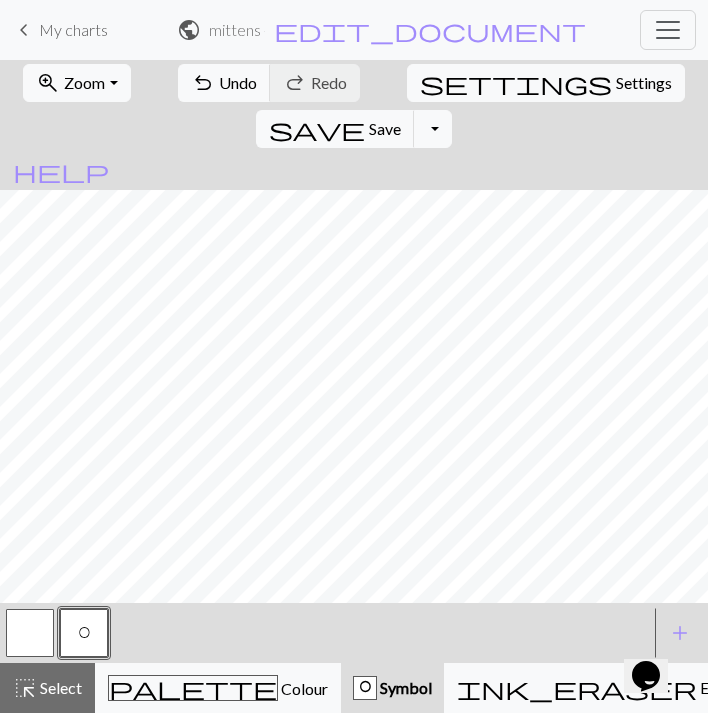 click on "call_to_action   Knitting mode   Knitting mode" at bounding box center [982, 688] 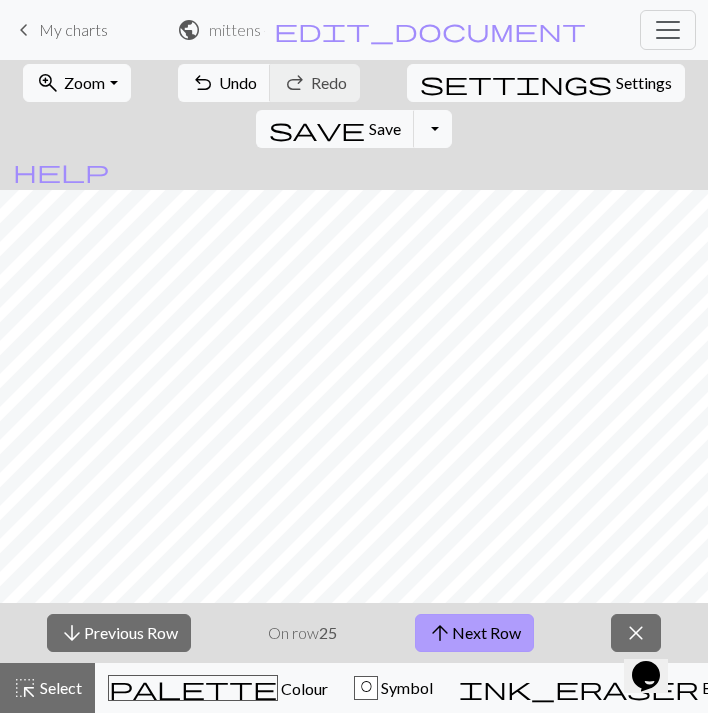 click on "arrow_upward  Next Row" at bounding box center (474, 633) 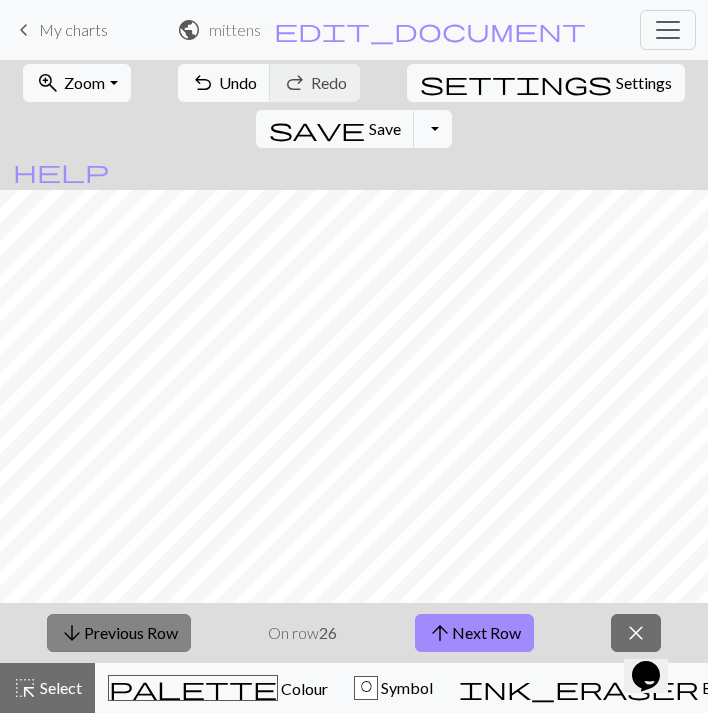 click on "arrow_downward Previous Row" at bounding box center (119, 633) 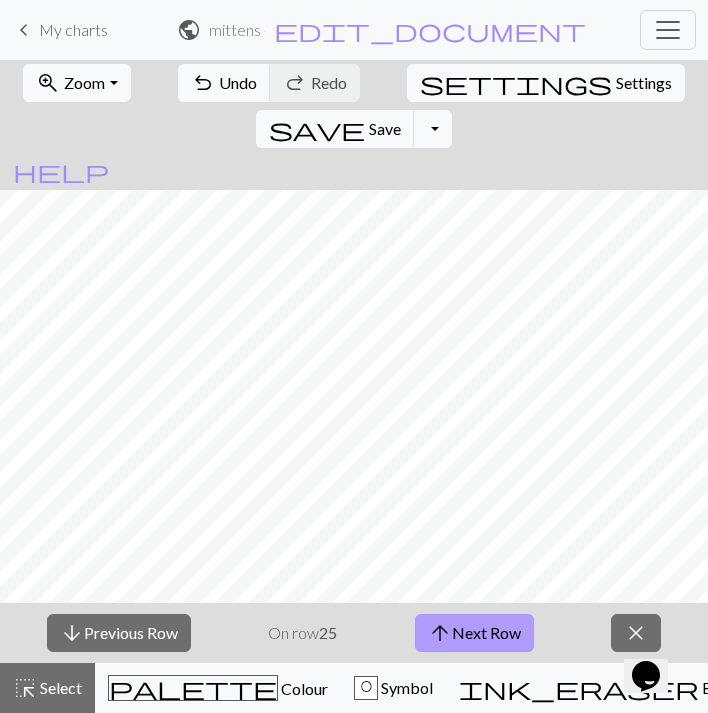 click on "arrow_upward  Next Row" at bounding box center (474, 633) 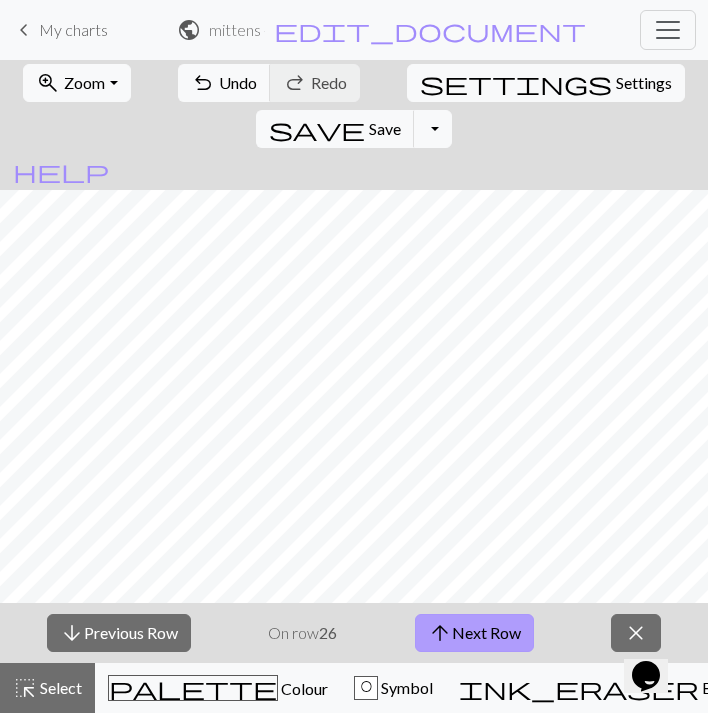 click on "arrow_upward  Next Row" at bounding box center [474, 633] 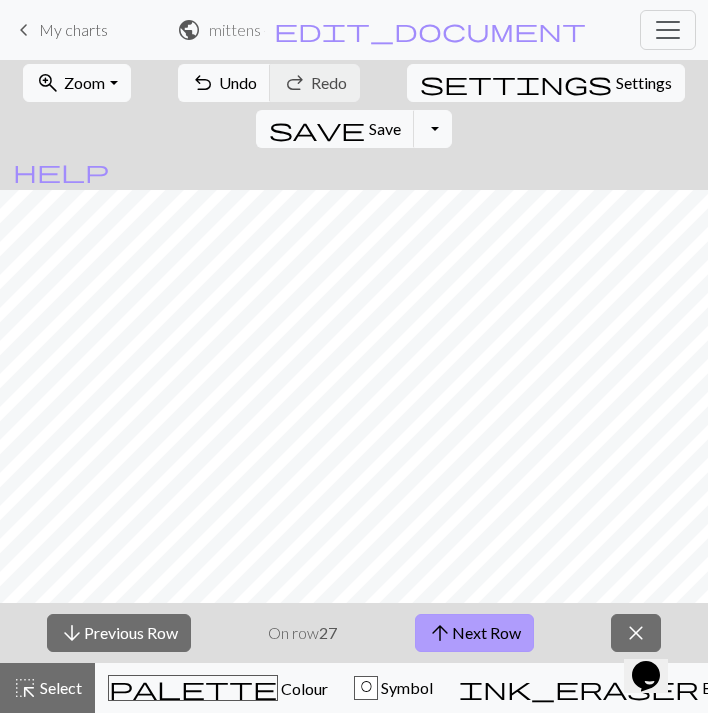 click on "arrow_upward  Next Row" at bounding box center (474, 633) 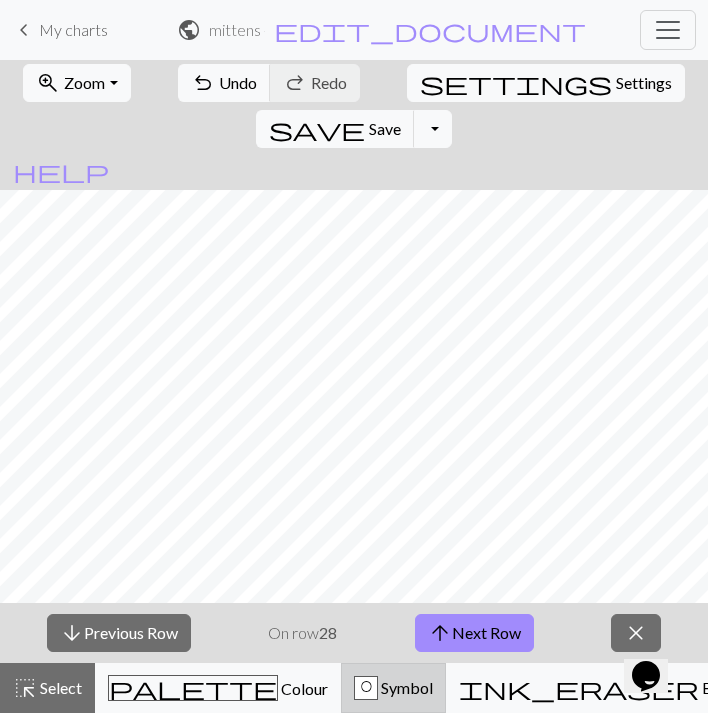 click on "Symbol" at bounding box center (405, 687) 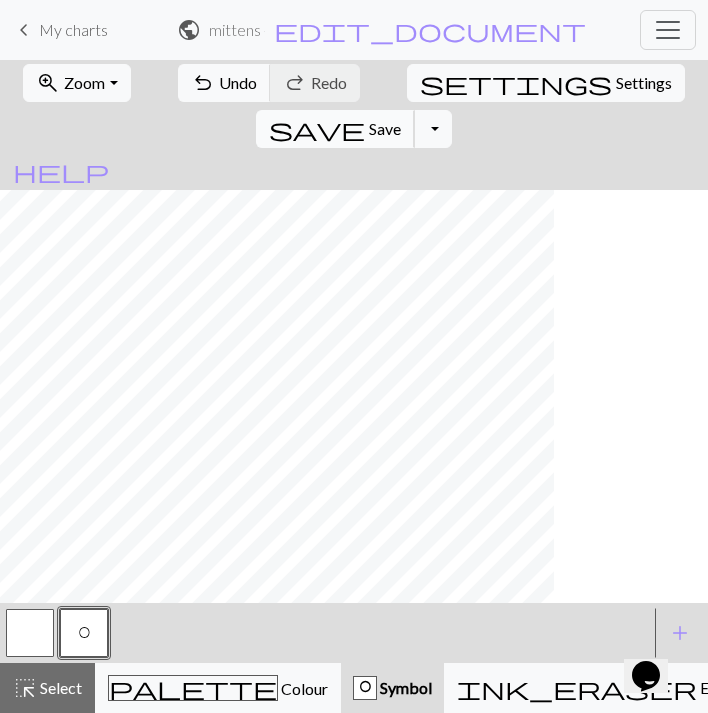 scroll, scrollTop: 0, scrollLeft: 0, axis: both 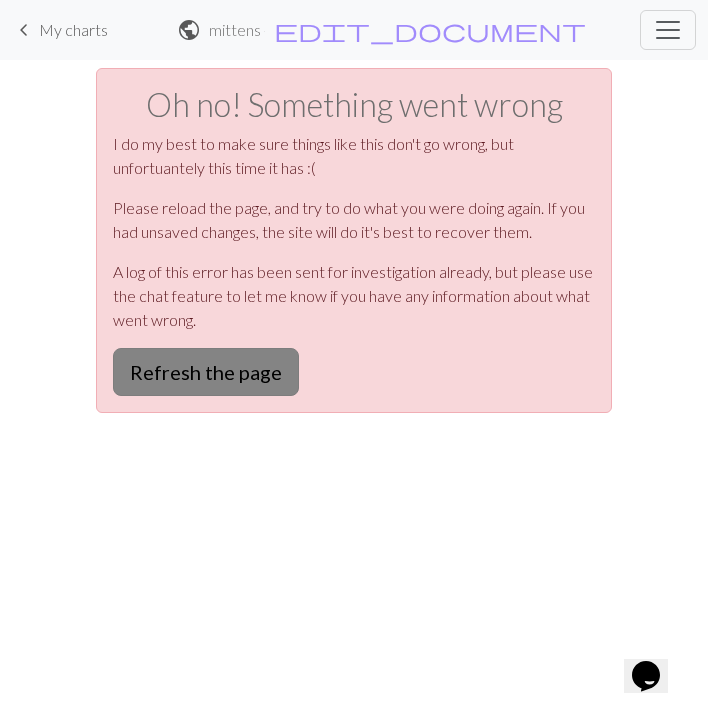 click on "Refresh the page" at bounding box center [206, 372] 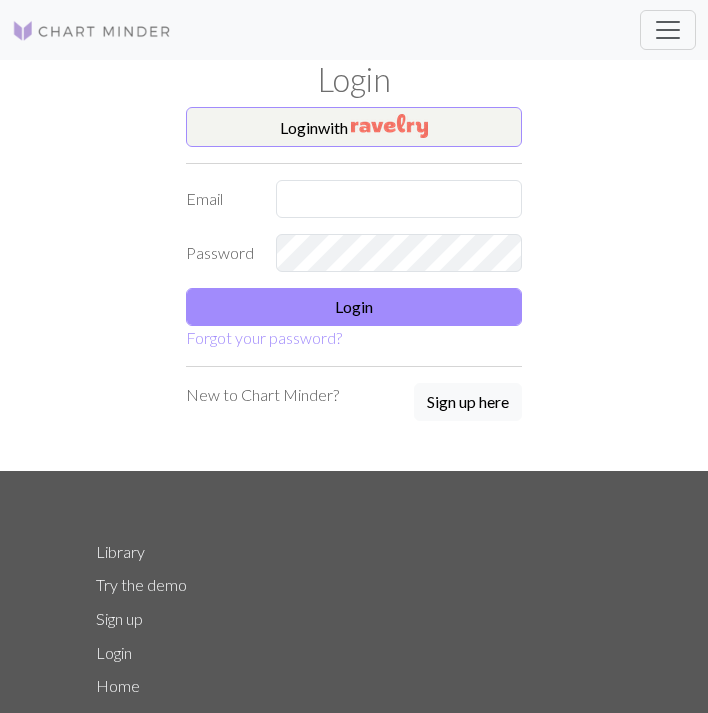 scroll, scrollTop: 0, scrollLeft: 0, axis: both 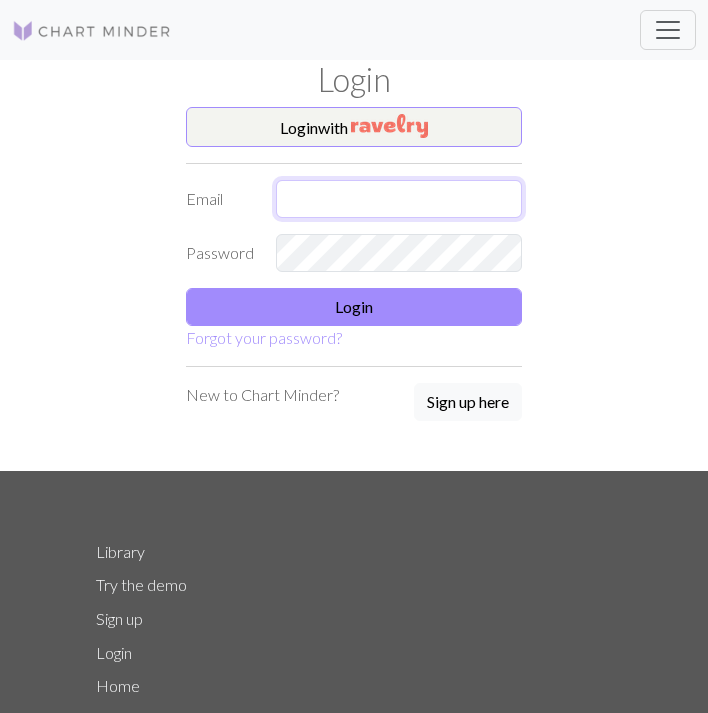 type on "quinn.nixon15@example.com" 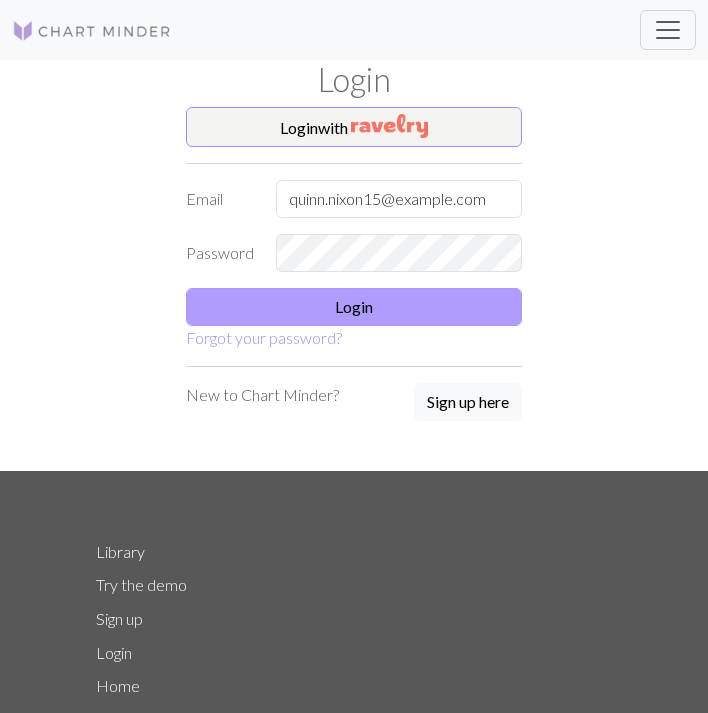 click on "Login" at bounding box center [354, 307] 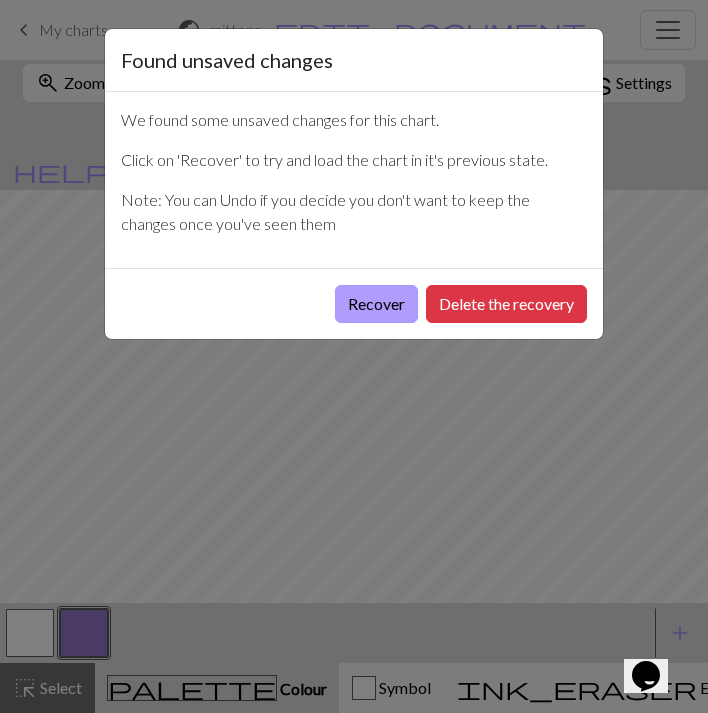 click on "Recover" at bounding box center [376, 304] 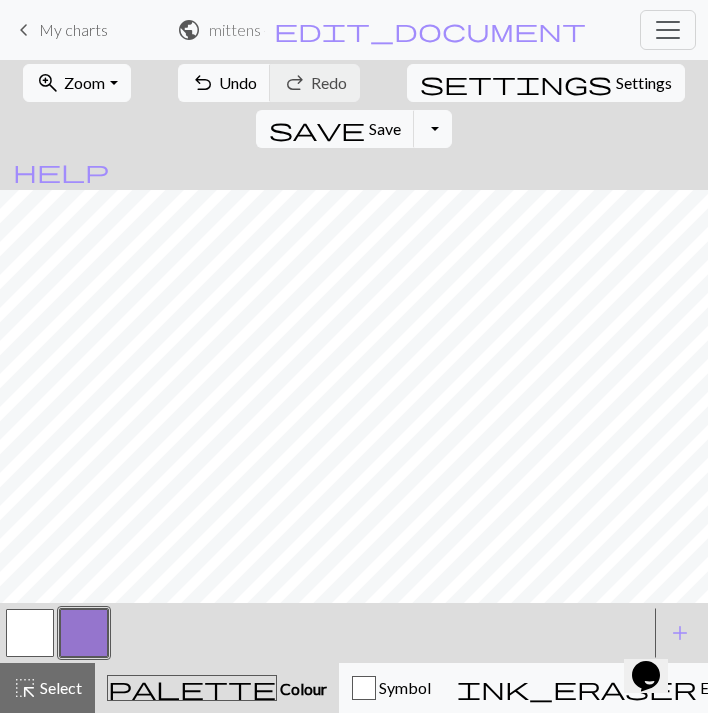 scroll, scrollTop: 793, scrollLeft: 0, axis: vertical 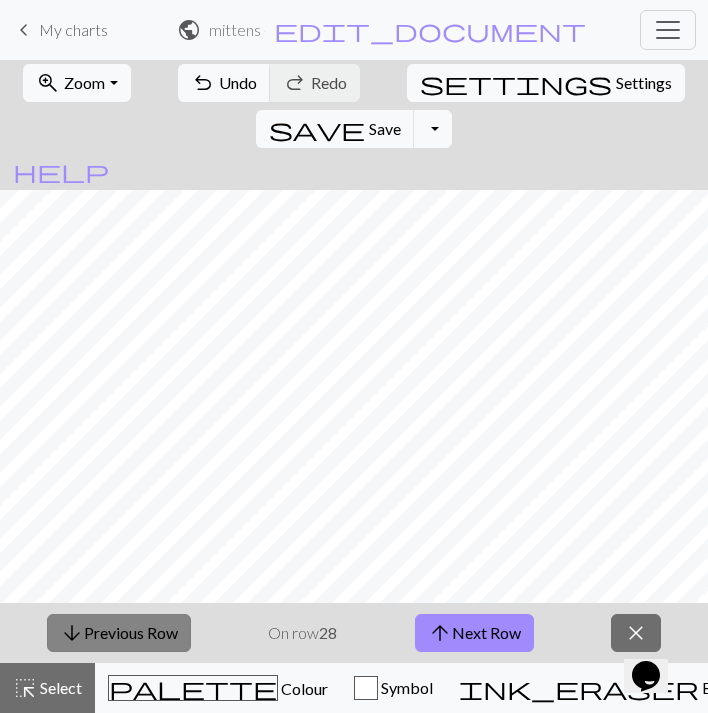 click on "arrow_downward Previous Row" at bounding box center (119, 633) 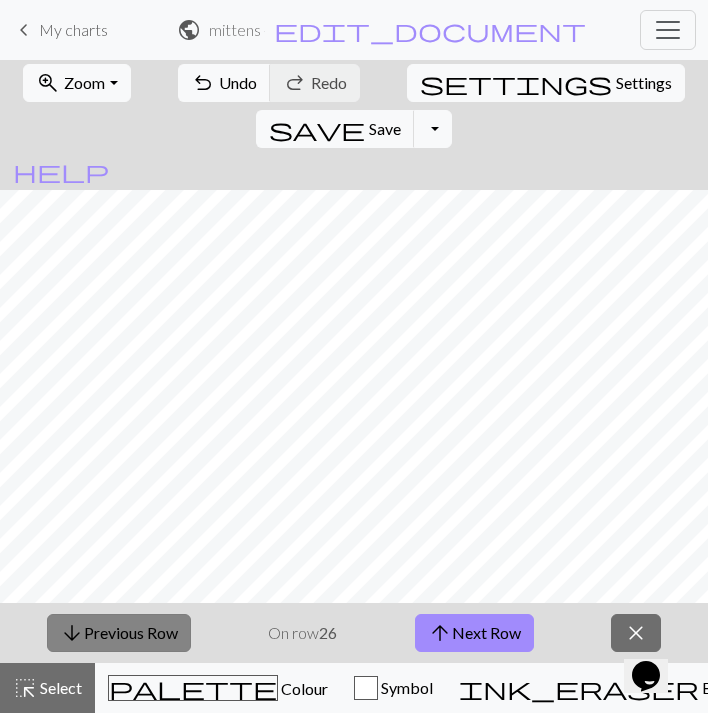 click on "arrow_downward Previous Row" at bounding box center [119, 633] 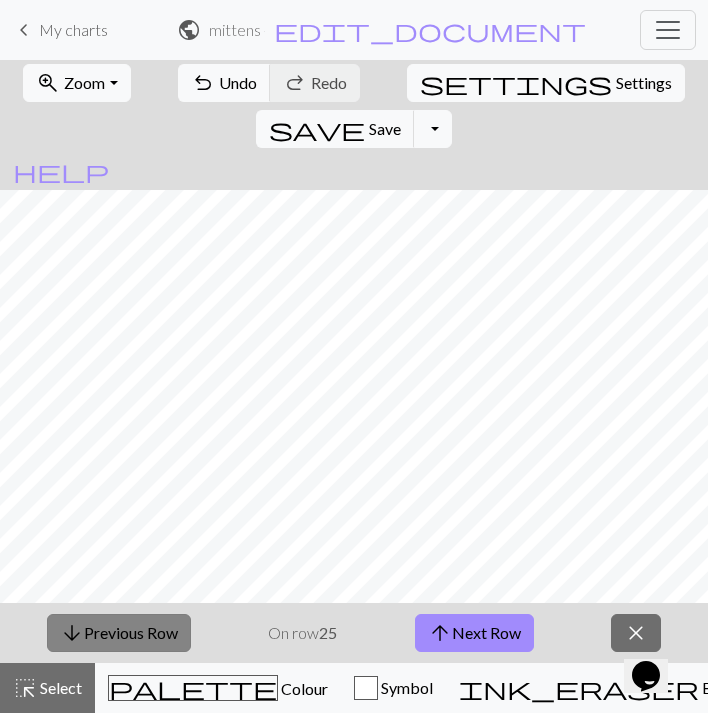 click on "arrow_downward Previous Row" at bounding box center [119, 633] 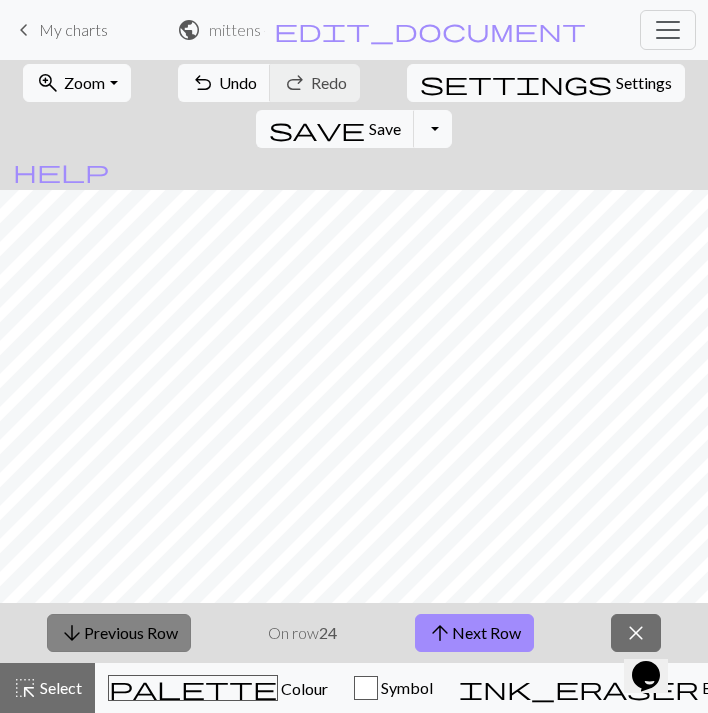 click on "arrow_downward Previous Row" at bounding box center [119, 633] 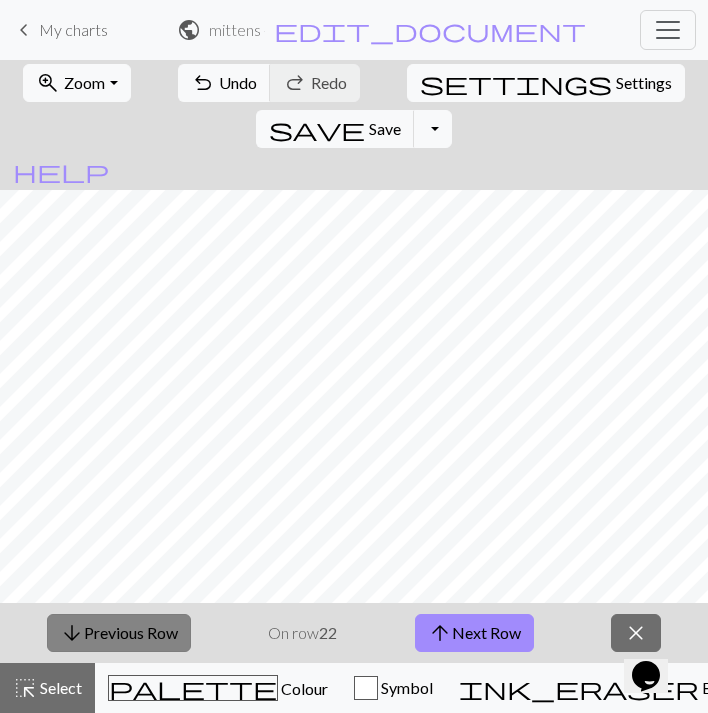 click on "arrow_downward Previous Row" at bounding box center [119, 633] 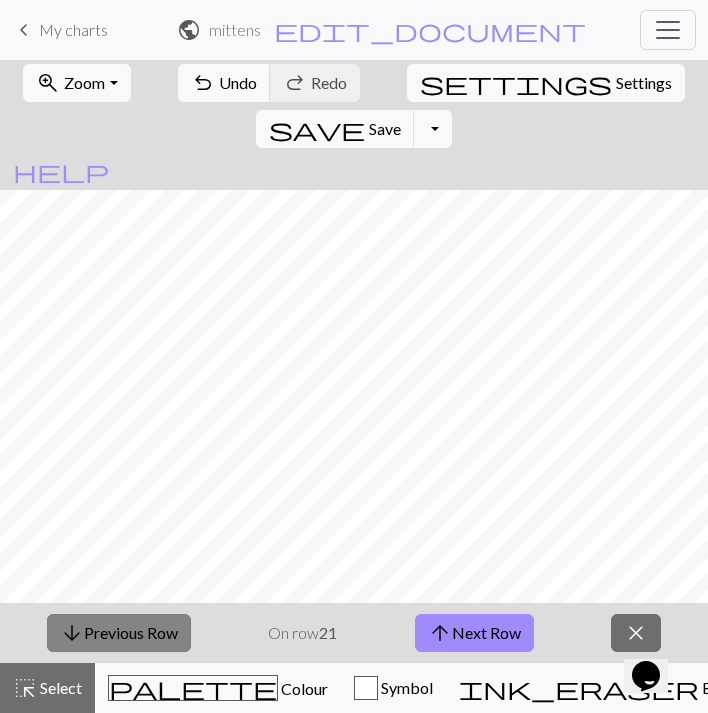click on "arrow_downward Previous Row" at bounding box center [119, 633] 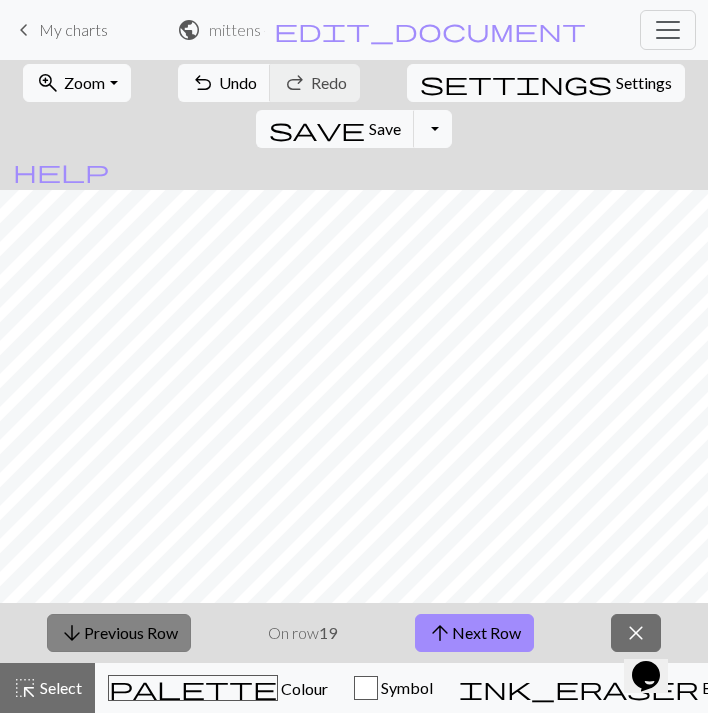 click on "arrow_downward Previous Row" at bounding box center [119, 633] 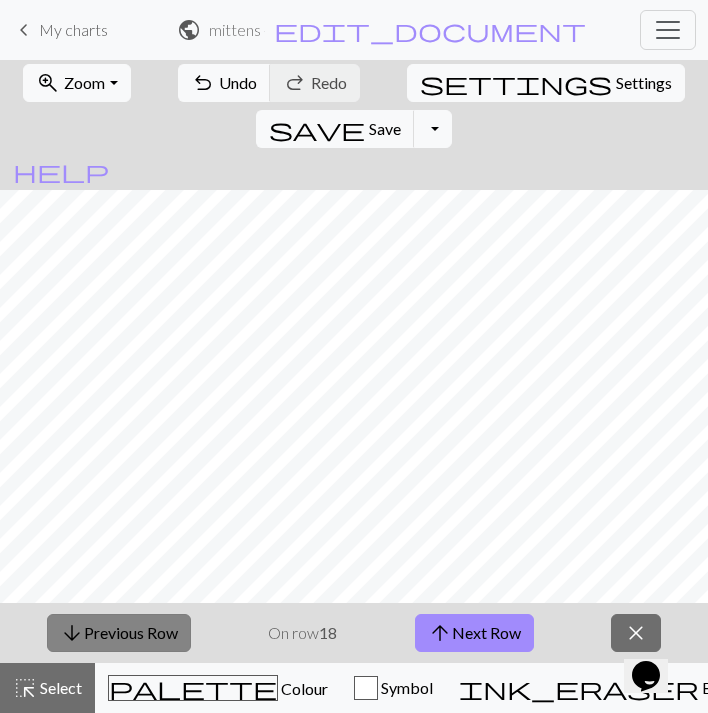 click on "arrow_downward Previous Row" at bounding box center [119, 633] 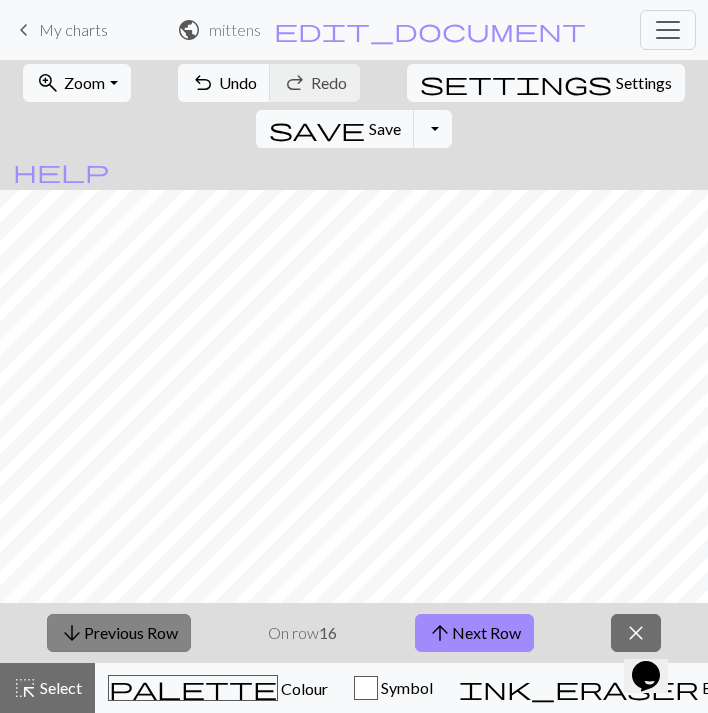 click on "arrow_downward Previous Row" at bounding box center (119, 633) 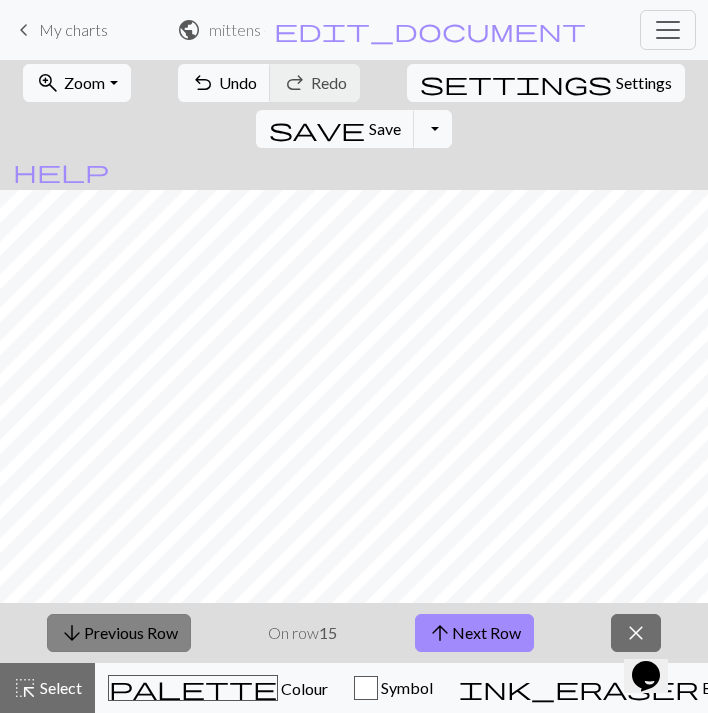 click on "arrow_downward Previous Row" at bounding box center [119, 633] 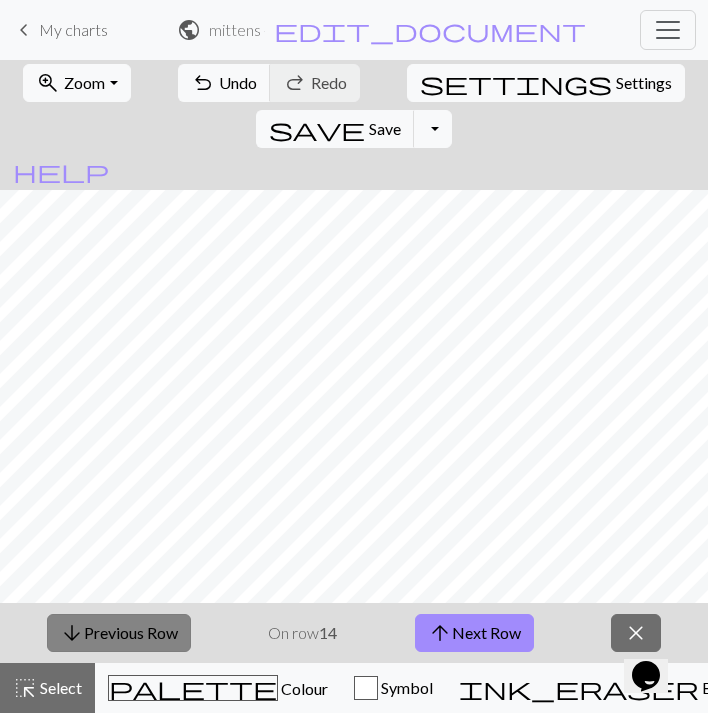 click on "arrow_downward Previous Row" at bounding box center [119, 633] 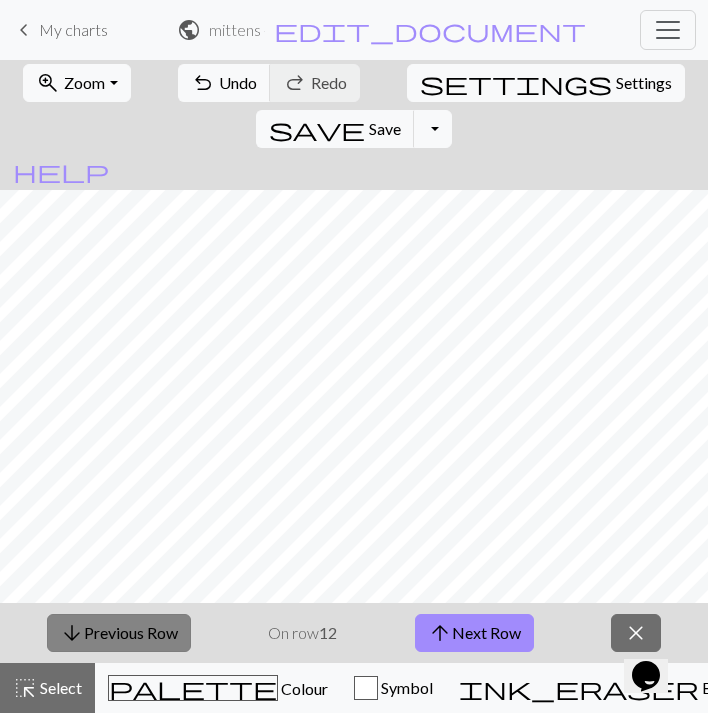 click on "arrow_downward Previous Row" at bounding box center [119, 633] 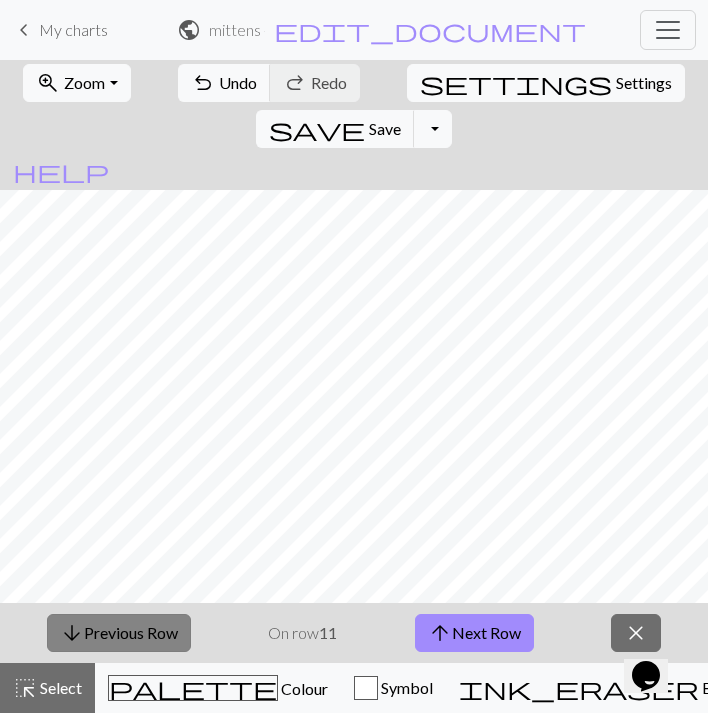 click on "arrow_downward Previous Row" at bounding box center (119, 633) 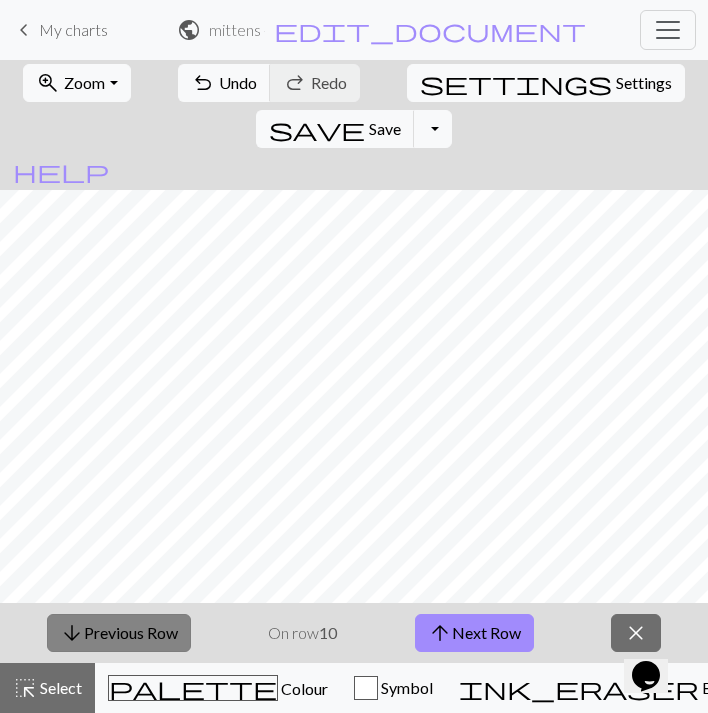 click on "arrow_downward Previous Row" at bounding box center [119, 633] 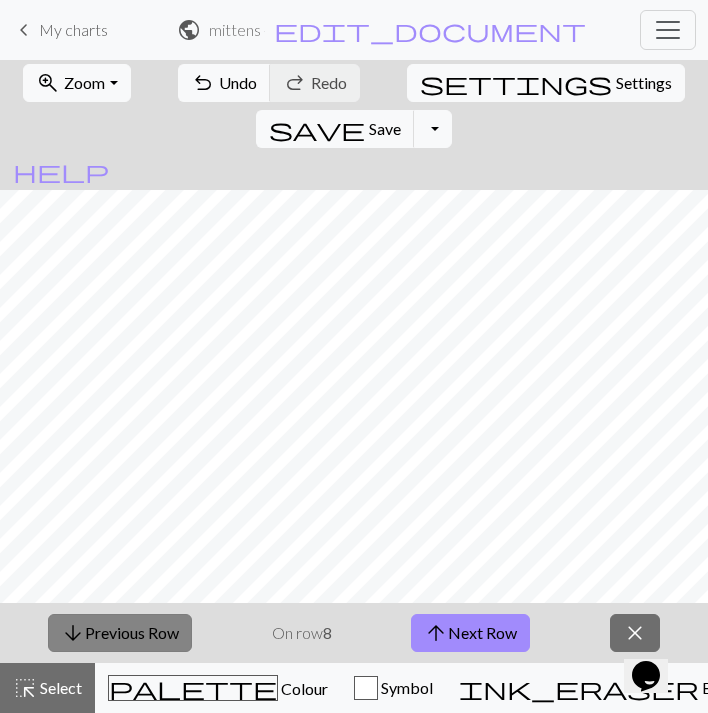 click on "arrow_downward Previous Row" at bounding box center (120, 633) 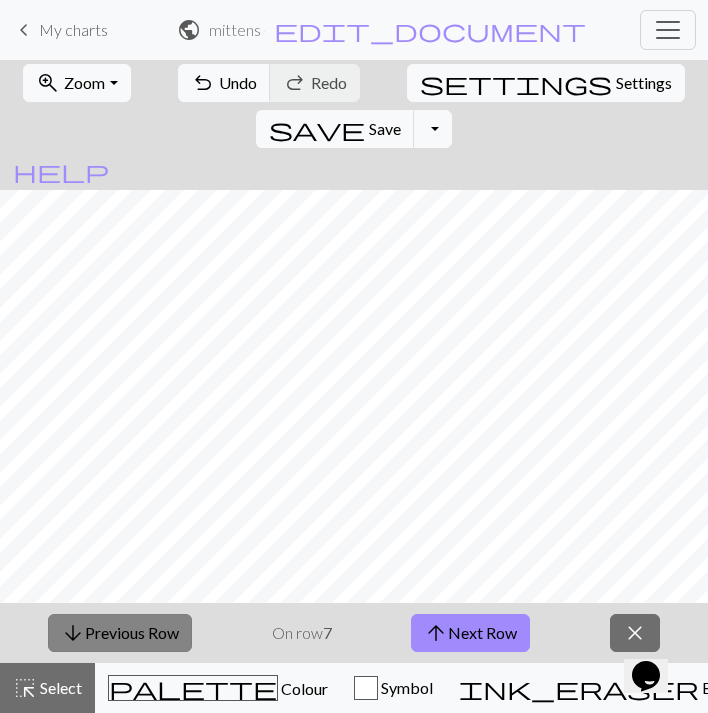 click on "arrow_downward Previous Row" at bounding box center [120, 633] 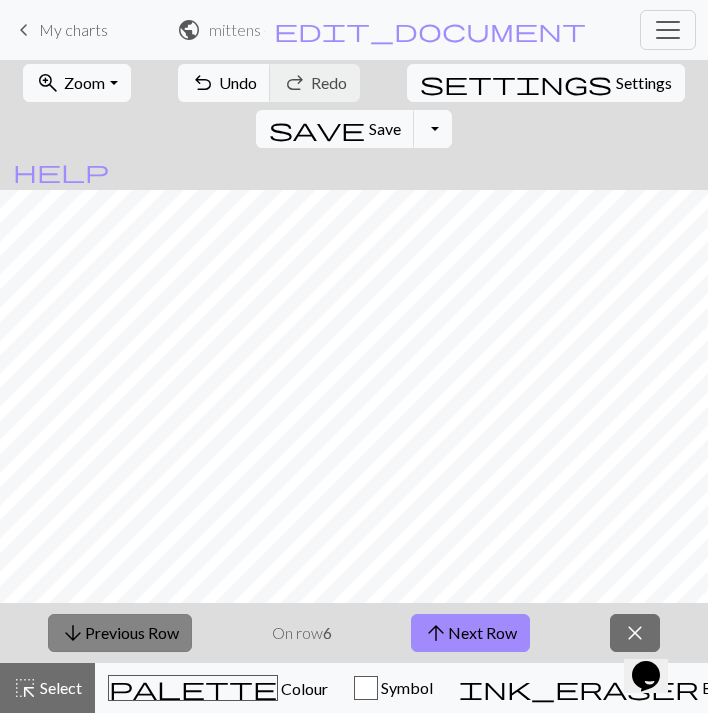 click on "arrow_downward Previous Row" at bounding box center (120, 633) 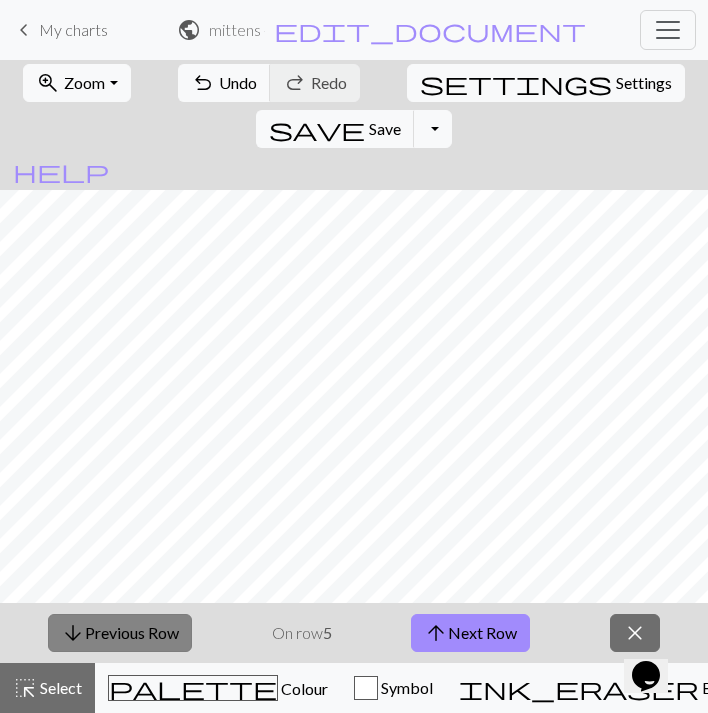 click on "arrow_downward Previous Row" at bounding box center (120, 633) 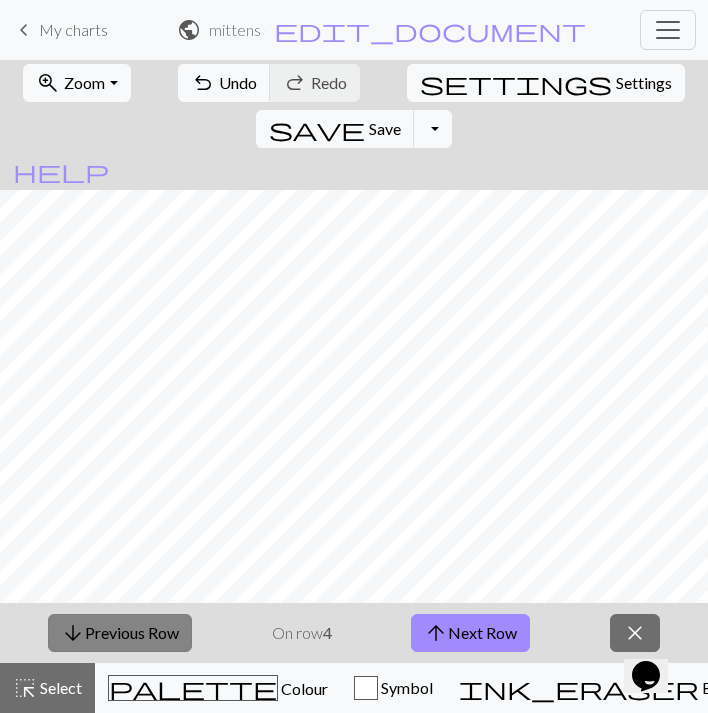 click on "arrow_downward Previous Row" at bounding box center (120, 633) 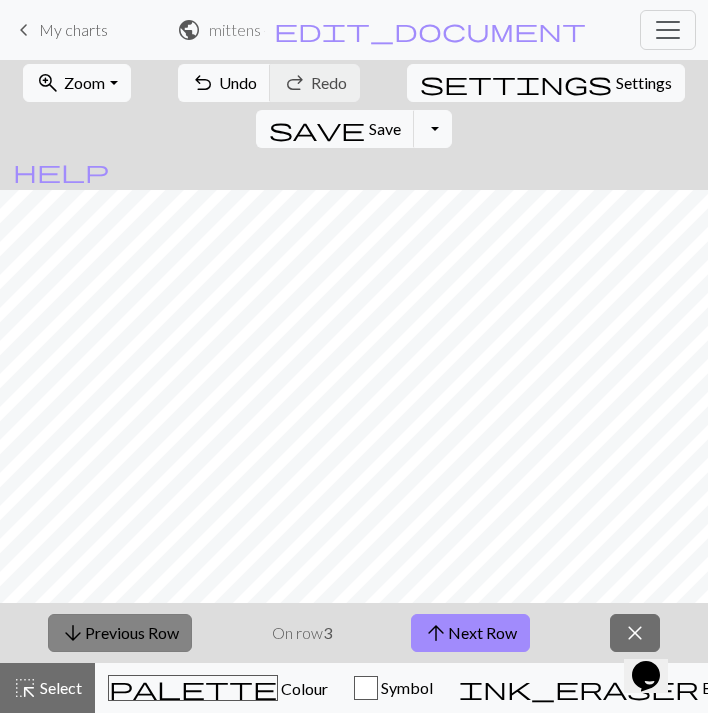 click on "arrow_downward Previous Row" at bounding box center [120, 633] 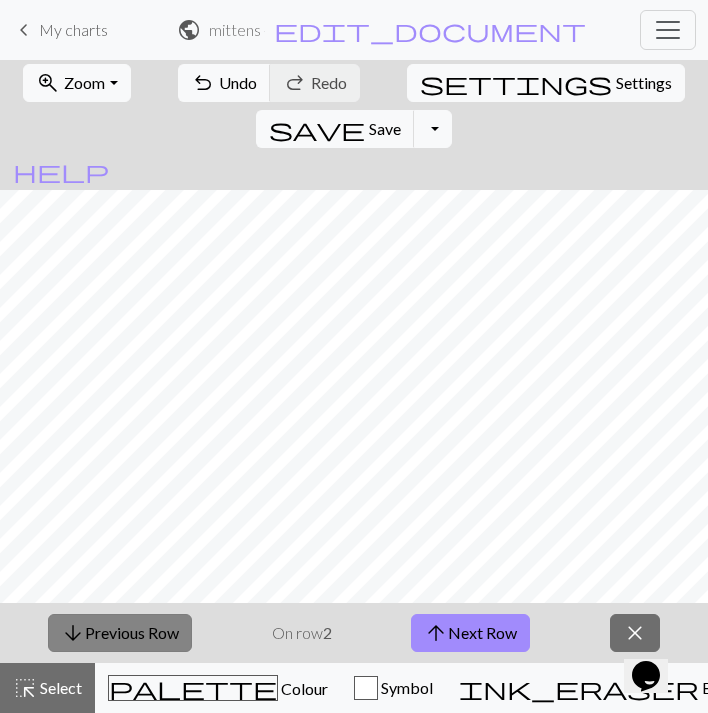 click on "arrow_downward Previous Row" at bounding box center (120, 633) 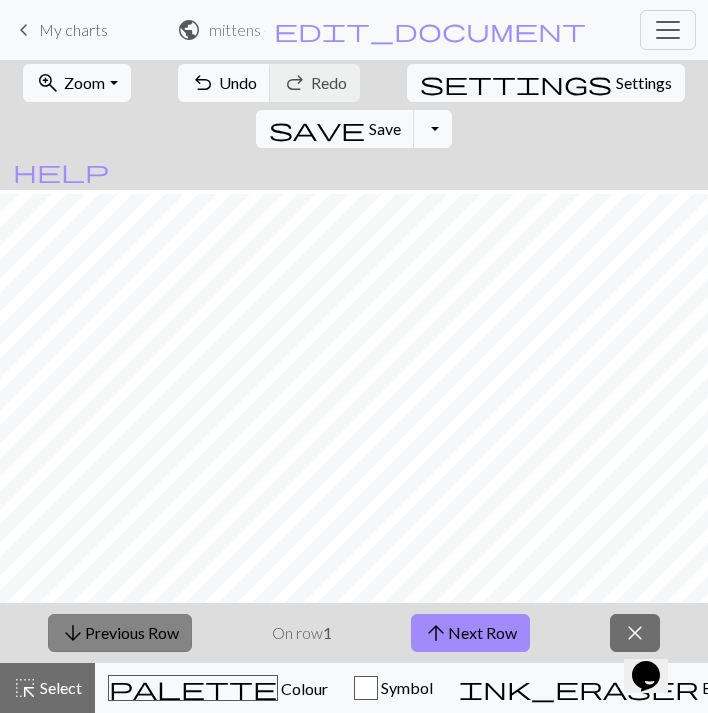 scroll, scrollTop: 789, scrollLeft: 0, axis: vertical 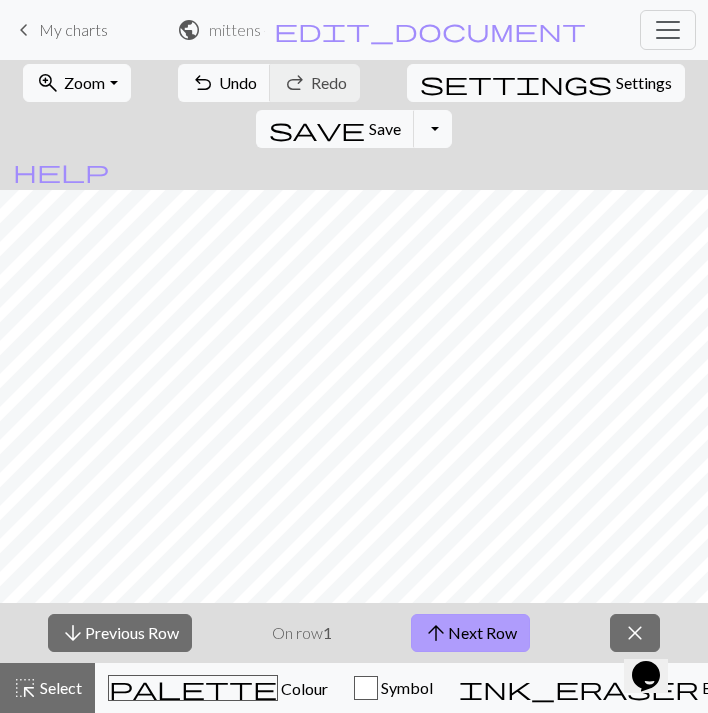 click on "arrow_upward  Next Row" at bounding box center (470, 633) 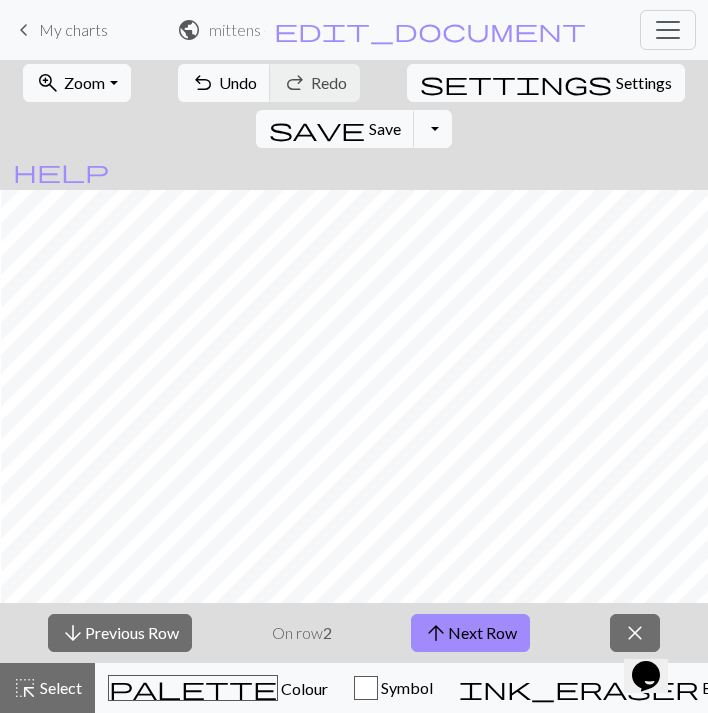 scroll, scrollTop: 793, scrollLeft: 595, axis: both 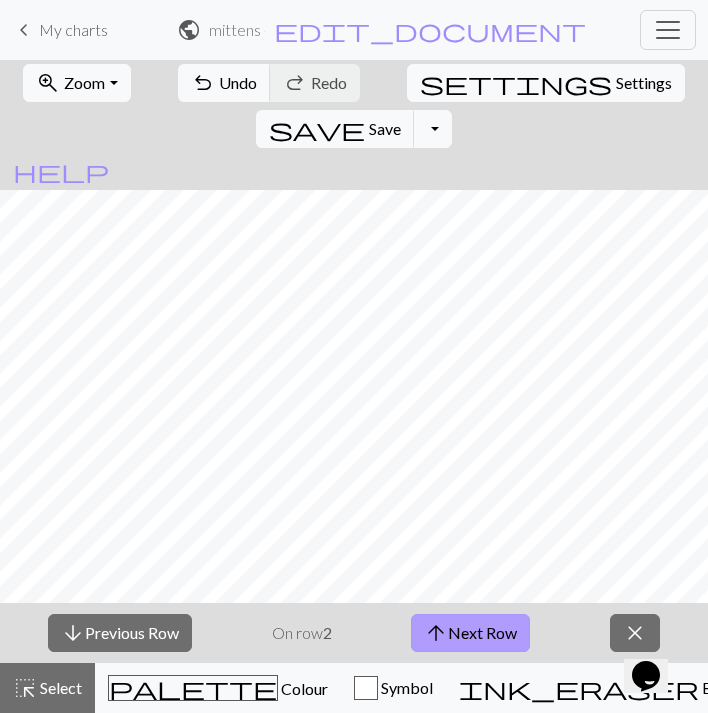 click on "arrow_upward  Next Row" at bounding box center (470, 633) 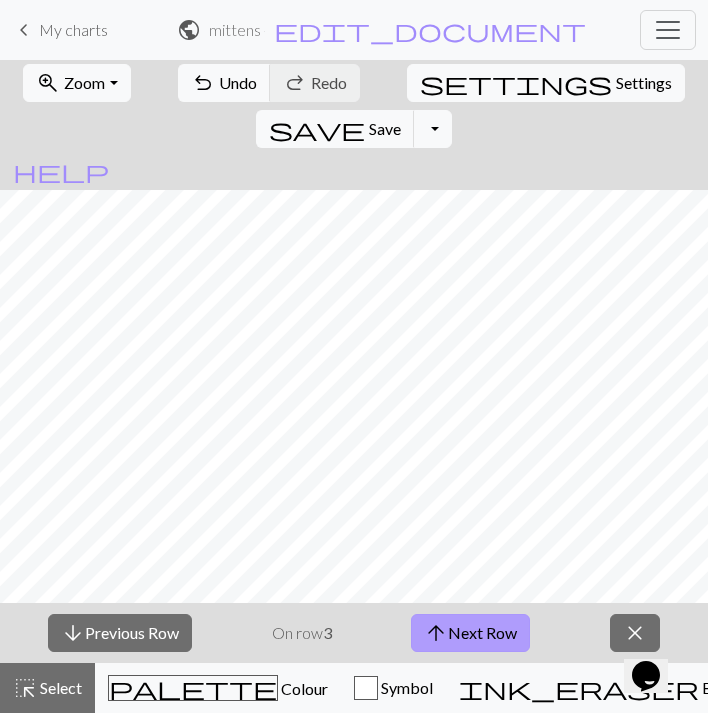 scroll, scrollTop: 793, scrollLeft: 6, axis: both 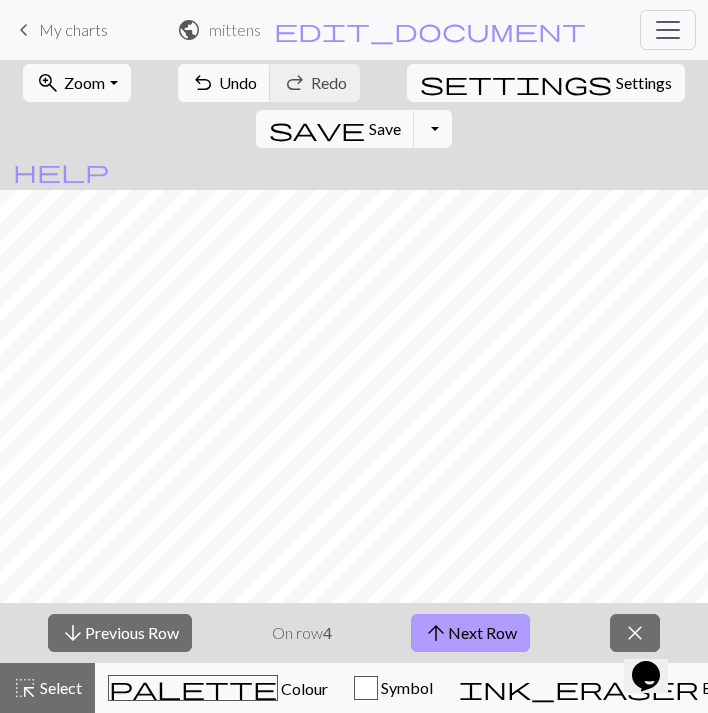 click on "arrow_upward  Next Row" at bounding box center (470, 633) 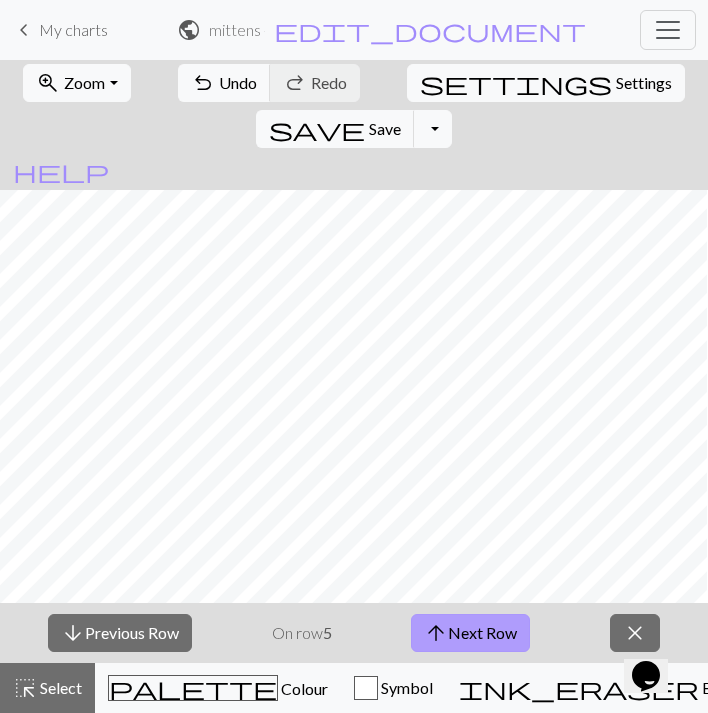 scroll, scrollTop: 793, scrollLeft: 0, axis: vertical 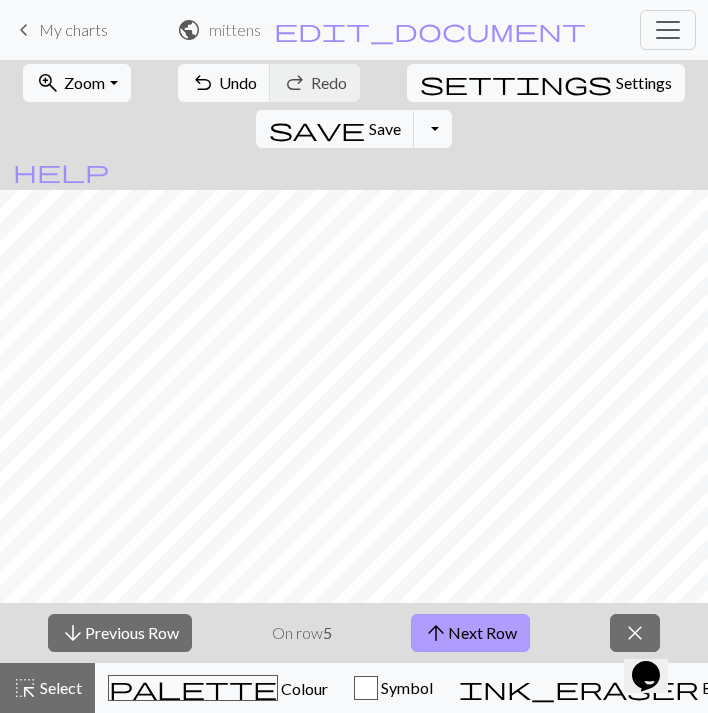 click on "arrow_upward  Next Row" at bounding box center [470, 633] 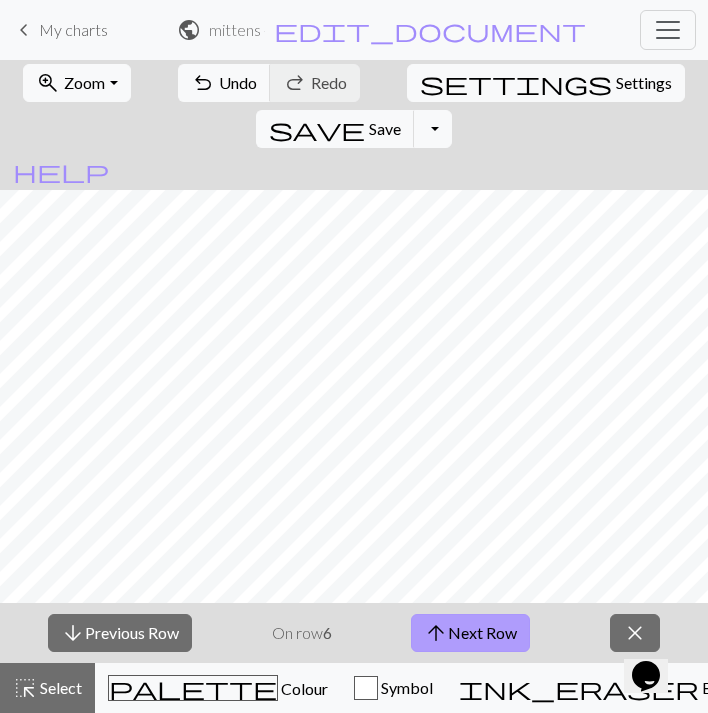 scroll, scrollTop: 793, scrollLeft: 595, axis: both 